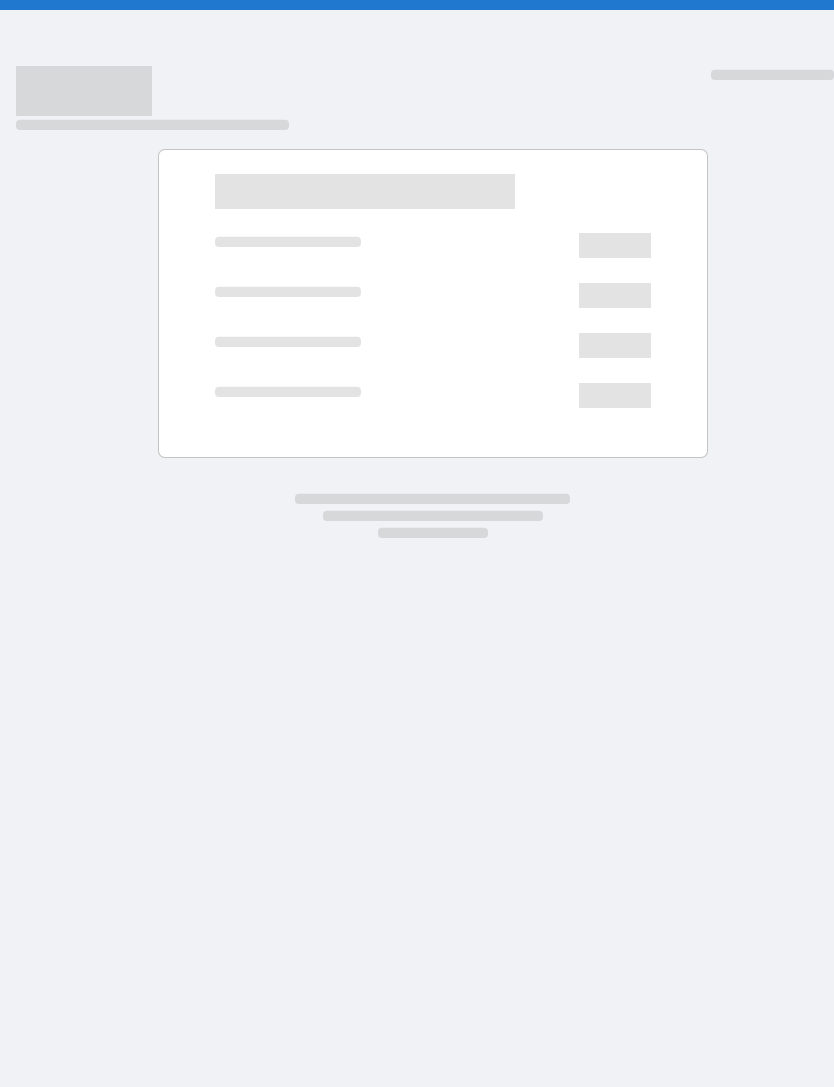 scroll, scrollTop: 0, scrollLeft: 0, axis: both 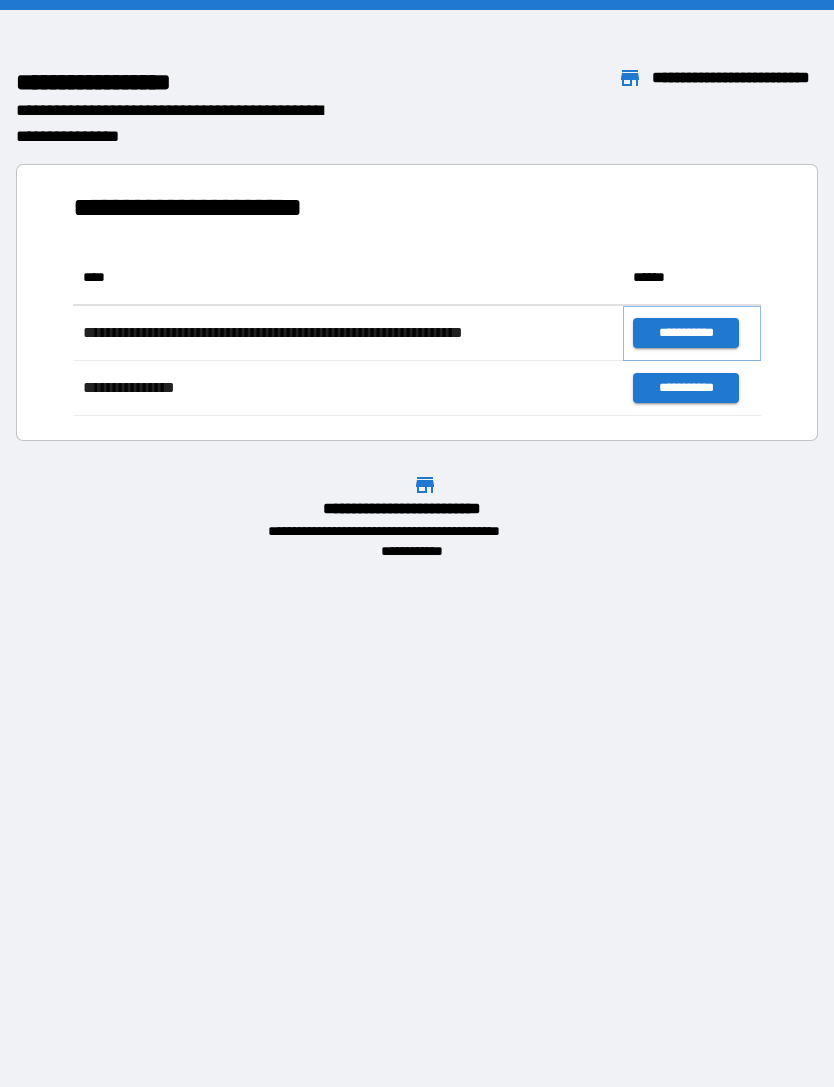 click on "**********" at bounding box center [685, 333] 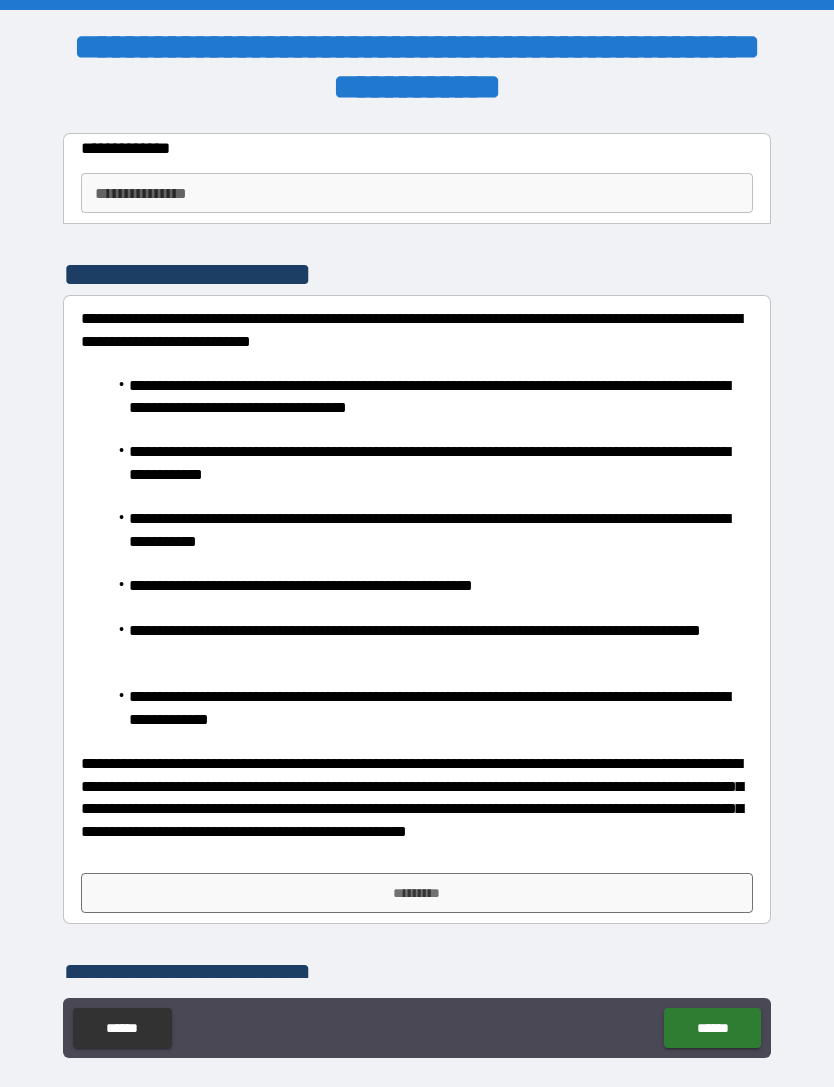 click on "**********" at bounding box center (417, 193) 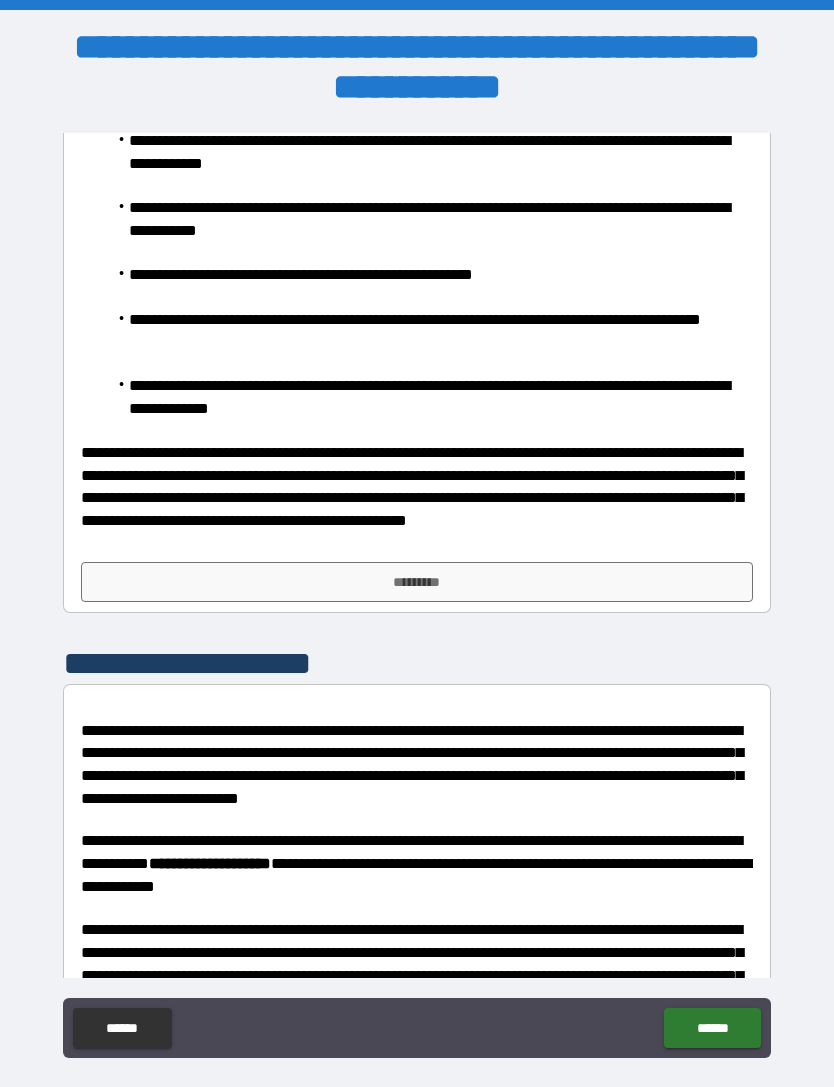 scroll, scrollTop: 328, scrollLeft: 0, axis: vertical 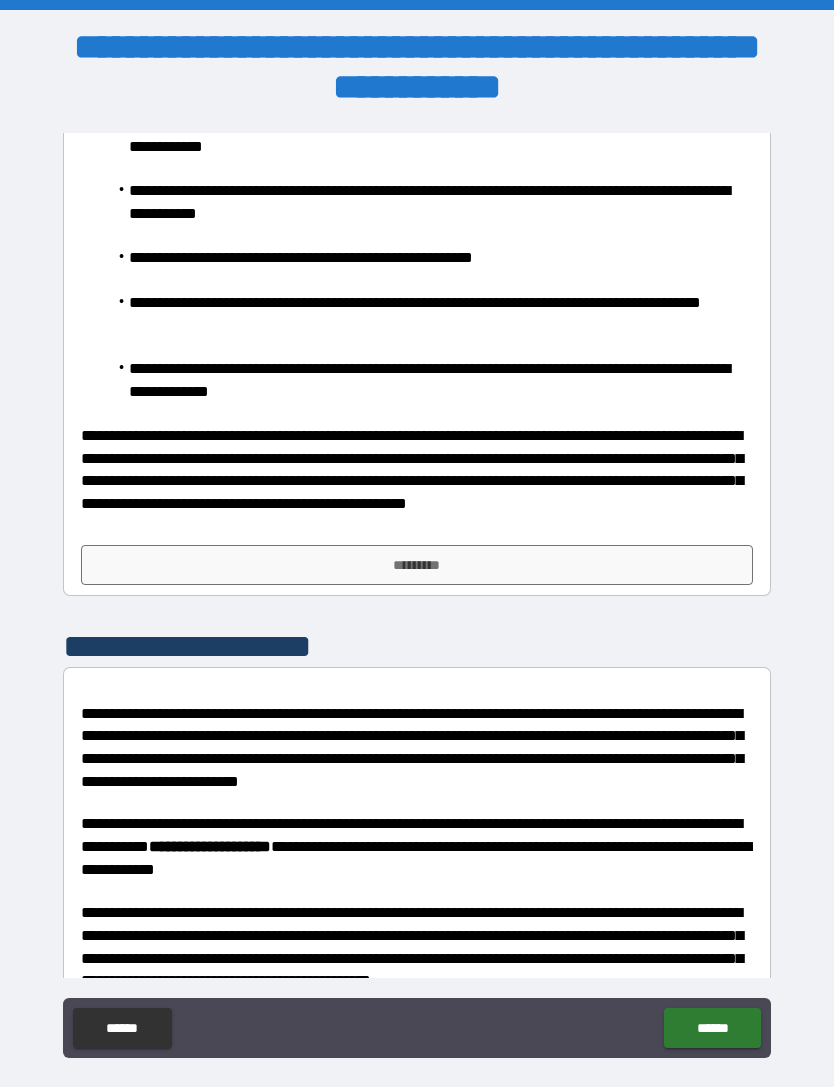 type on "**********" 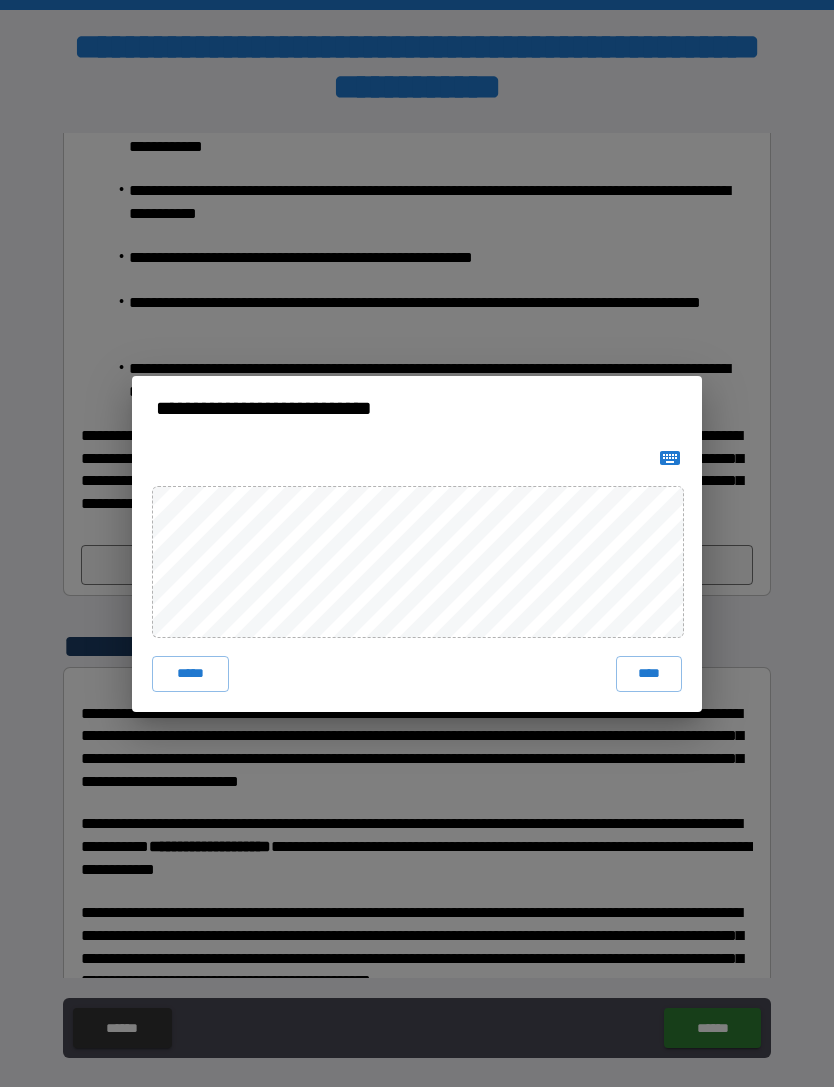 click on "****" at bounding box center (649, 674) 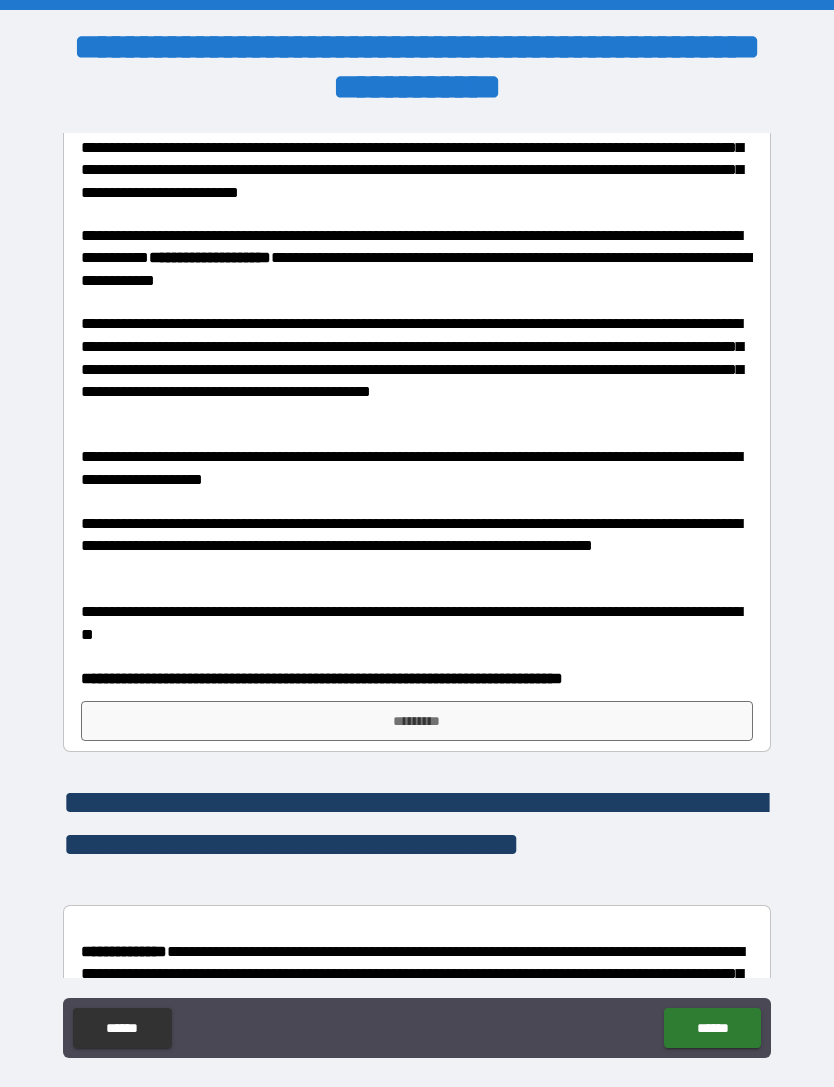 scroll, scrollTop: 952, scrollLeft: 0, axis: vertical 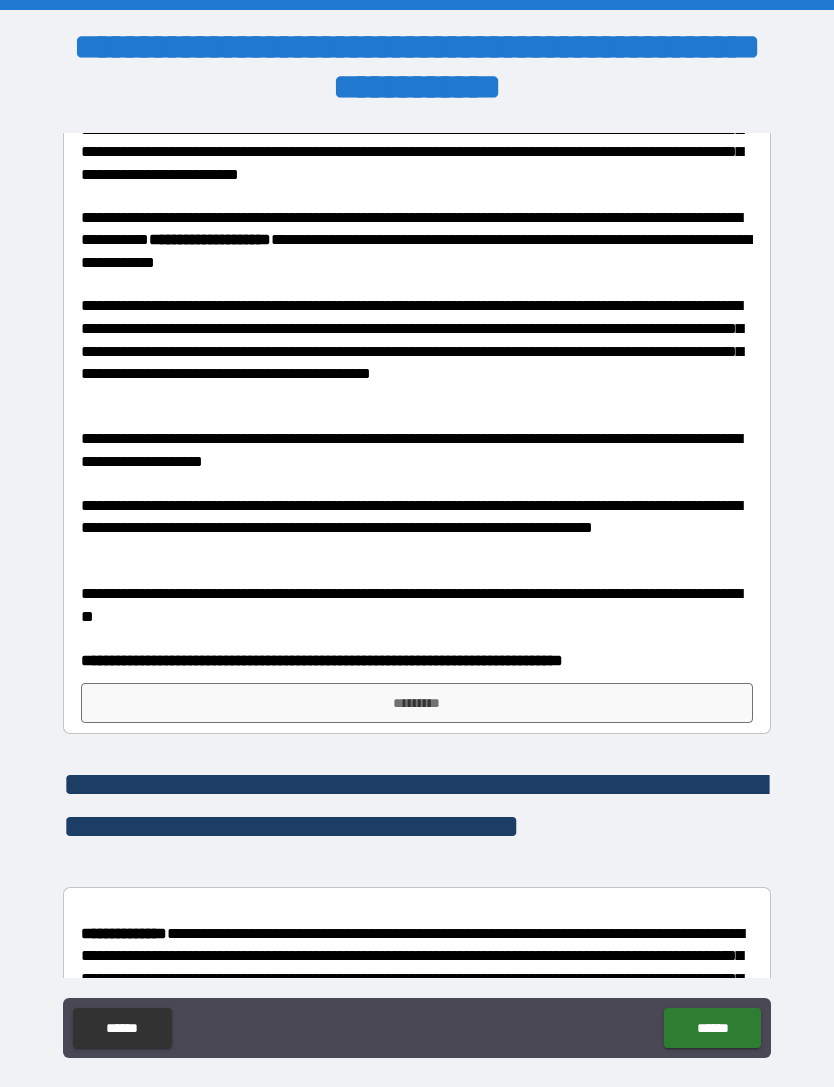 click on "*********" at bounding box center [417, 703] 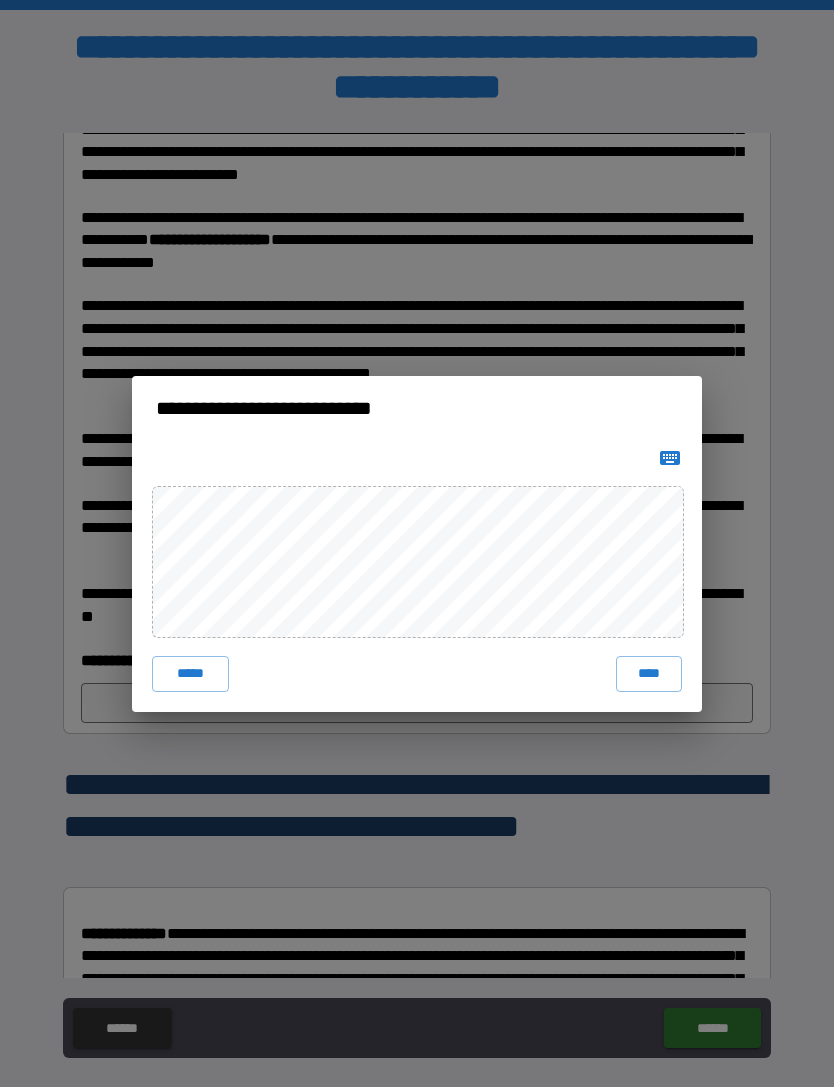 click on "****" at bounding box center (649, 674) 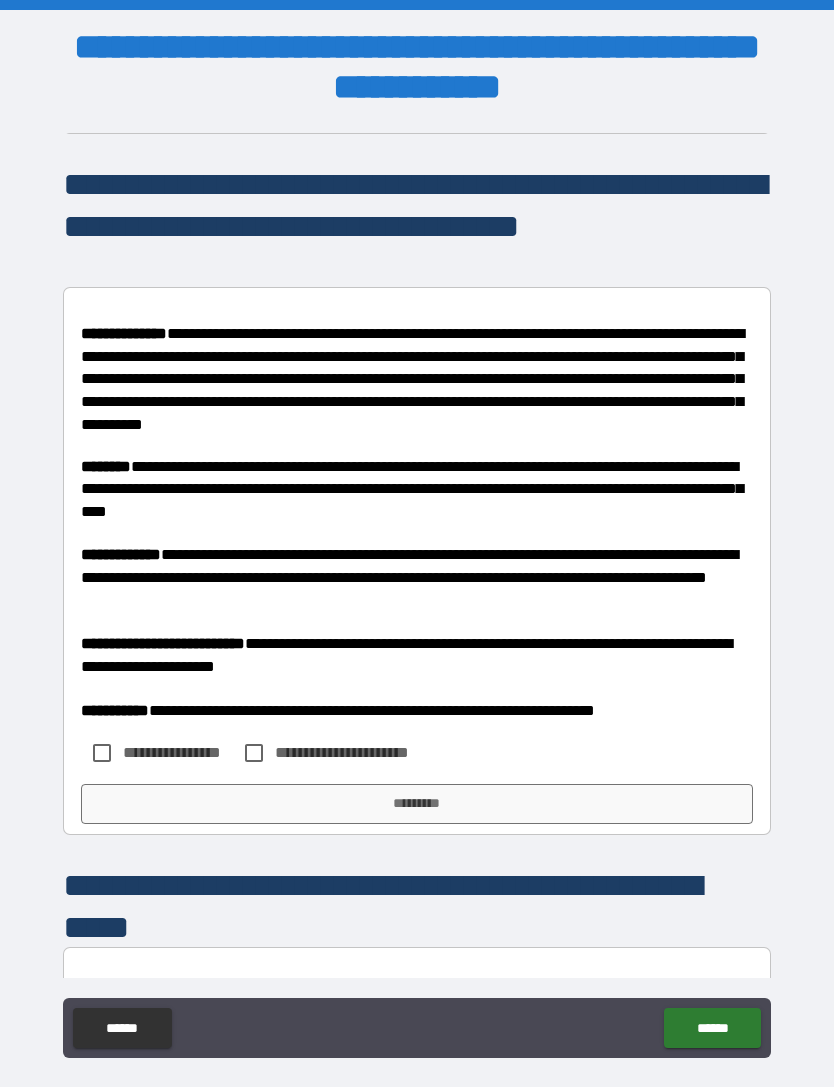 scroll, scrollTop: 1571, scrollLeft: 0, axis: vertical 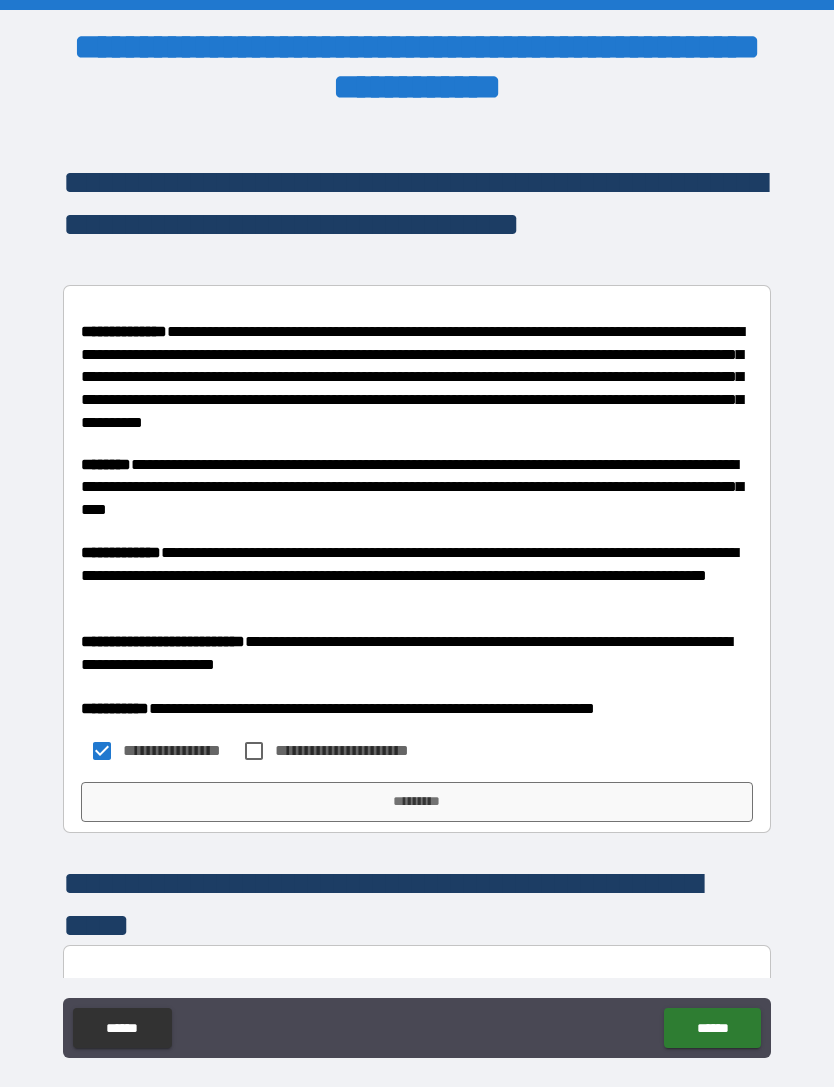click on "*********" at bounding box center (417, 802) 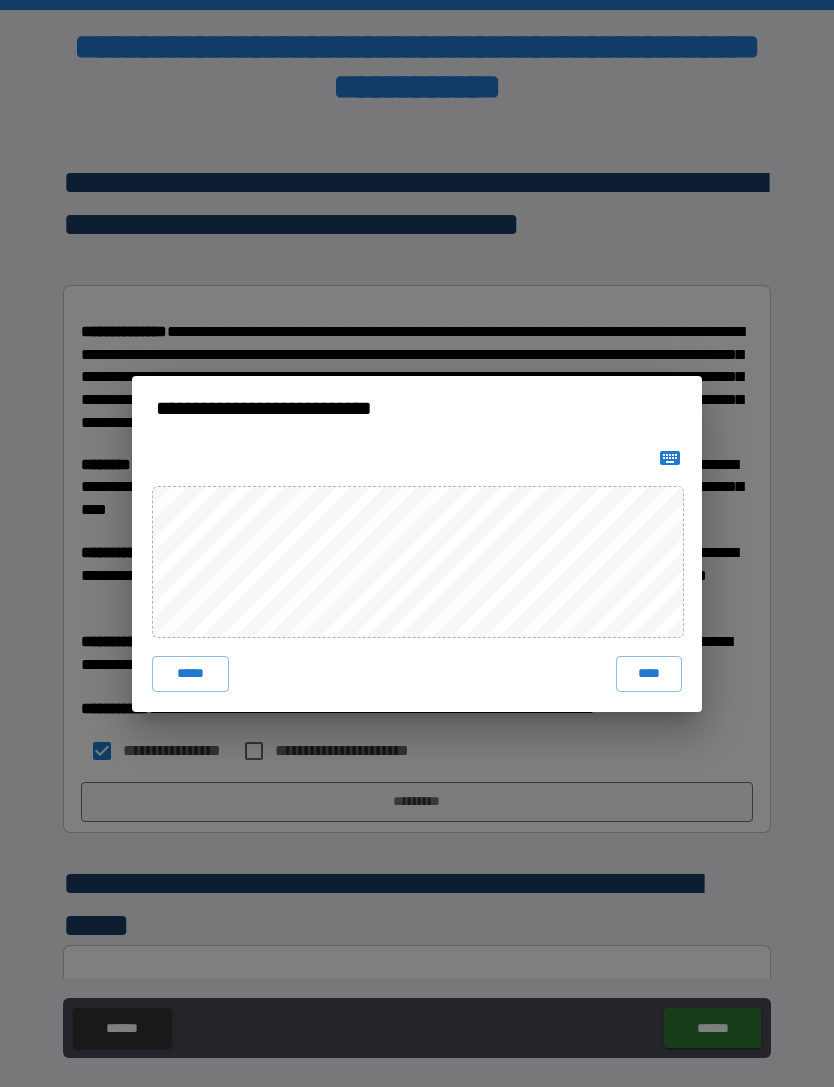 click on "****" at bounding box center (649, 674) 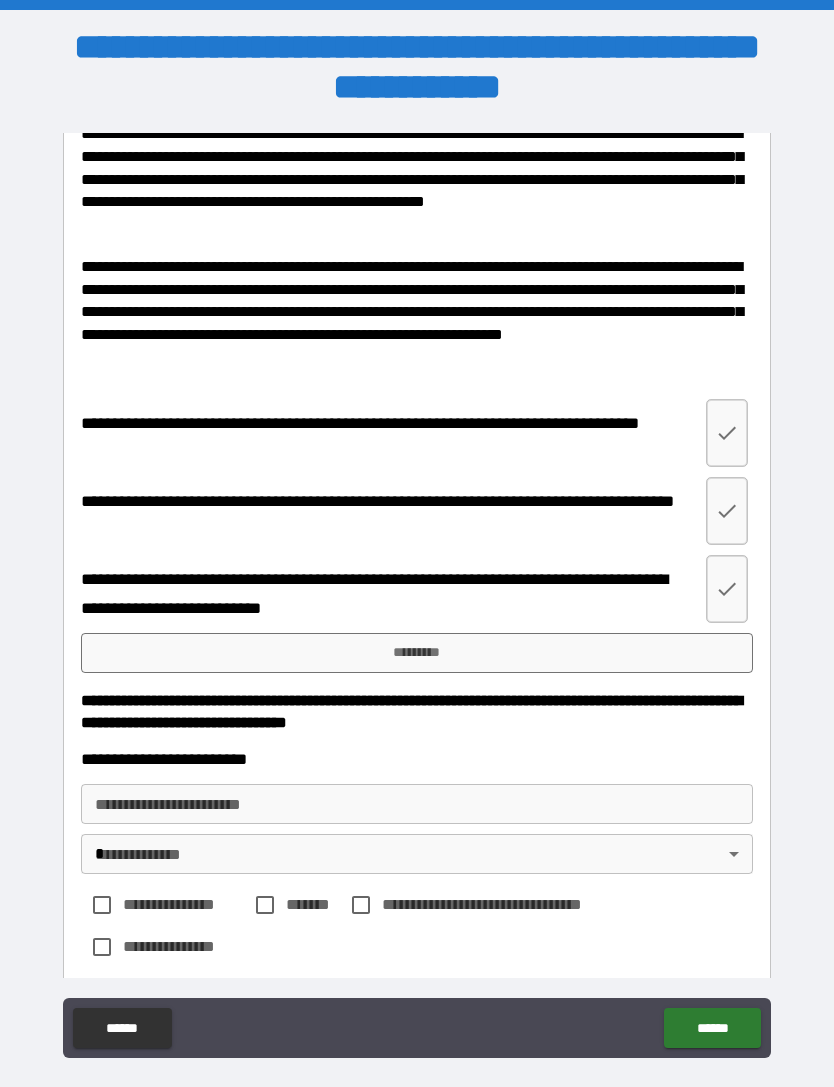 scroll, scrollTop: 2888, scrollLeft: 0, axis: vertical 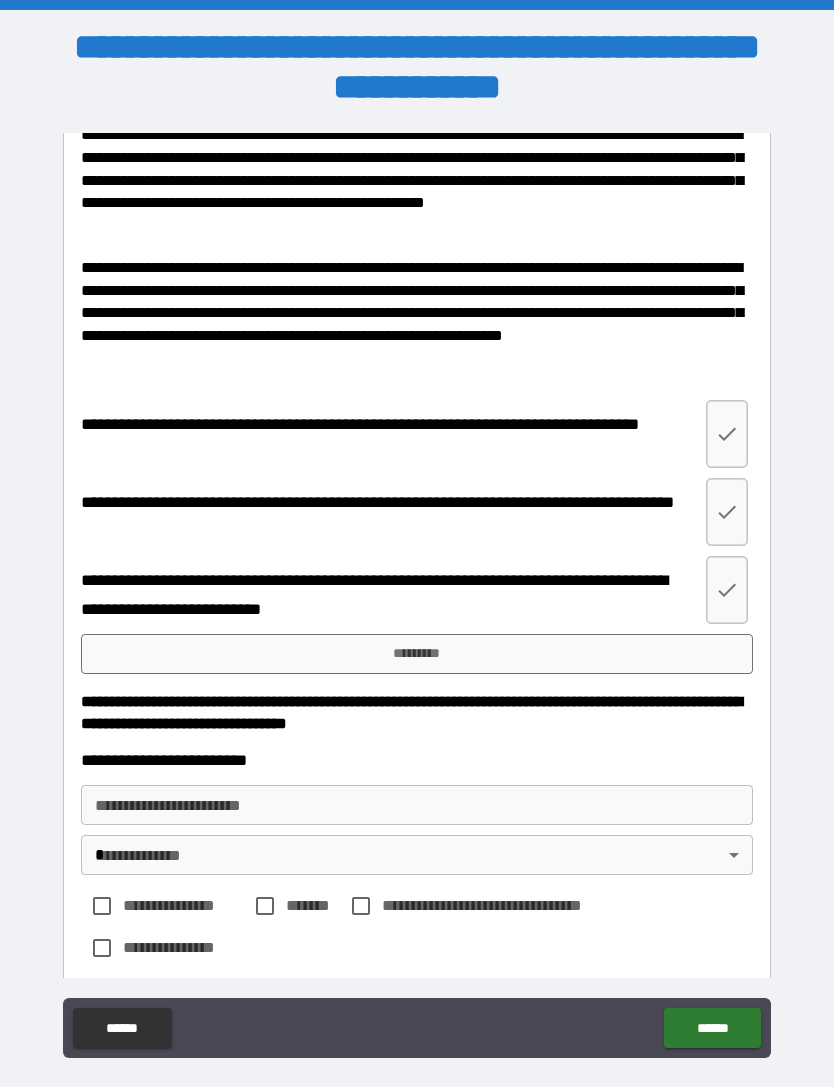 click on "*********" at bounding box center [417, 654] 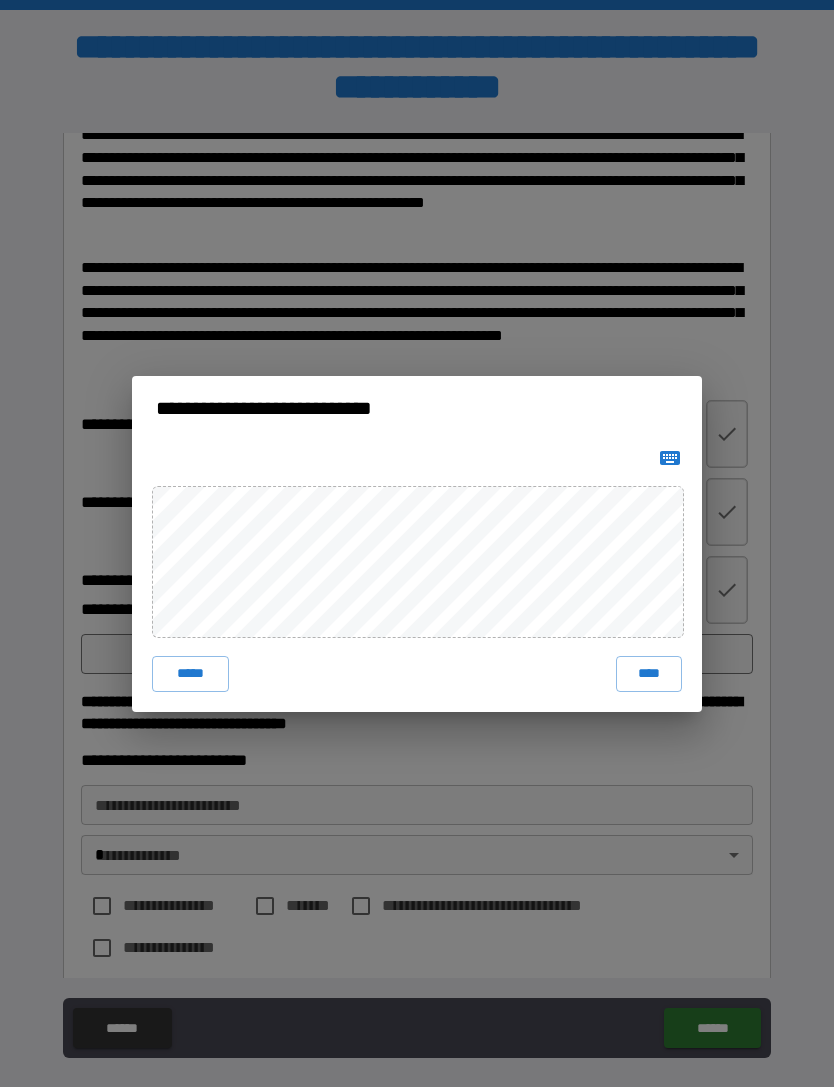 click on "****" at bounding box center (649, 674) 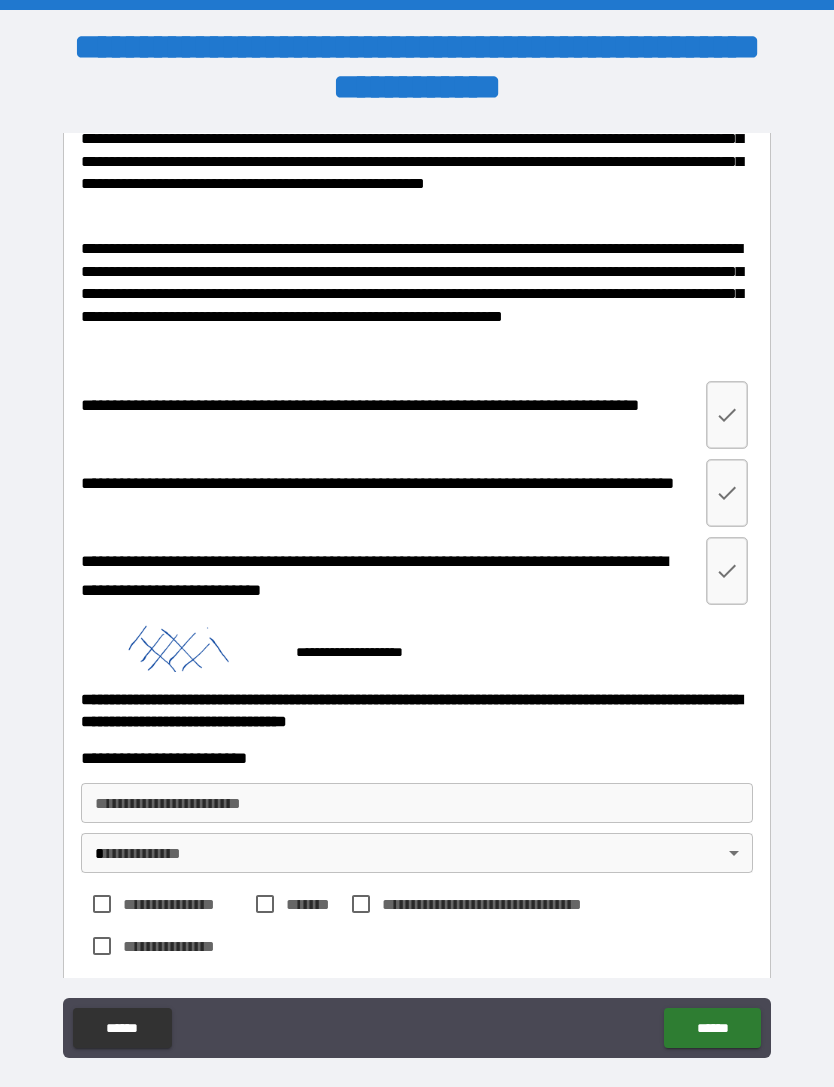 scroll, scrollTop: 2906, scrollLeft: 0, axis: vertical 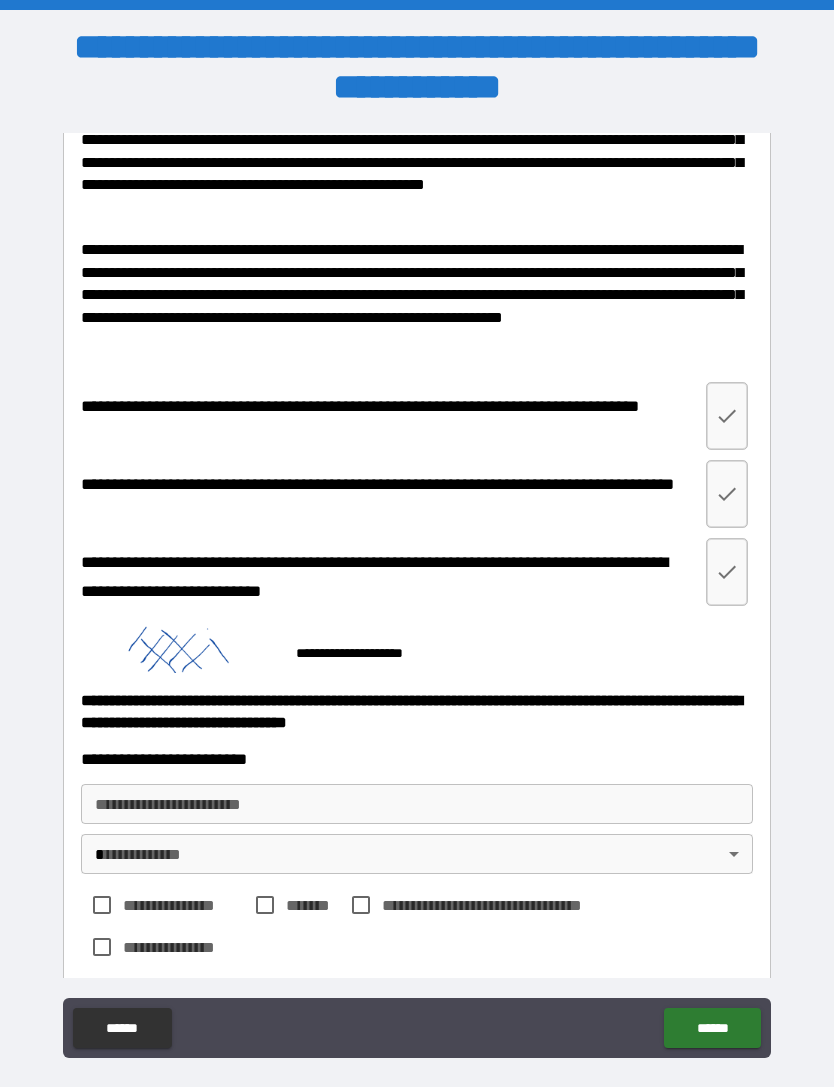 click on "**********" at bounding box center [417, 804] 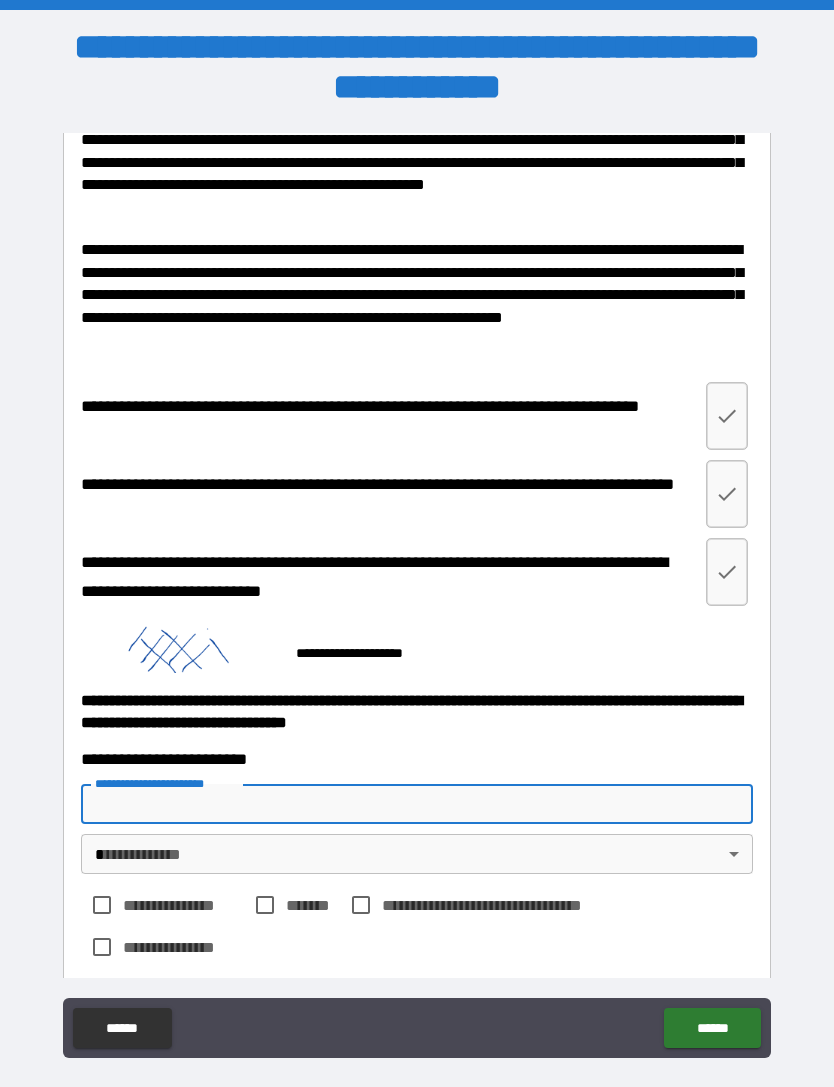 scroll, scrollTop: 64, scrollLeft: 0, axis: vertical 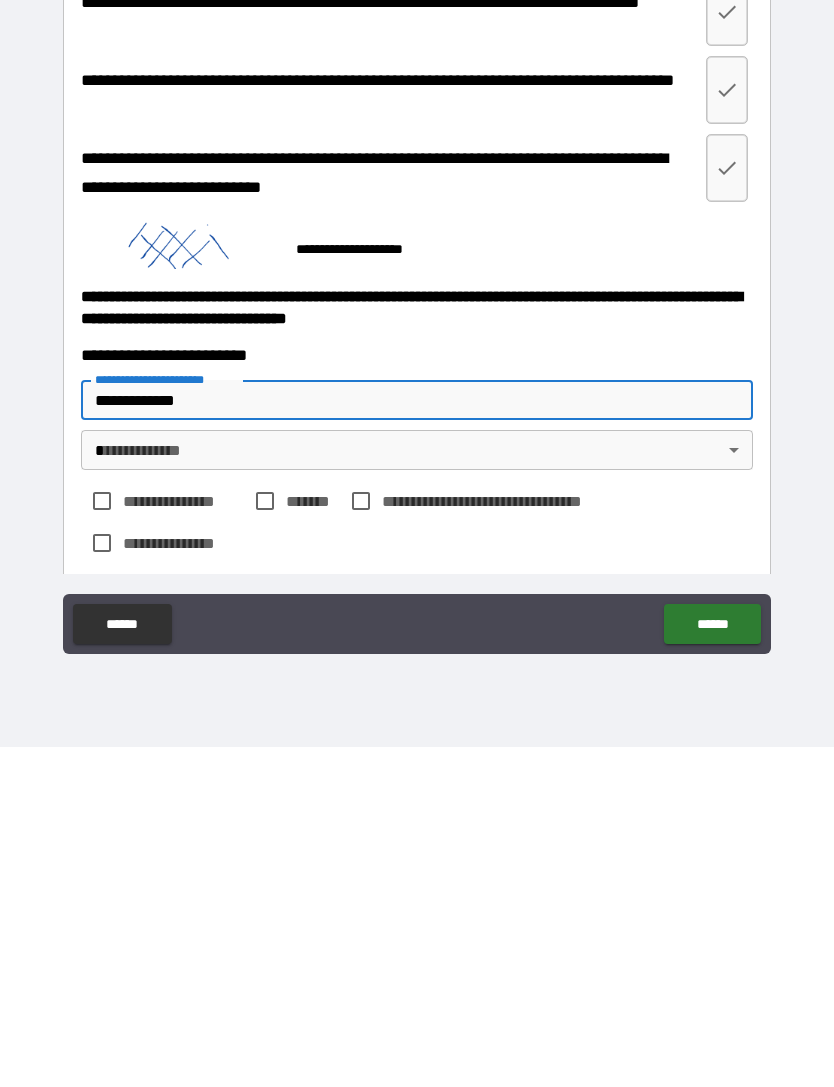type on "**********" 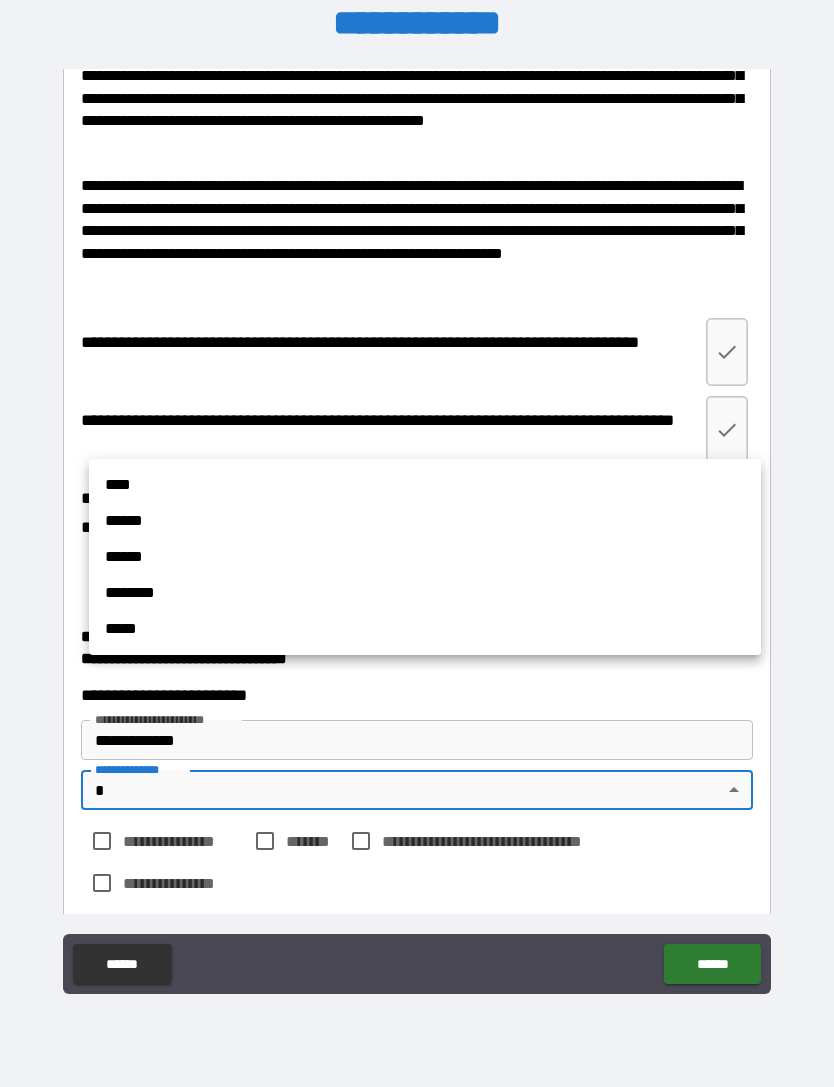 click on "******" at bounding box center (425, 557) 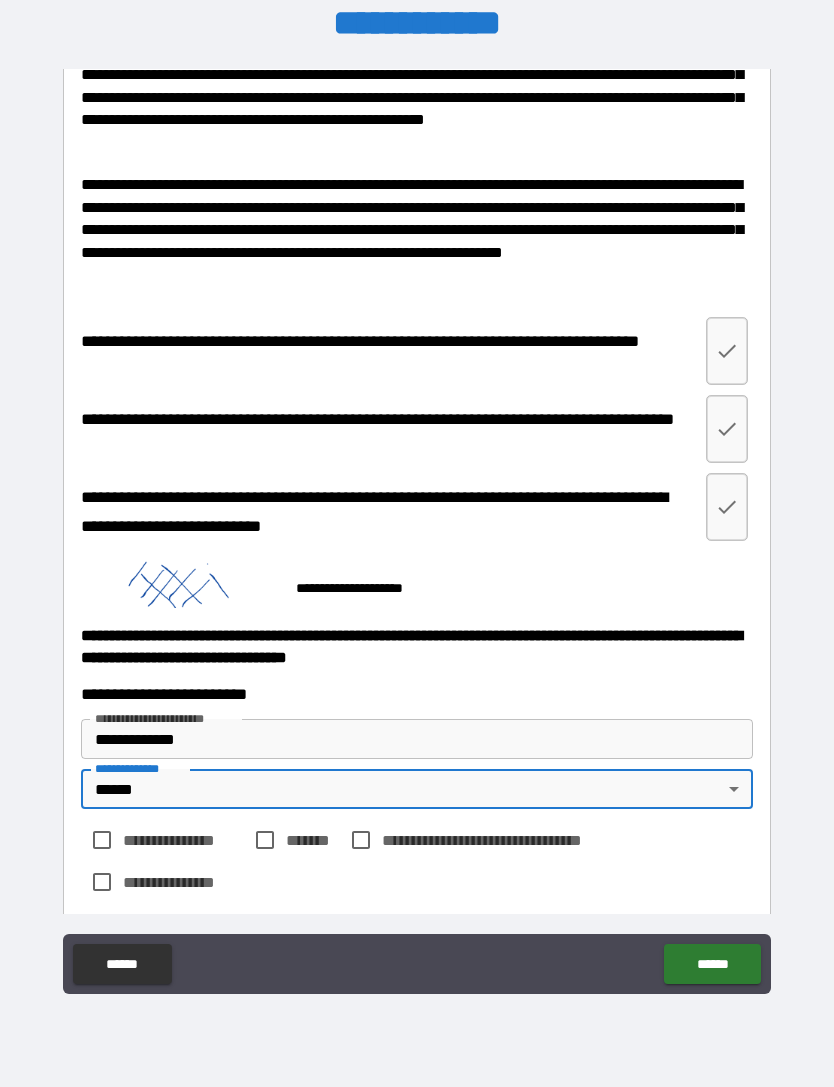 scroll, scrollTop: 2906, scrollLeft: 0, axis: vertical 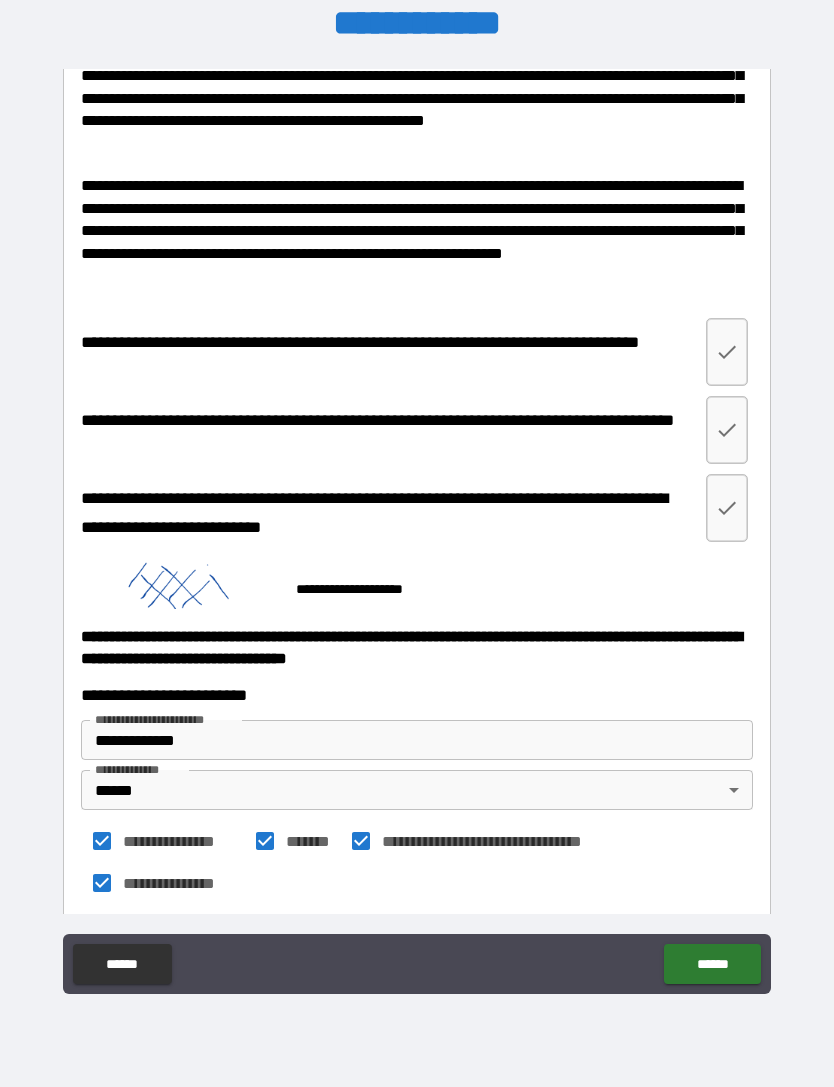 click on "******" at bounding box center [712, 964] 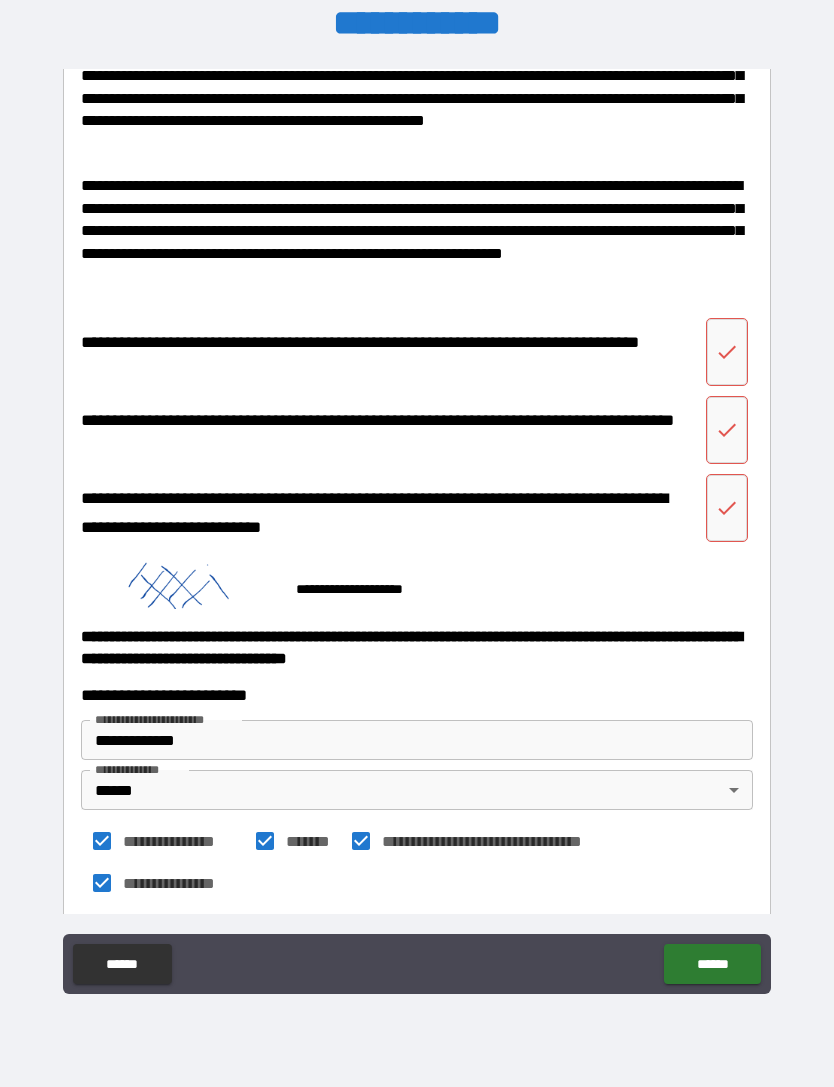 click 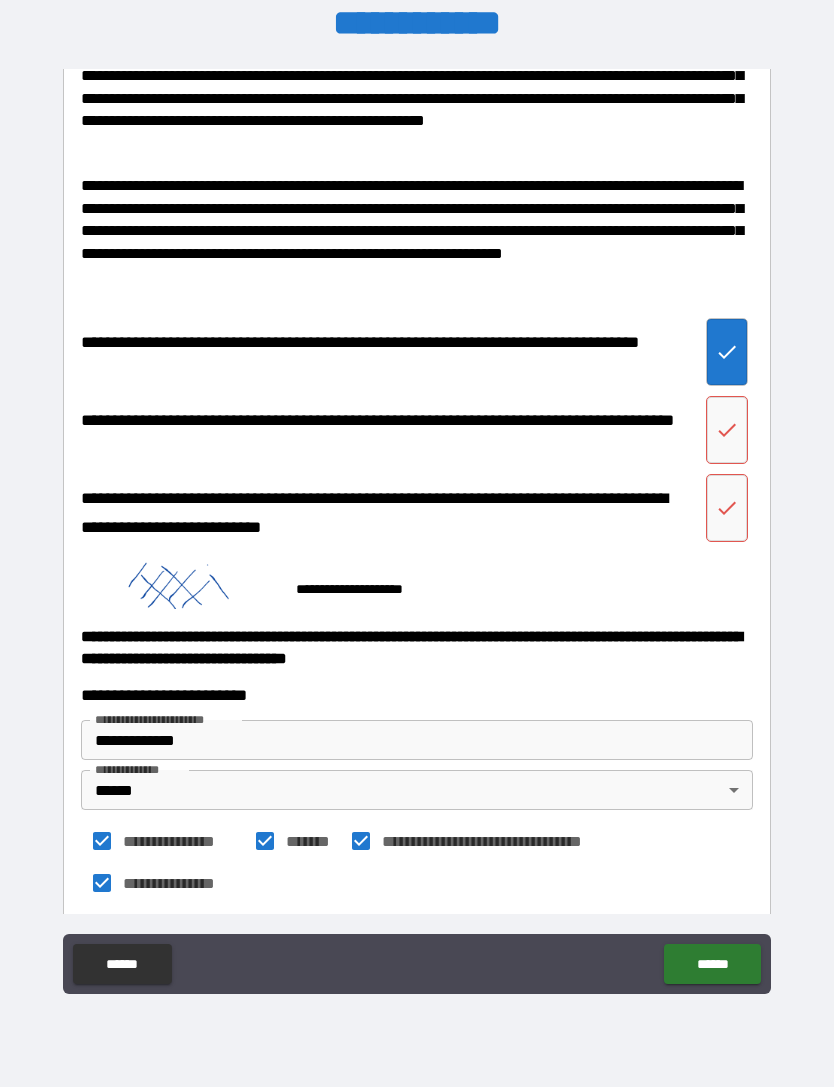 click at bounding box center (727, 430) 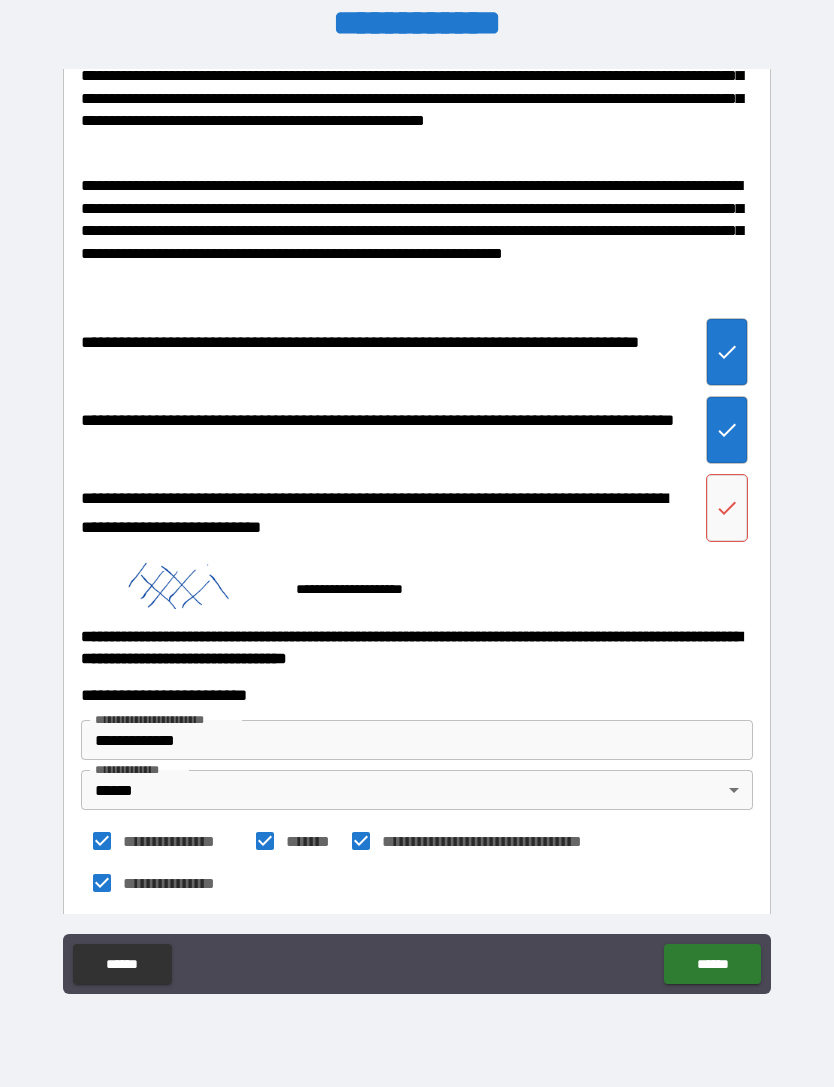 click 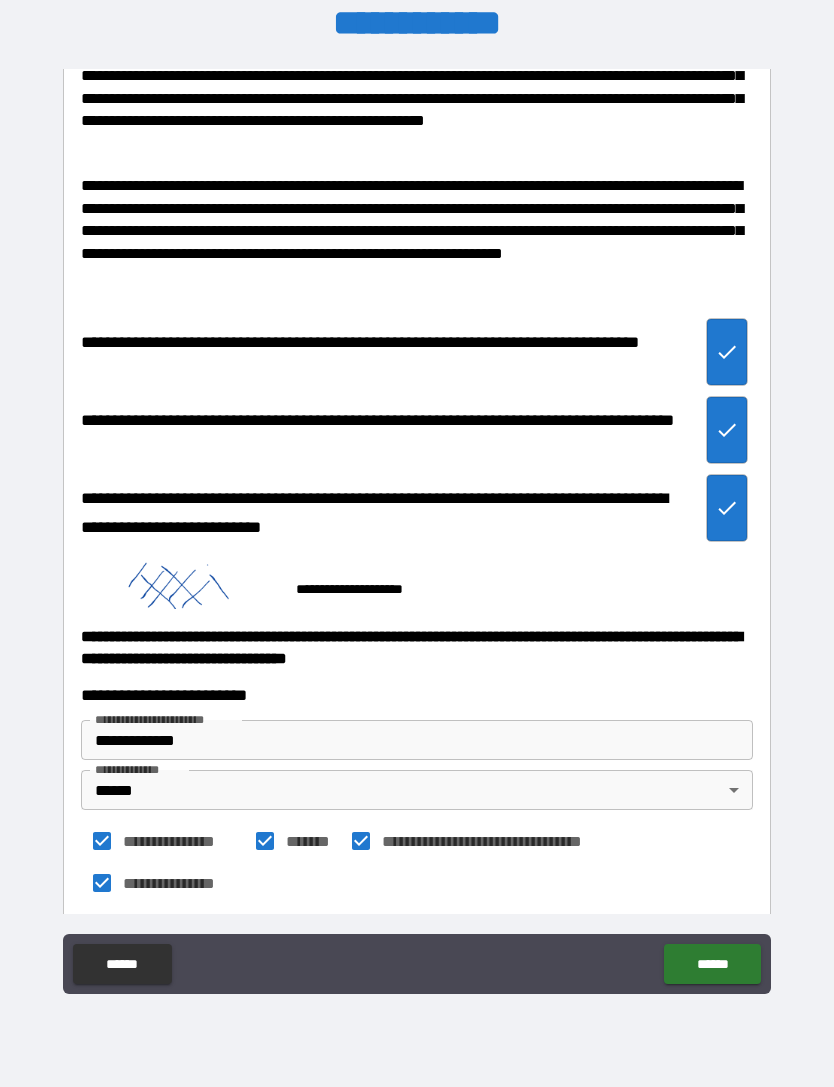click on "******" at bounding box center (712, 964) 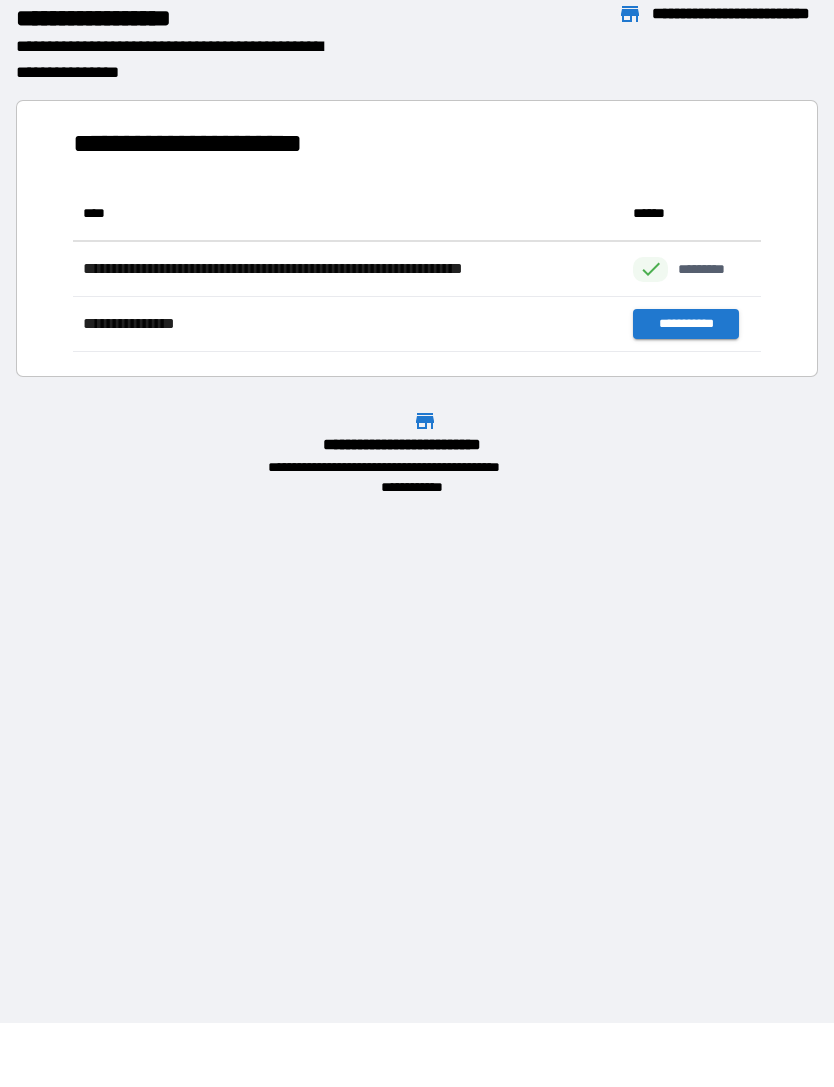 scroll, scrollTop: 1, scrollLeft: 1, axis: both 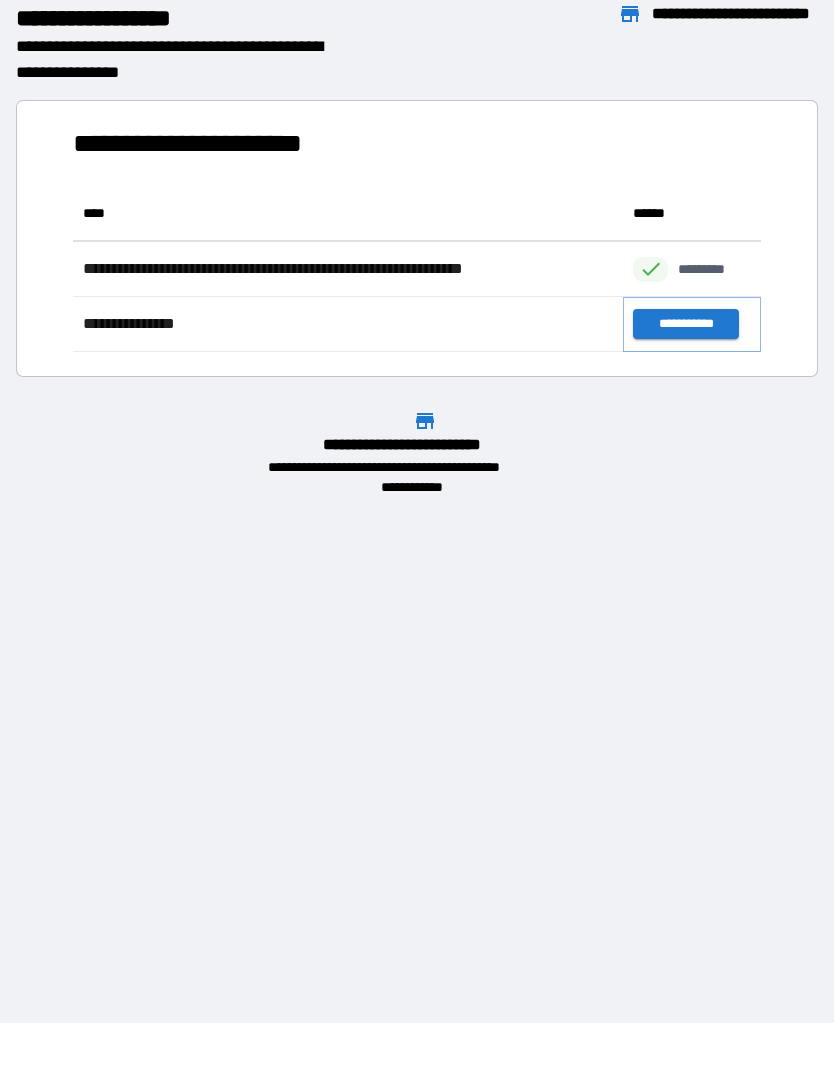 click on "**********" at bounding box center [685, 324] 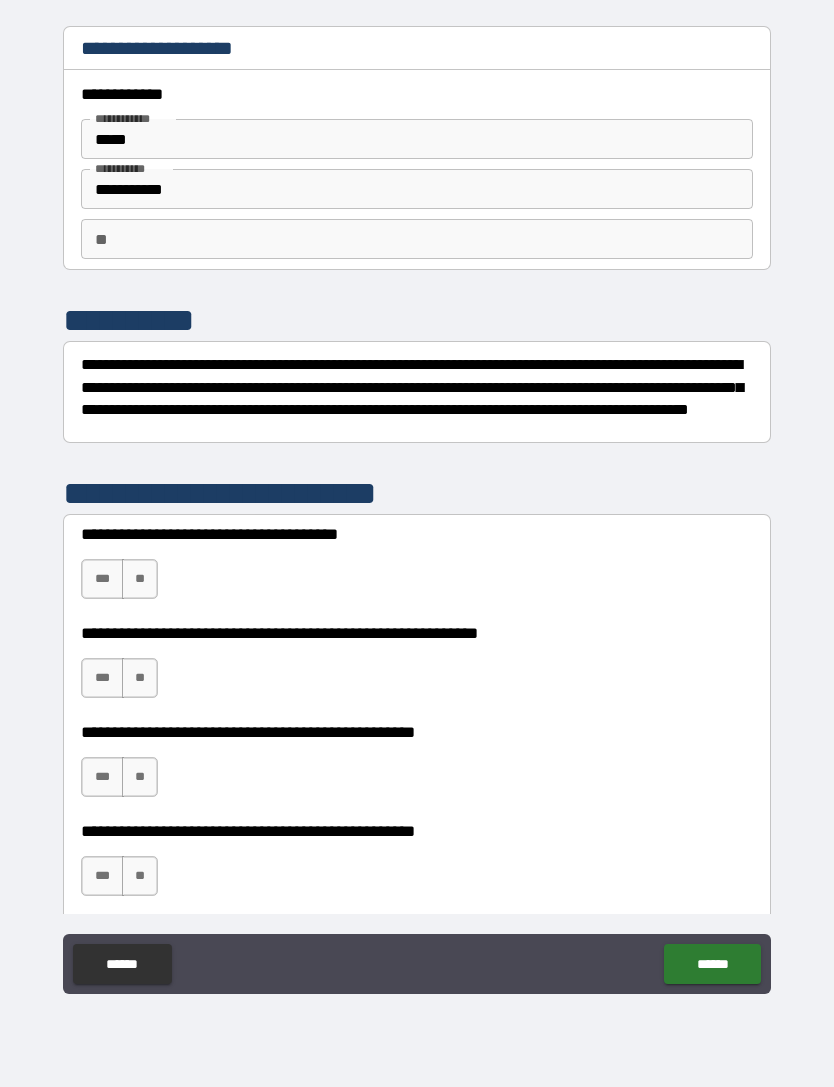 click on "**********" at bounding box center [417, 189] 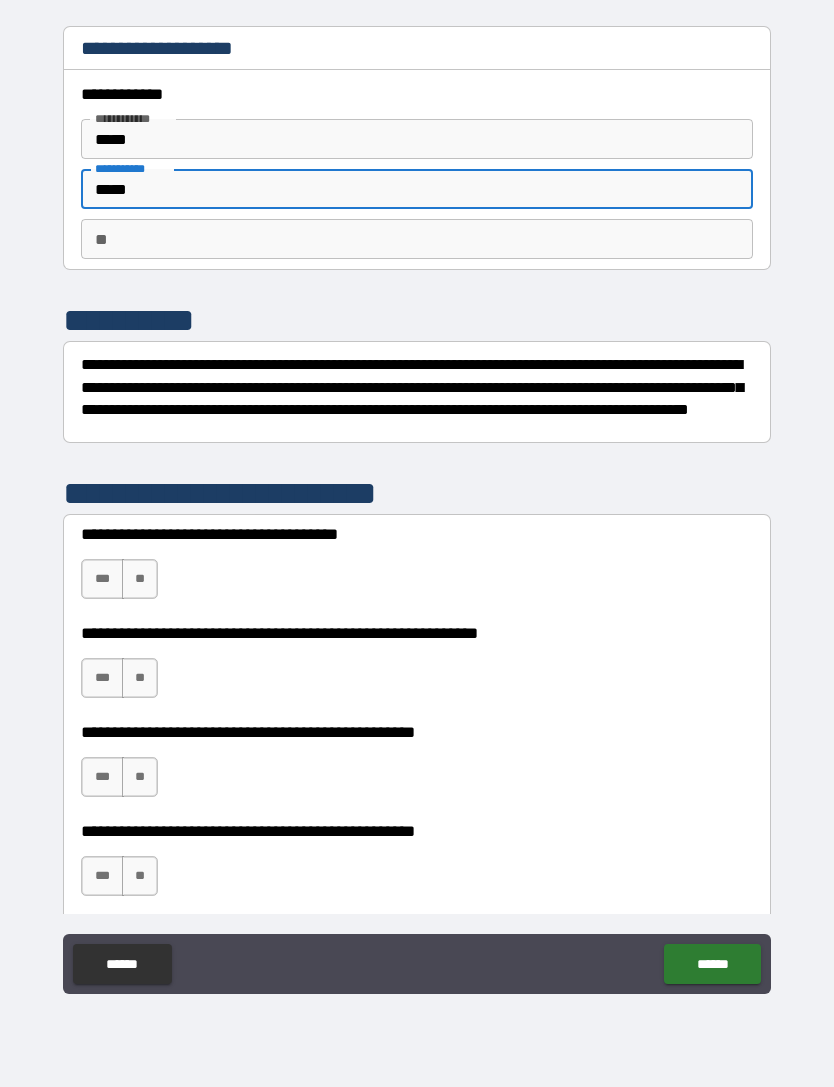 type on "*****" 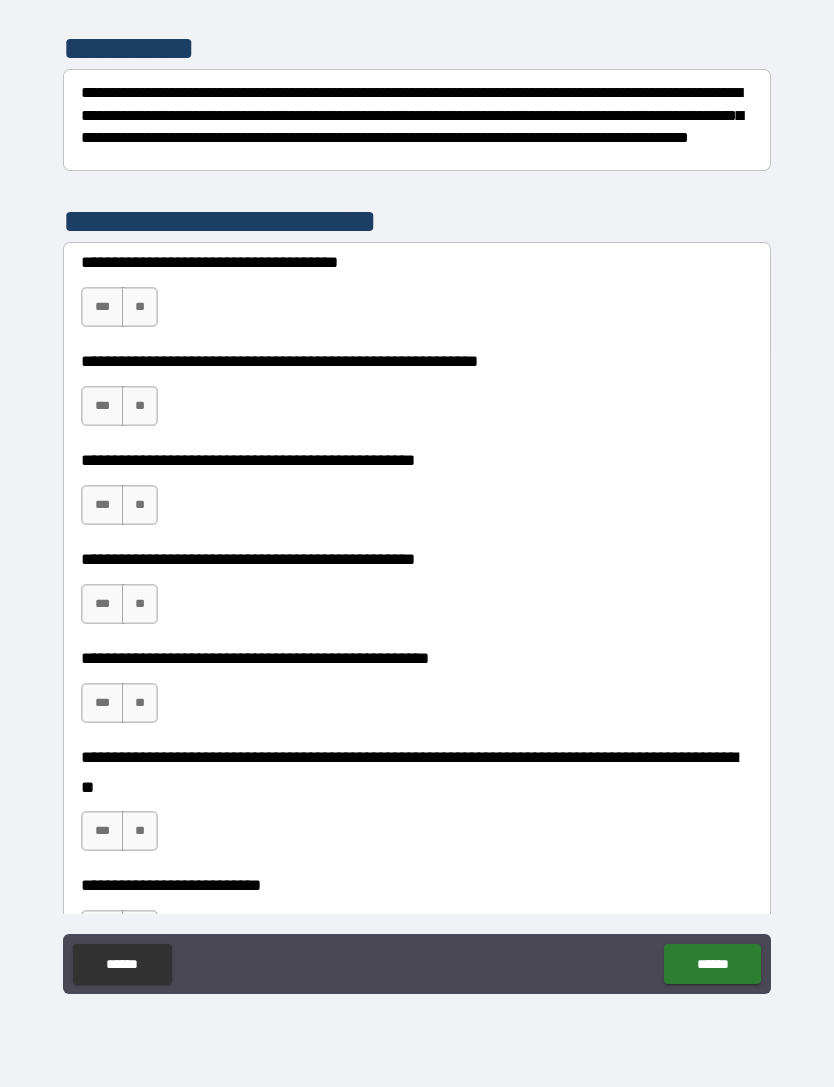 scroll, scrollTop: 286, scrollLeft: 0, axis: vertical 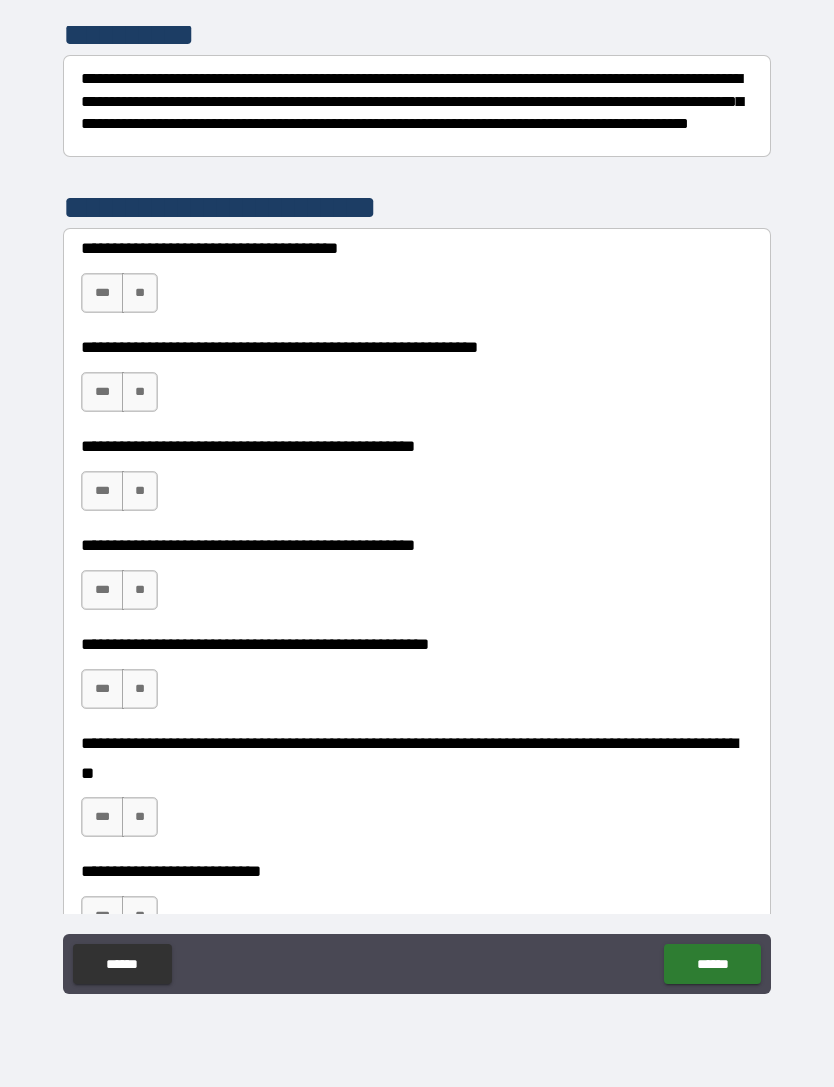 type on "*" 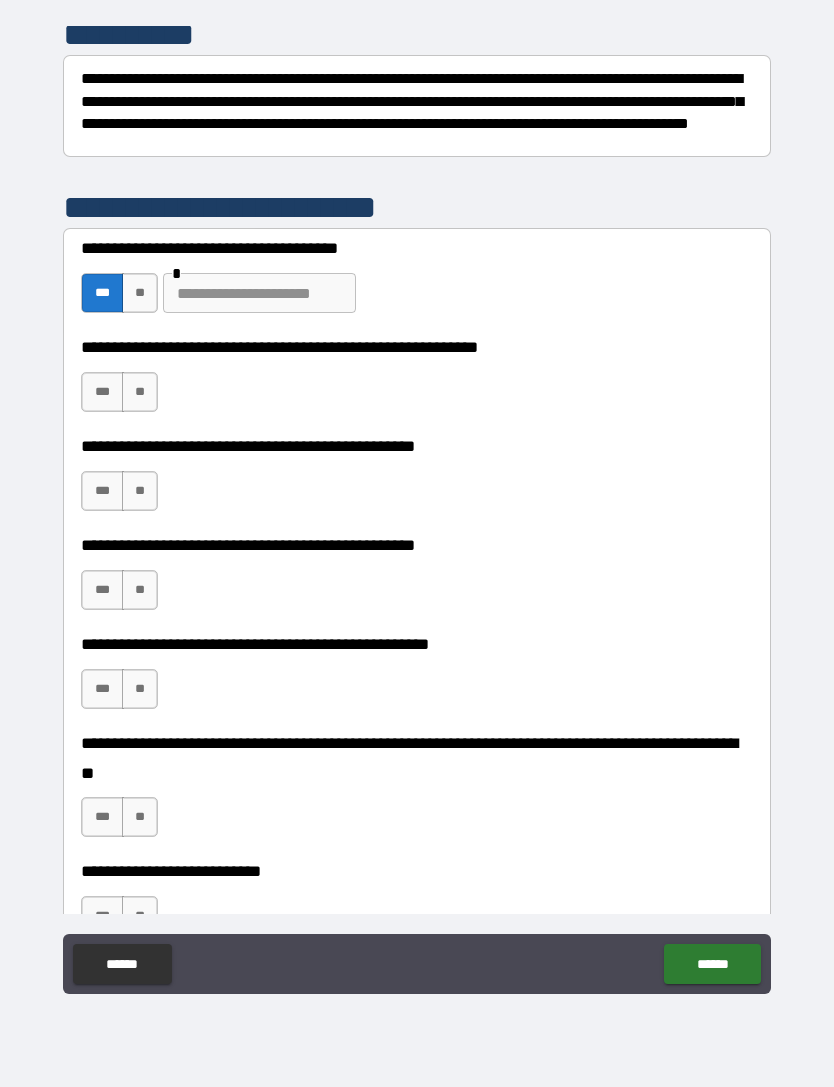 click on "***" at bounding box center (102, 392) 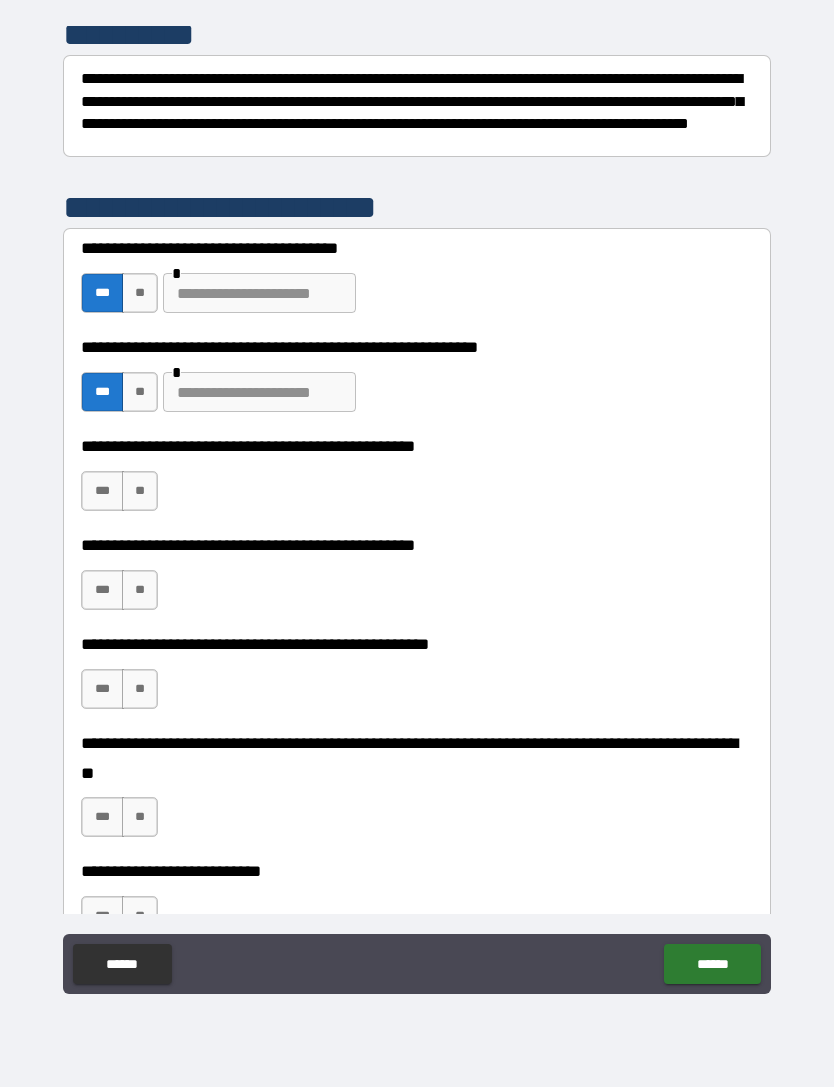 click on "**" at bounding box center (140, 491) 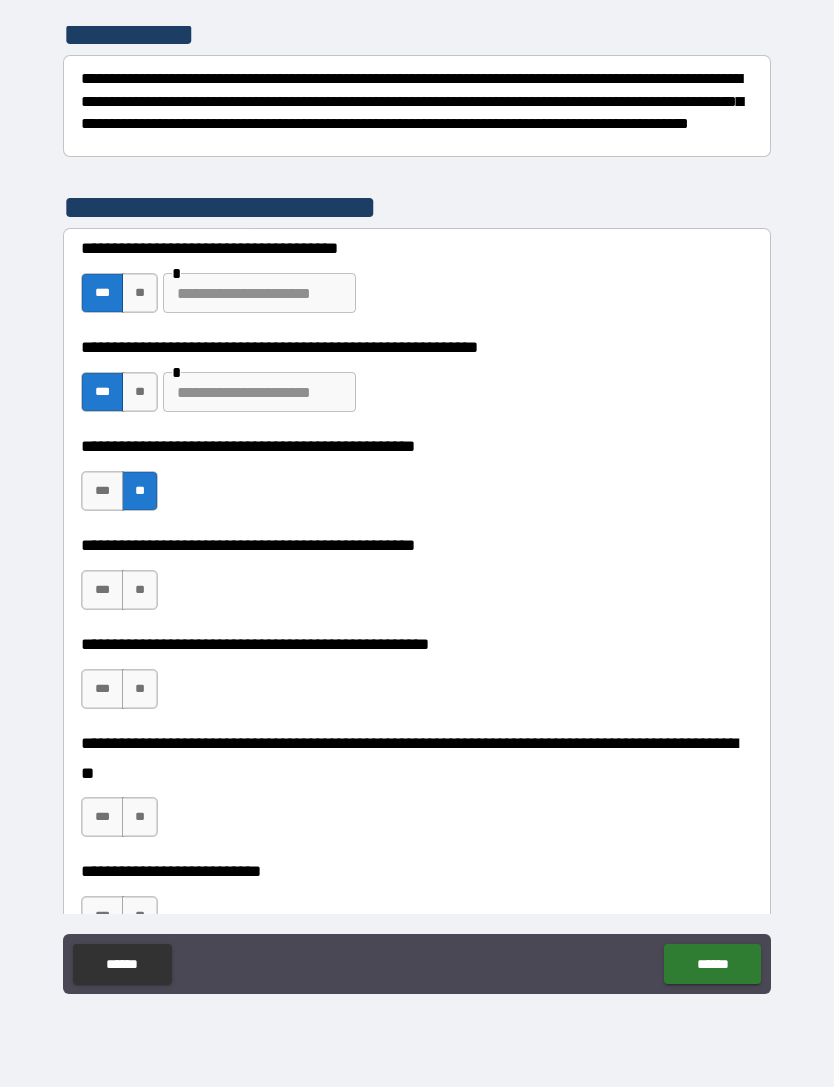 click on "***" at bounding box center (102, 590) 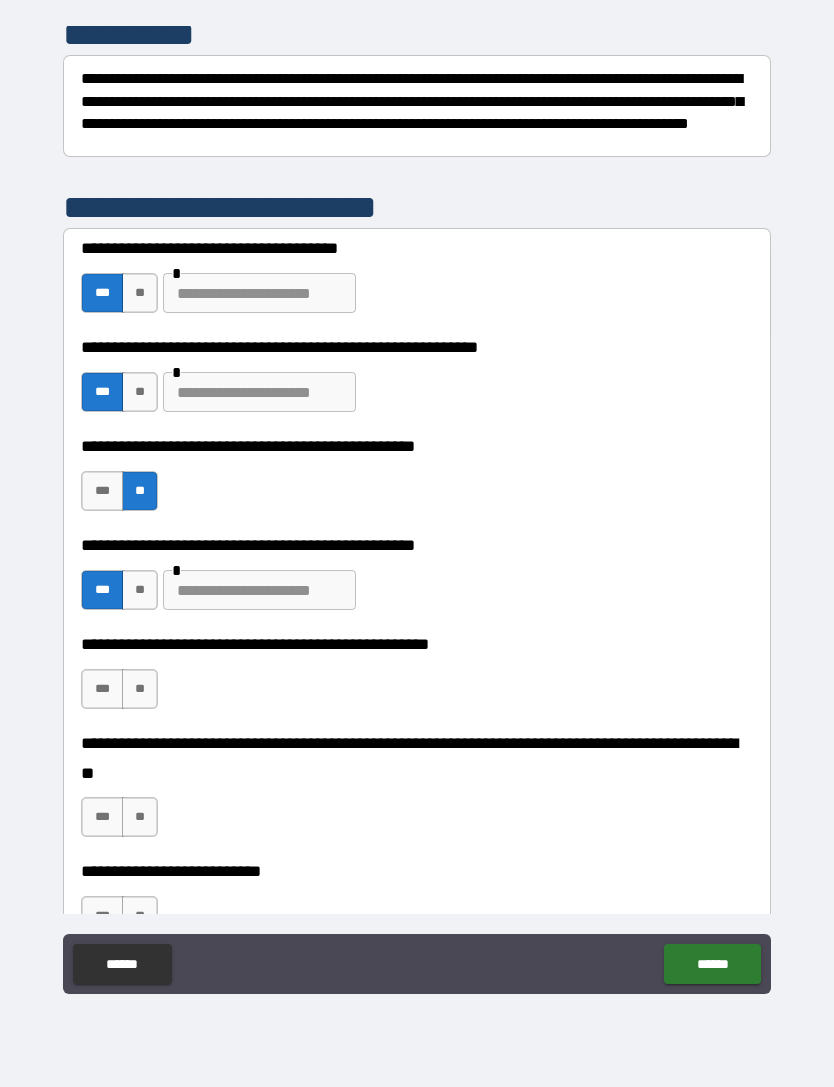 click at bounding box center [259, 590] 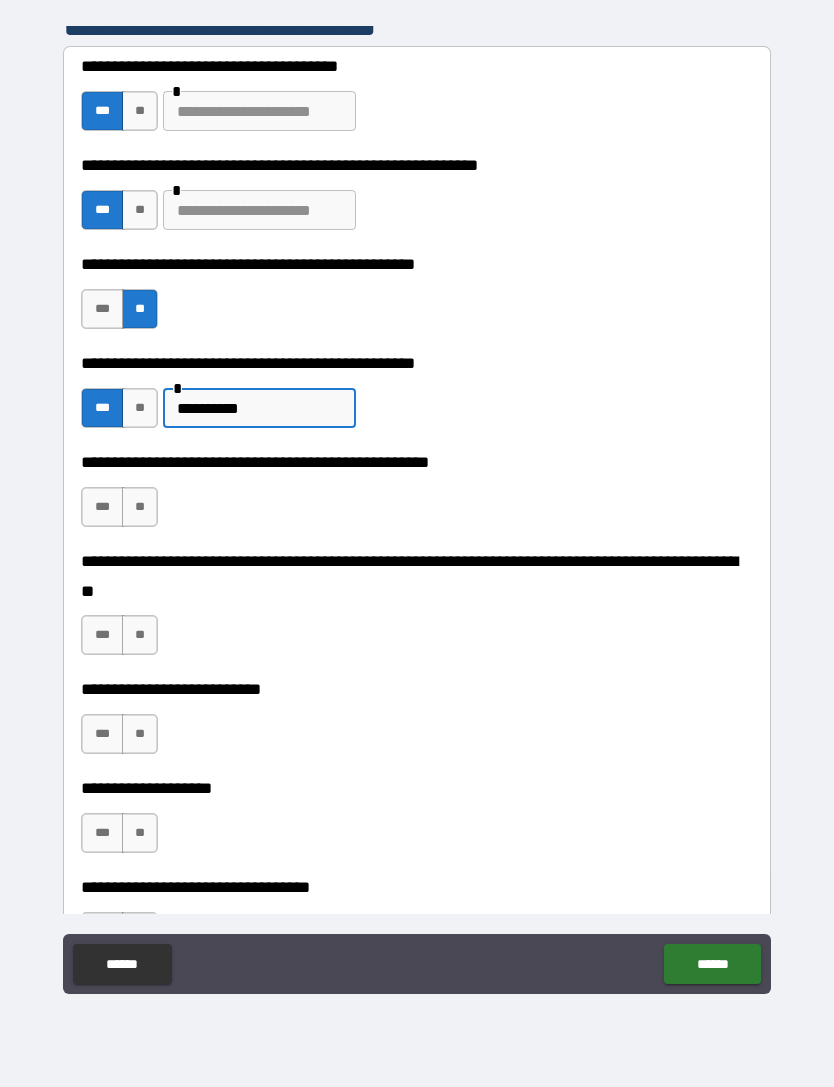 scroll, scrollTop: 469, scrollLeft: 0, axis: vertical 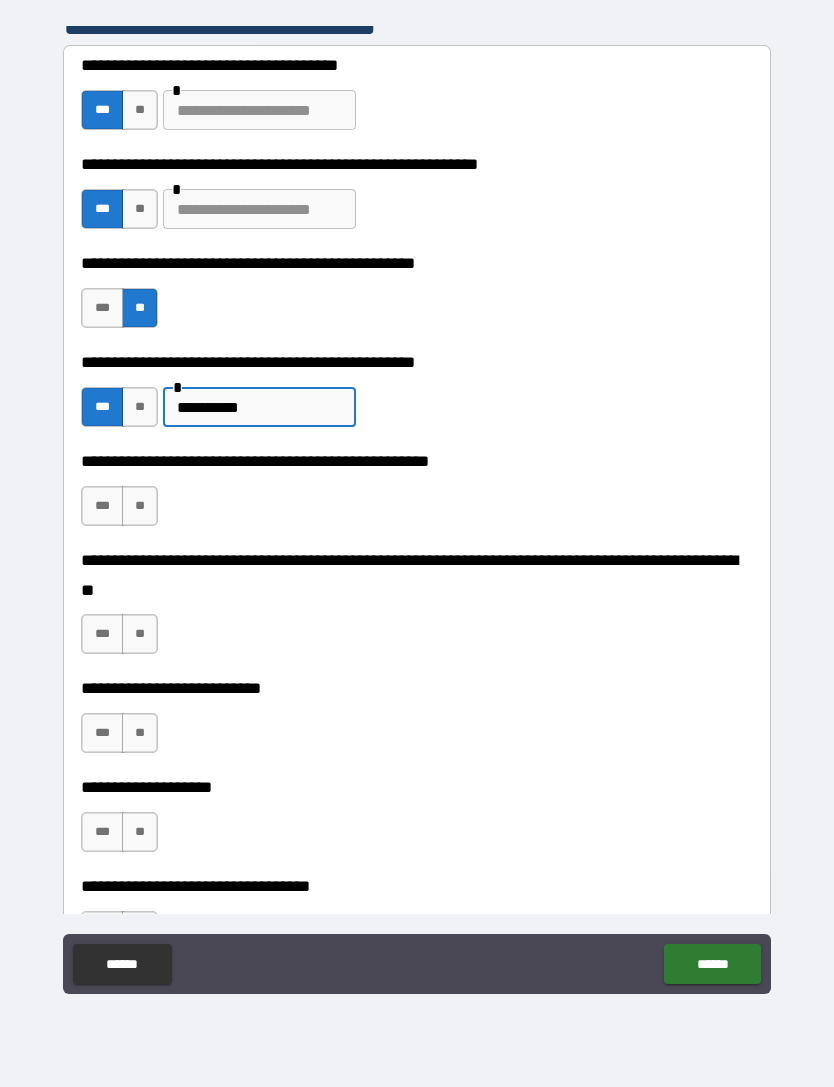 type on "*********" 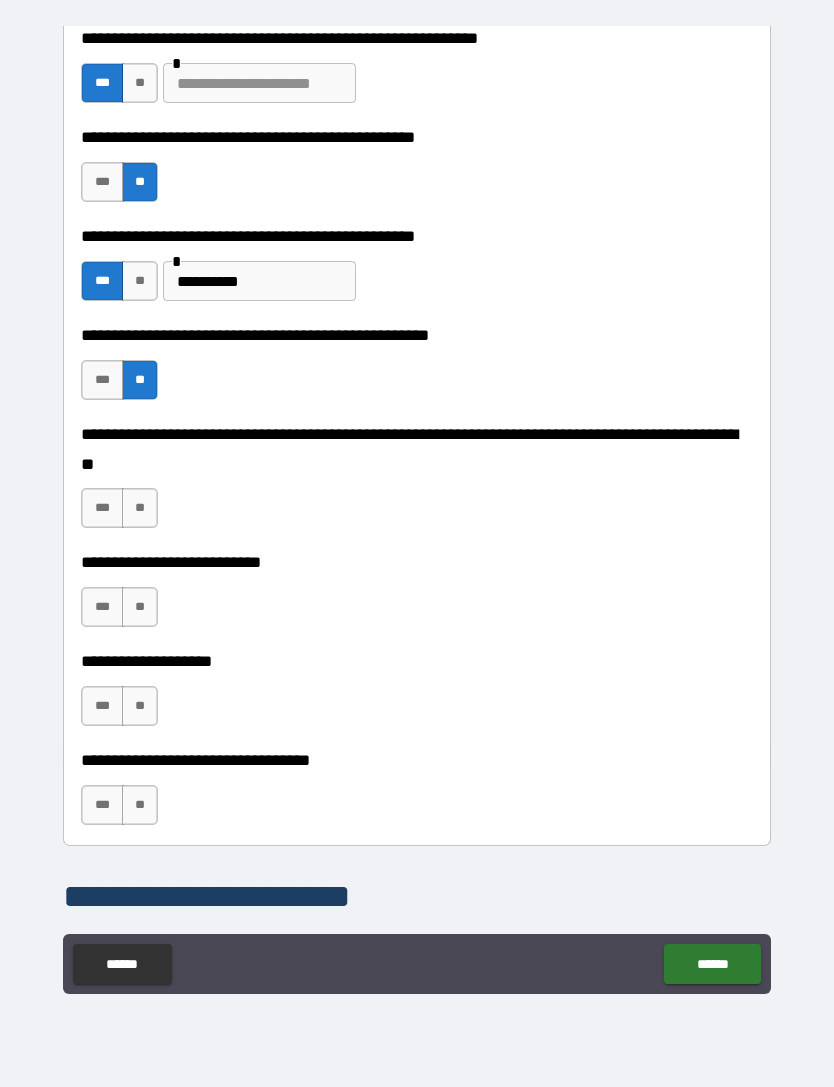 scroll, scrollTop: 597, scrollLeft: 0, axis: vertical 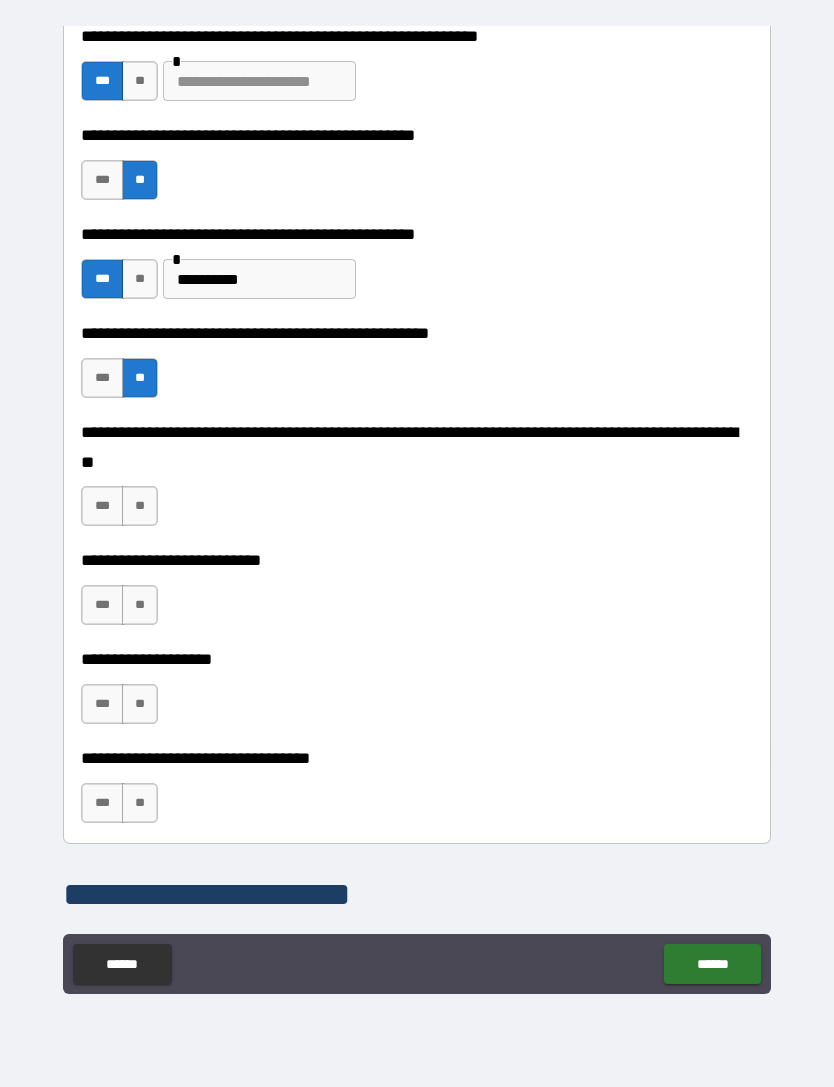 click on "**" at bounding box center (140, 506) 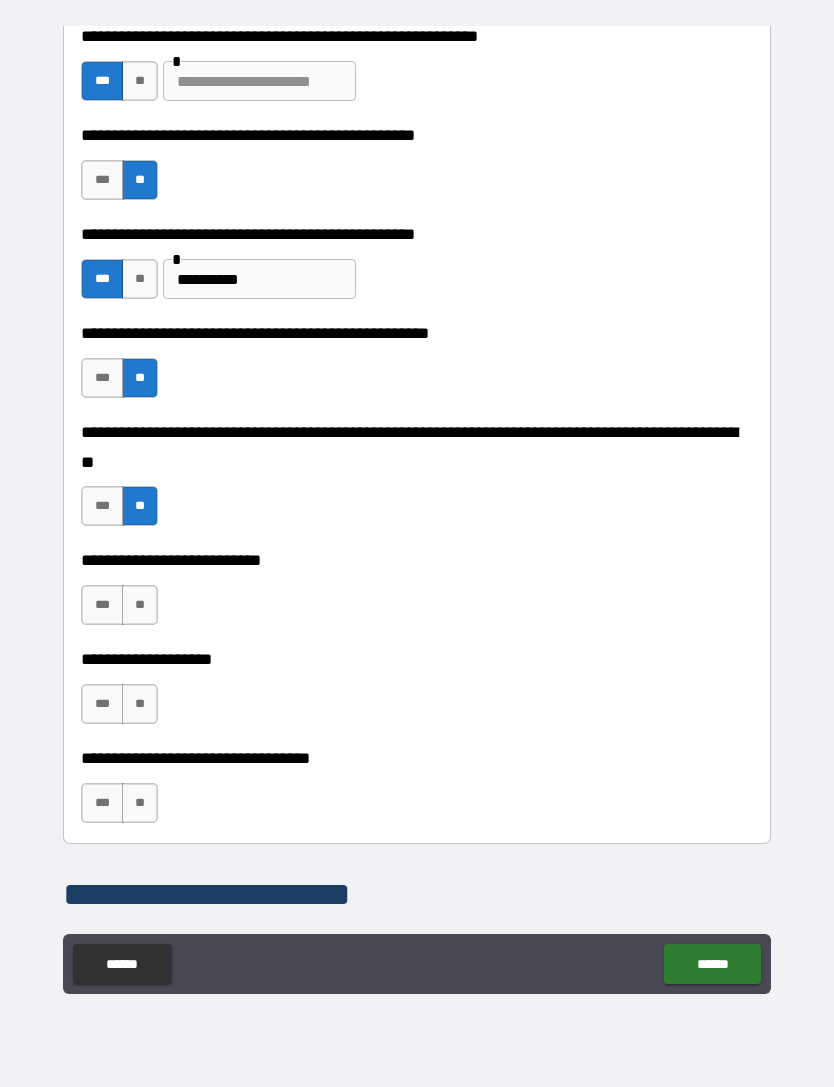 click on "**" at bounding box center [140, 605] 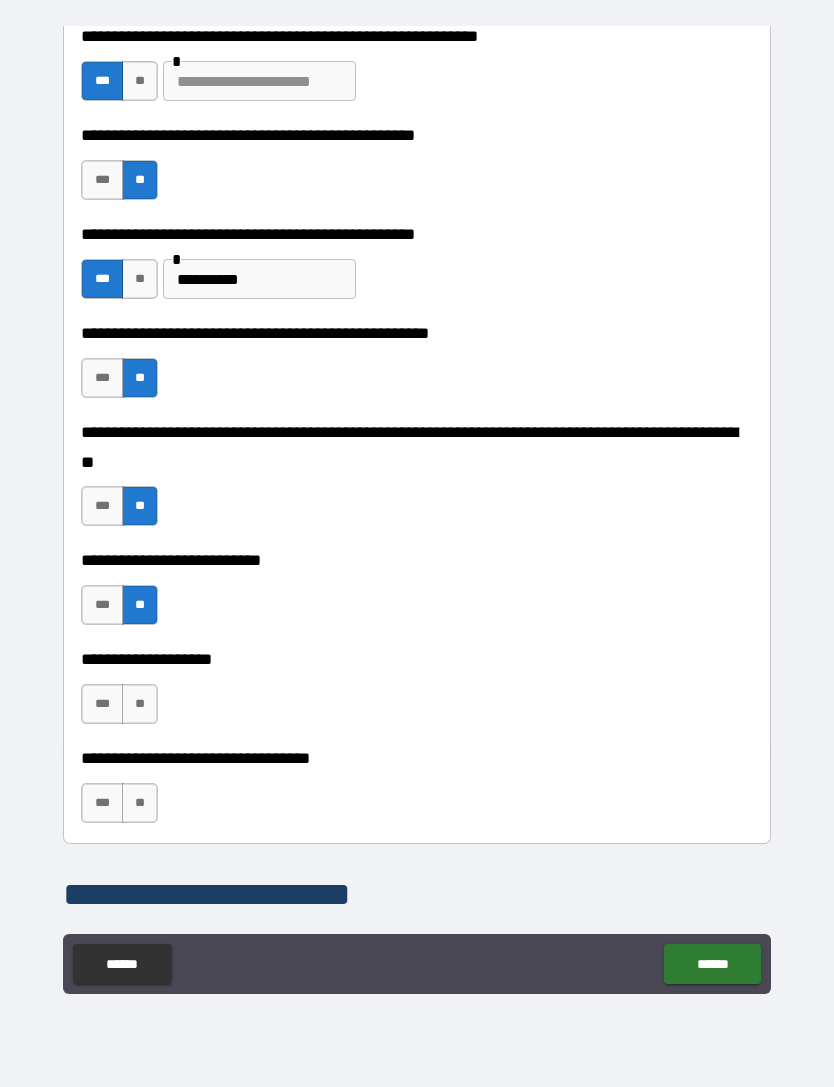 click on "***" at bounding box center [102, 704] 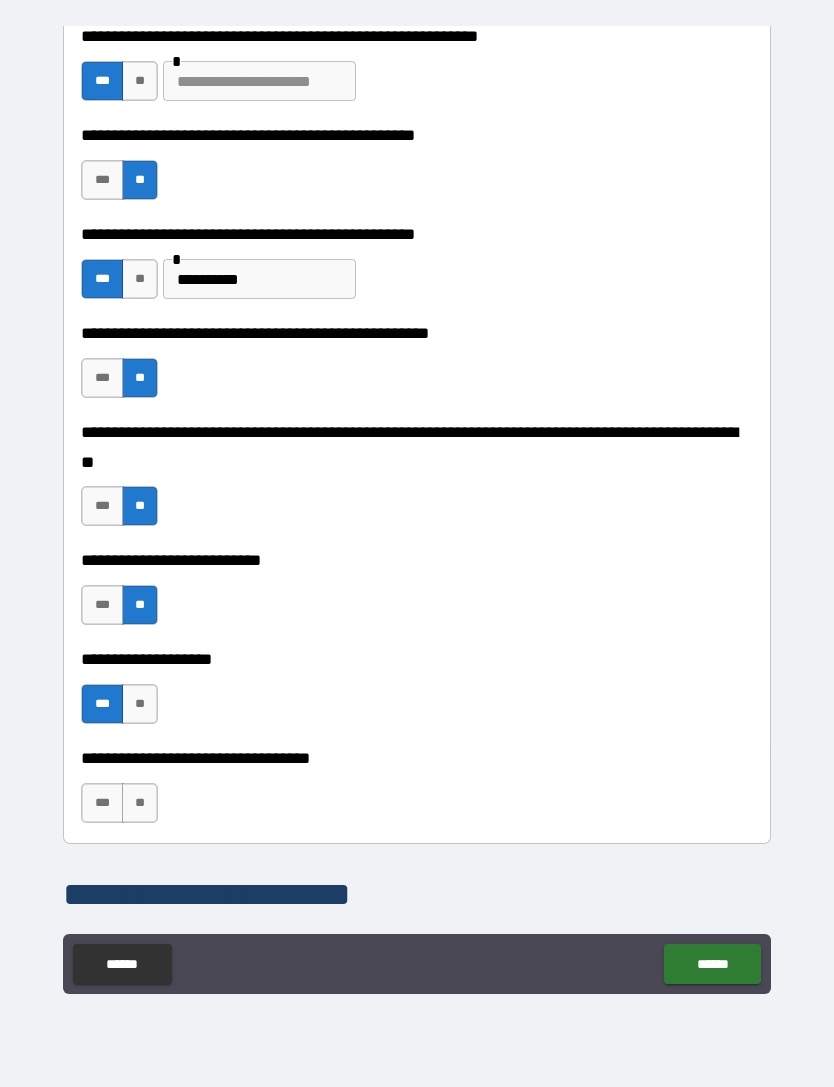 click on "**" at bounding box center [140, 803] 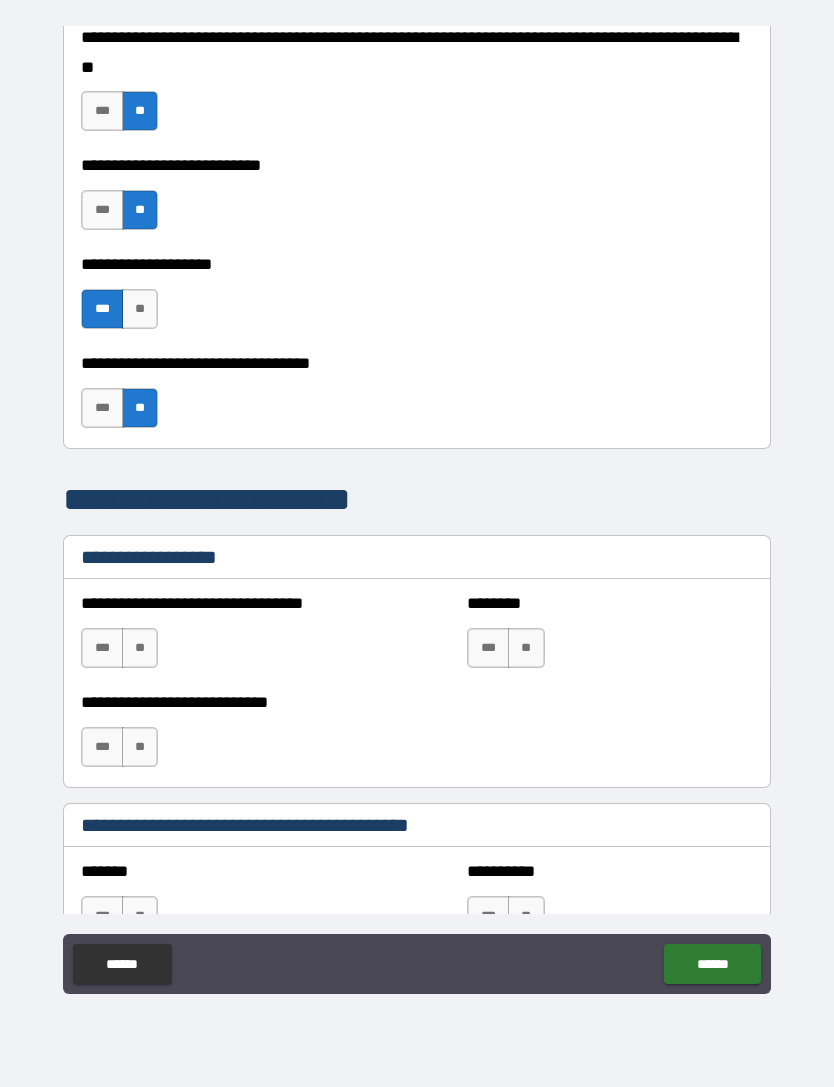 scroll, scrollTop: 993, scrollLeft: 0, axis: vertical 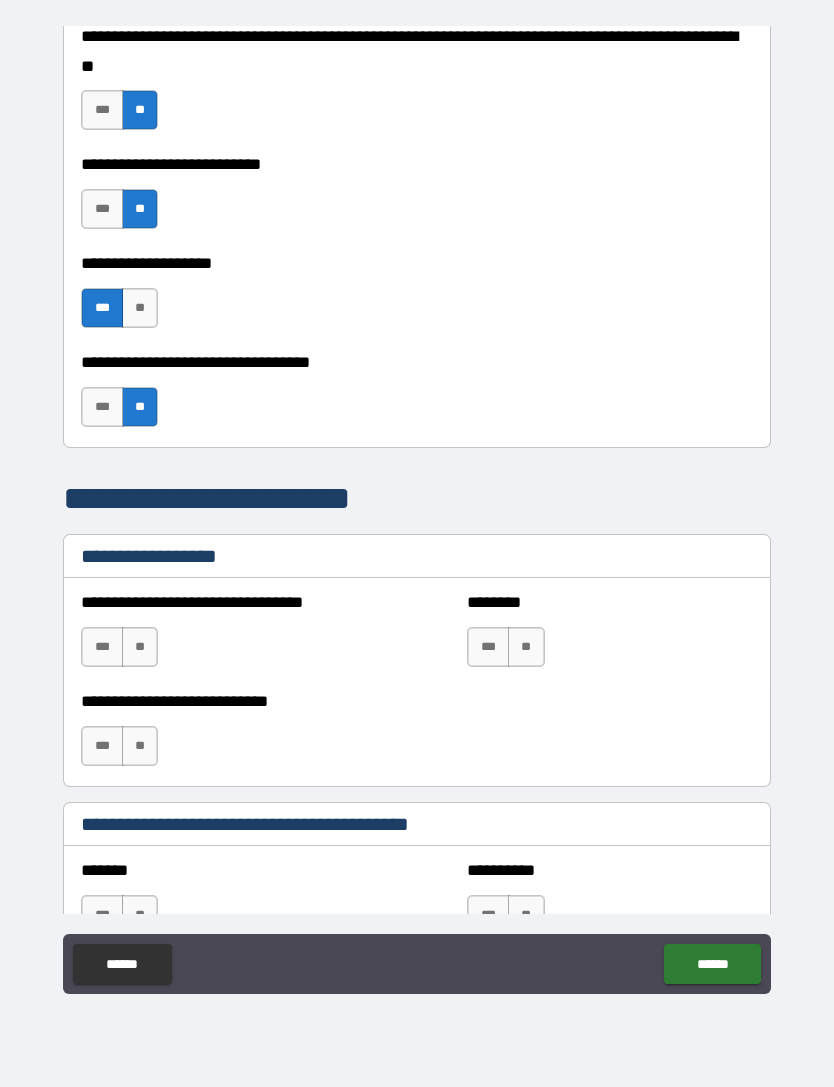 click on "**" at bounding box center [140, 647] 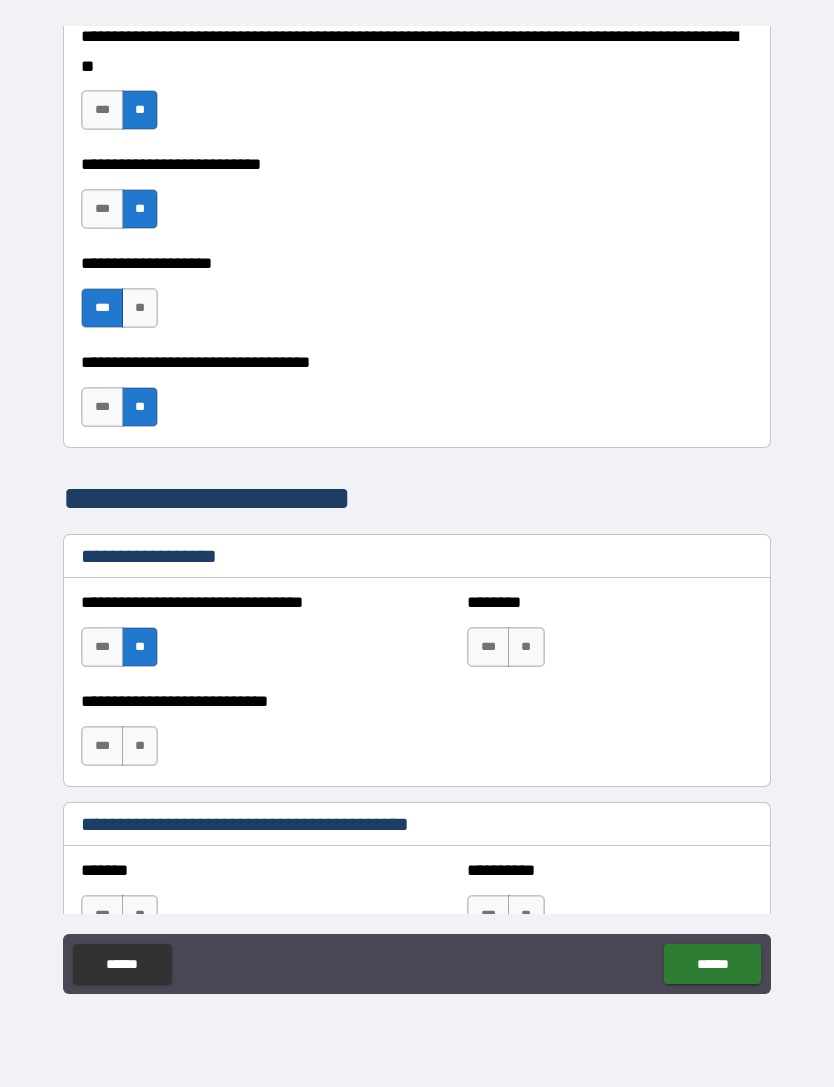 click on "**" at bounding box center (526, 647) 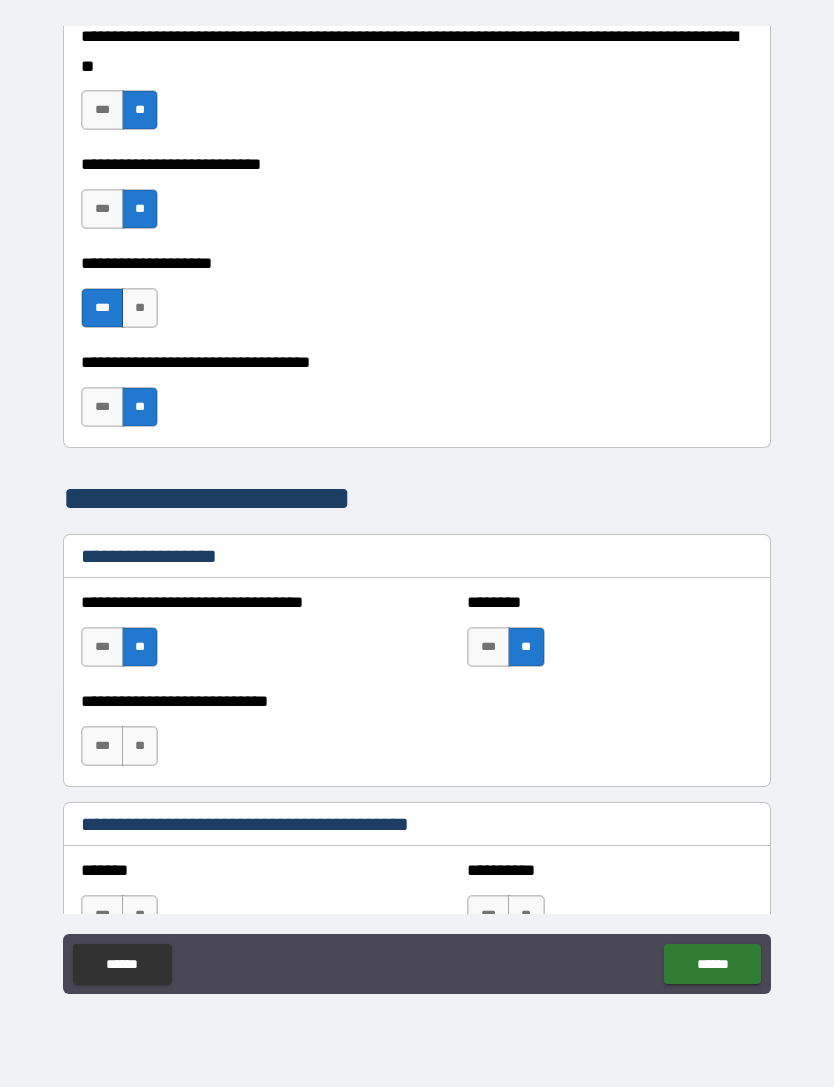 click on "**" at bounding box center (140, 746) 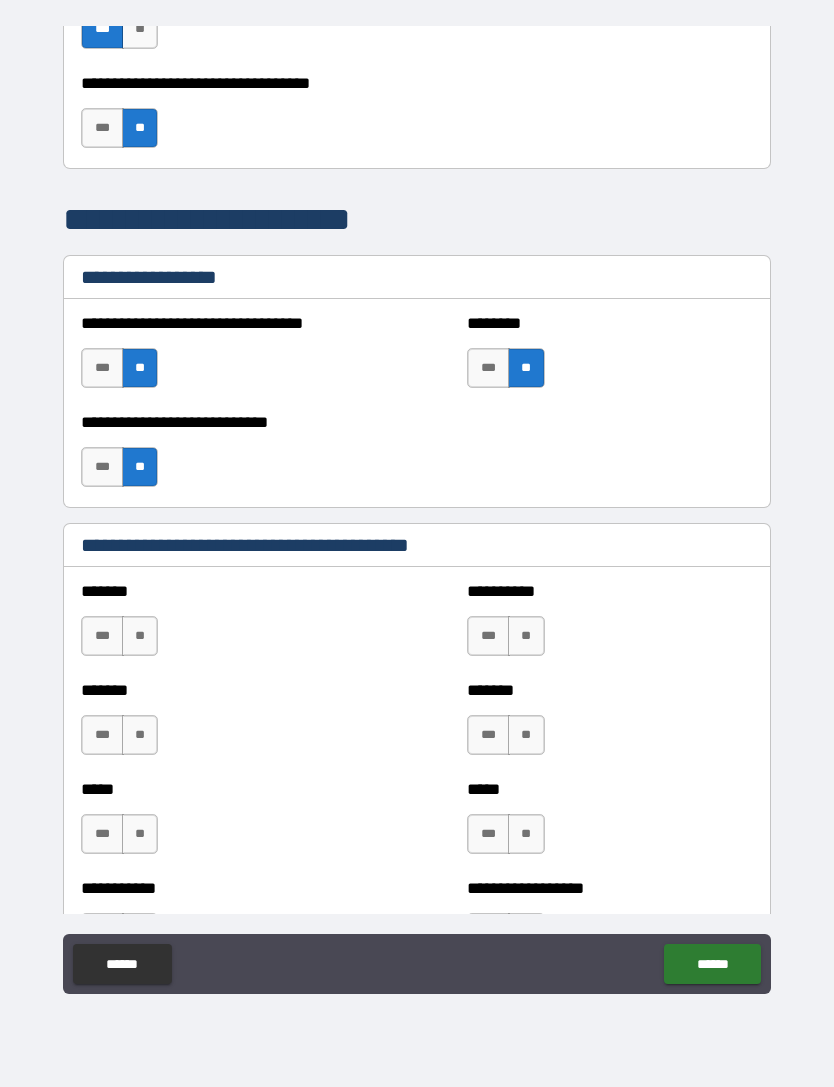 scroll, scrollTop: 1274, scrollLeft: 0, axis: vertical 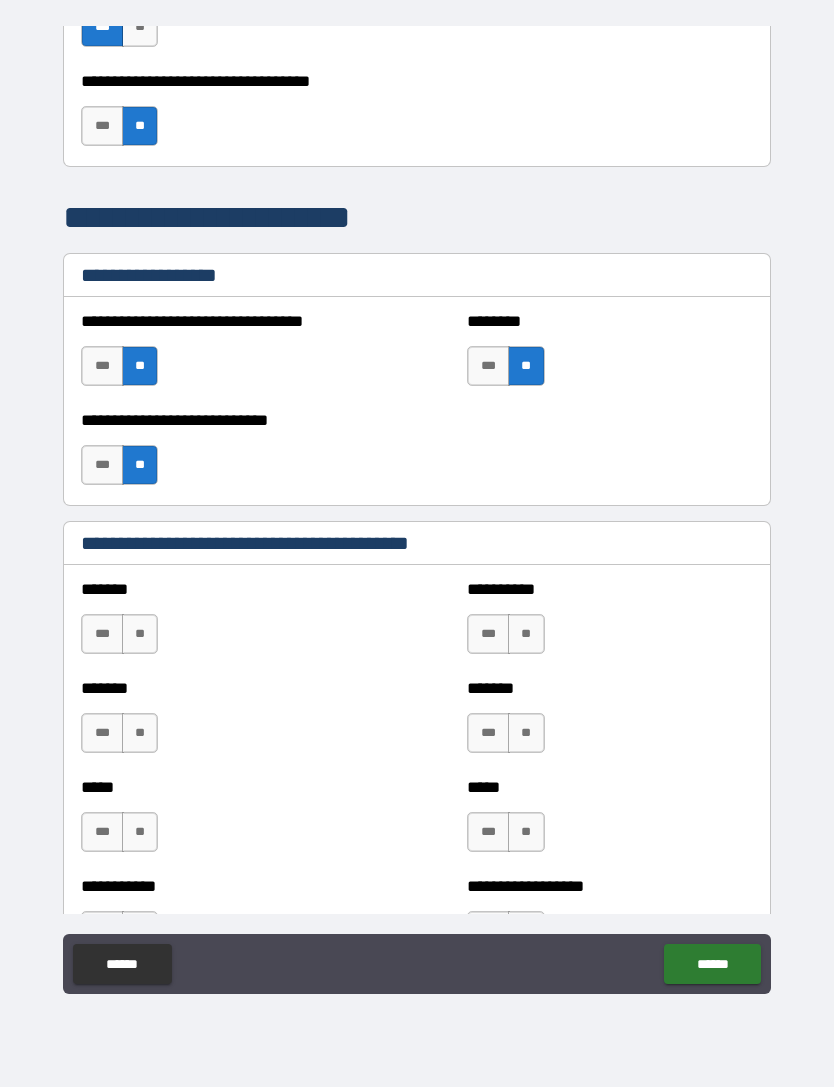 click on "**" at bounding box center [140, 634] 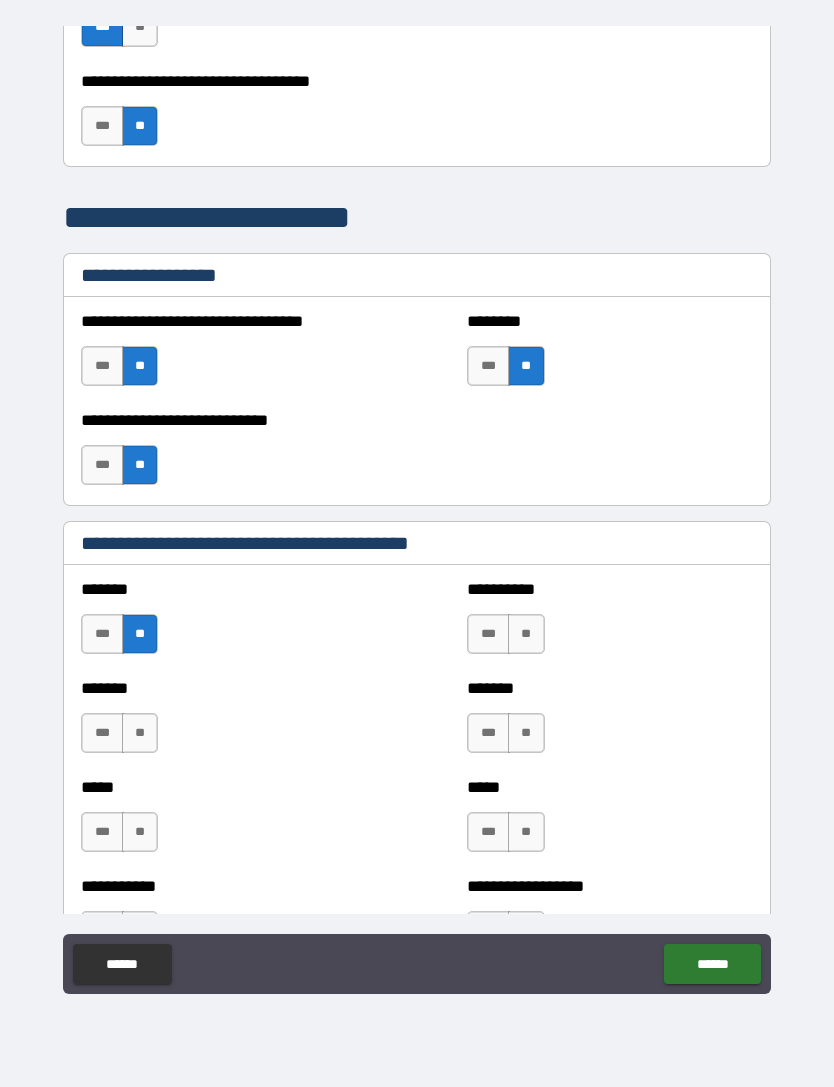 click on "**" at bounding box center [140, 733] 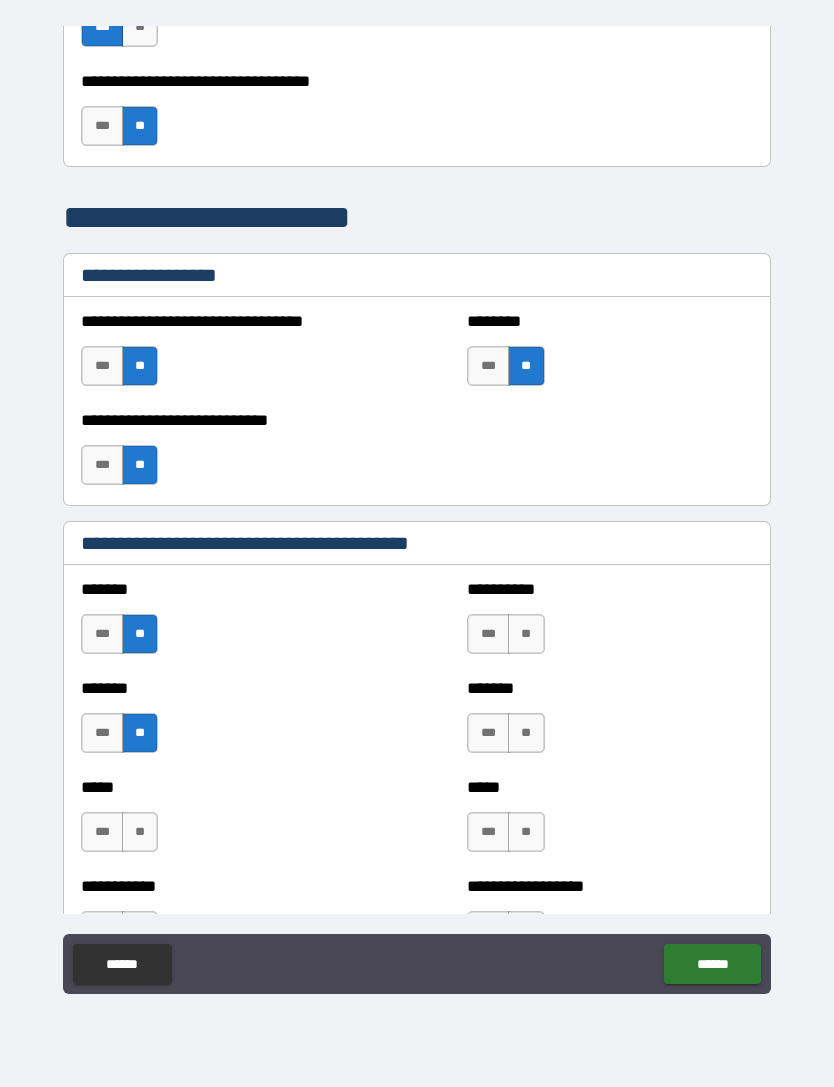 click on "**" at bounding box center (140, 832) 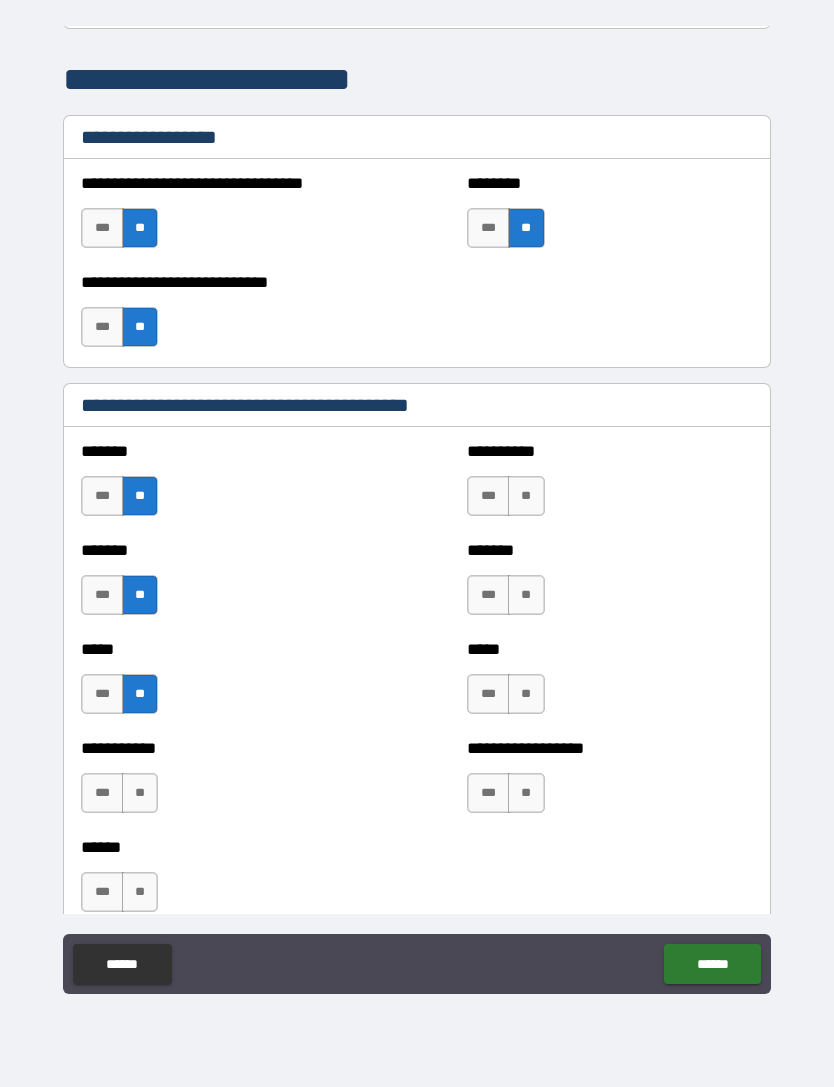 scroll, scrollTop: 1422, scrollLeft: 0, axis: vertical 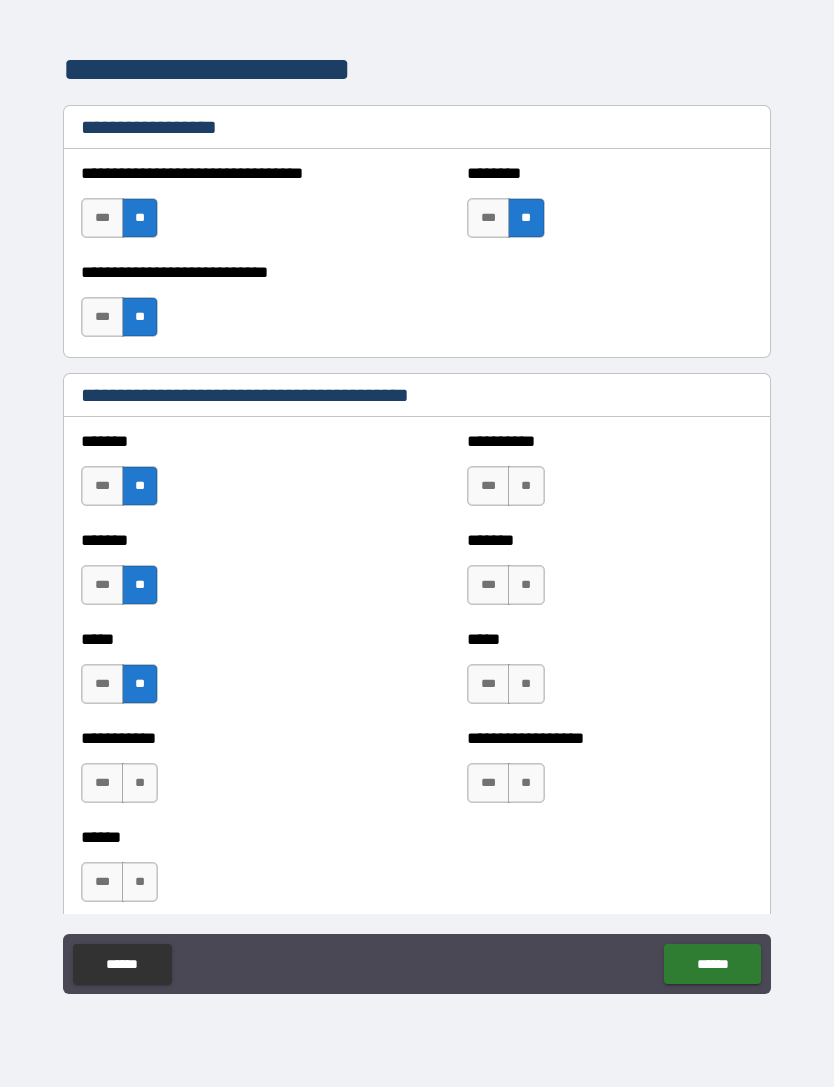 click on "**" at bounding box center [140, 783] 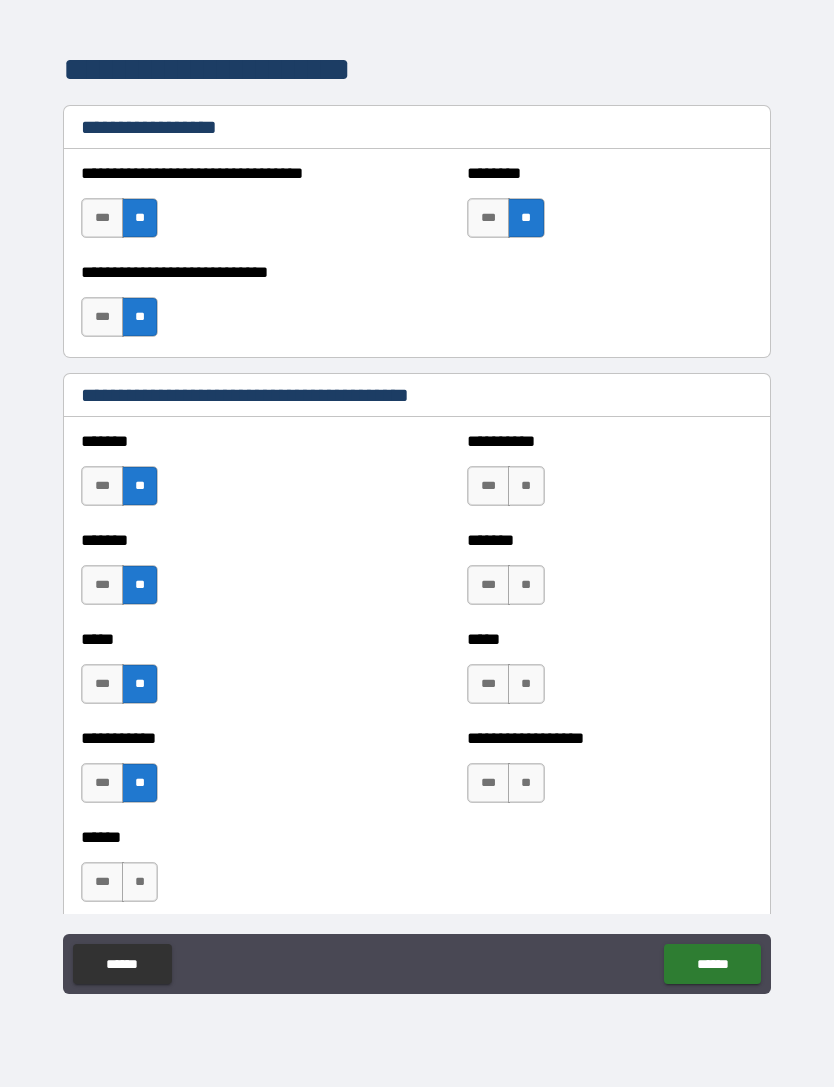 click on "**" at bounding box center [140, 882] 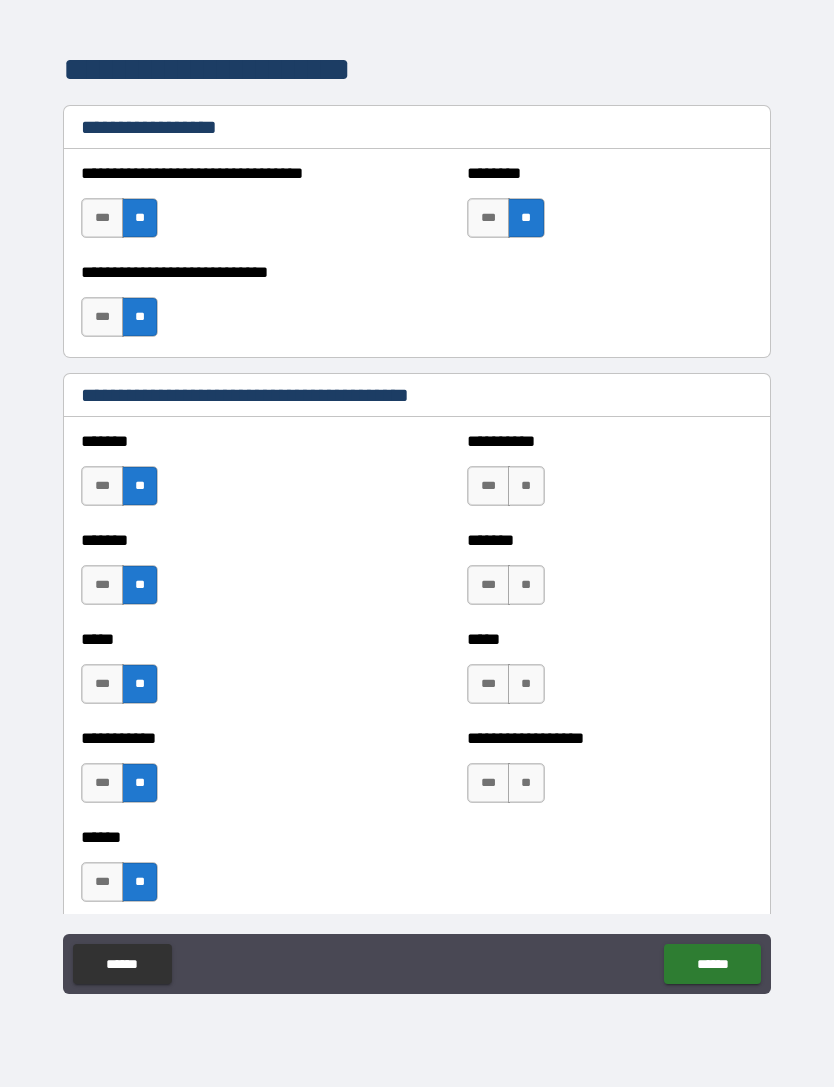 click on "**" at bounding box center (526, 486) 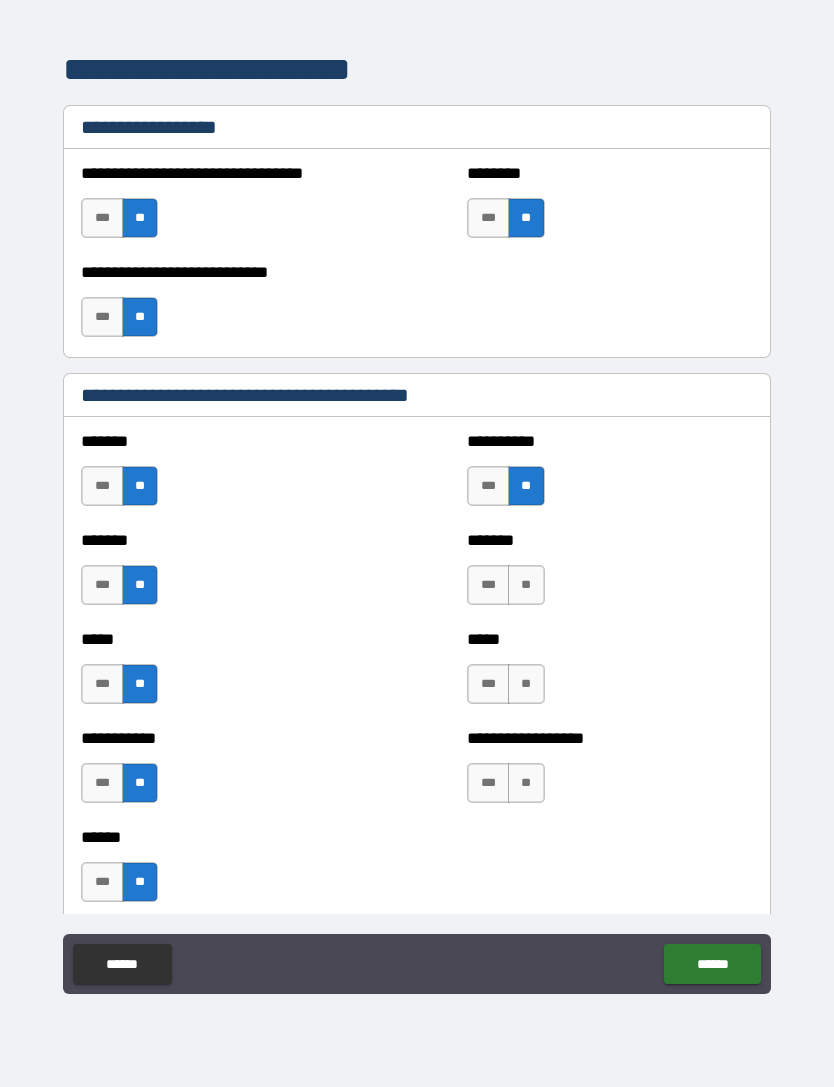 click on "**" at bounding box center (526, 585) 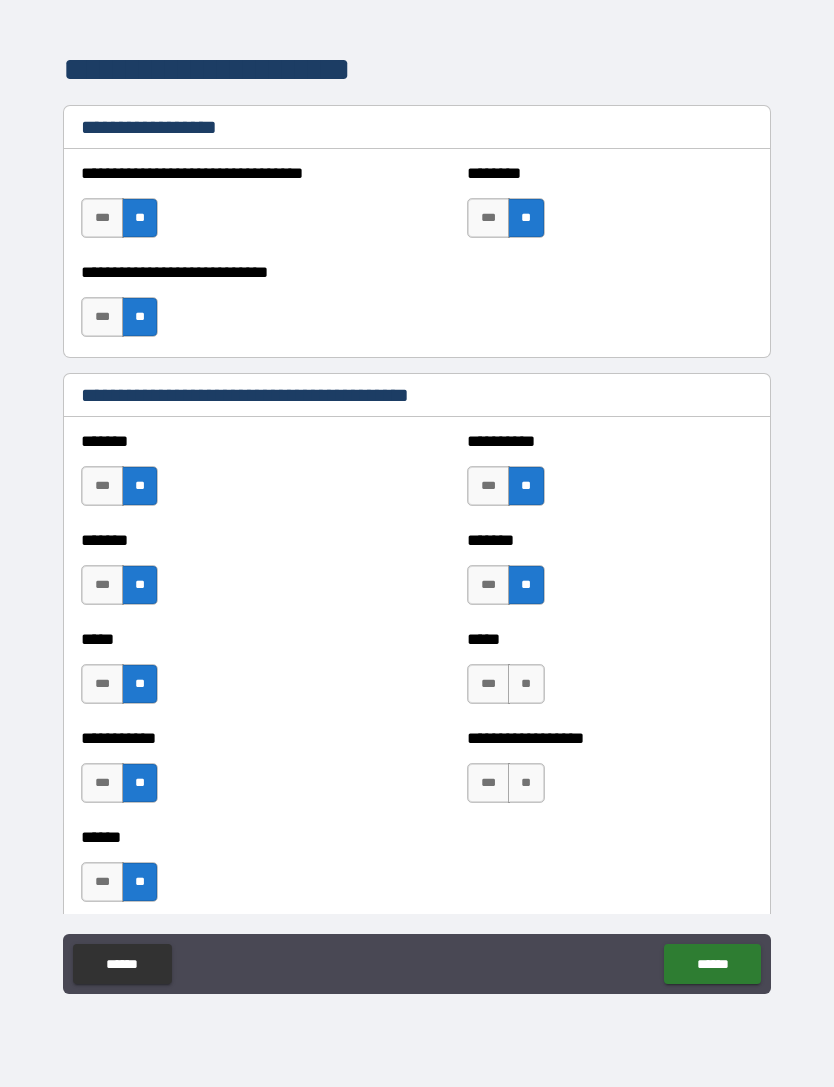 click on "**" at bounding box center (526, 684) 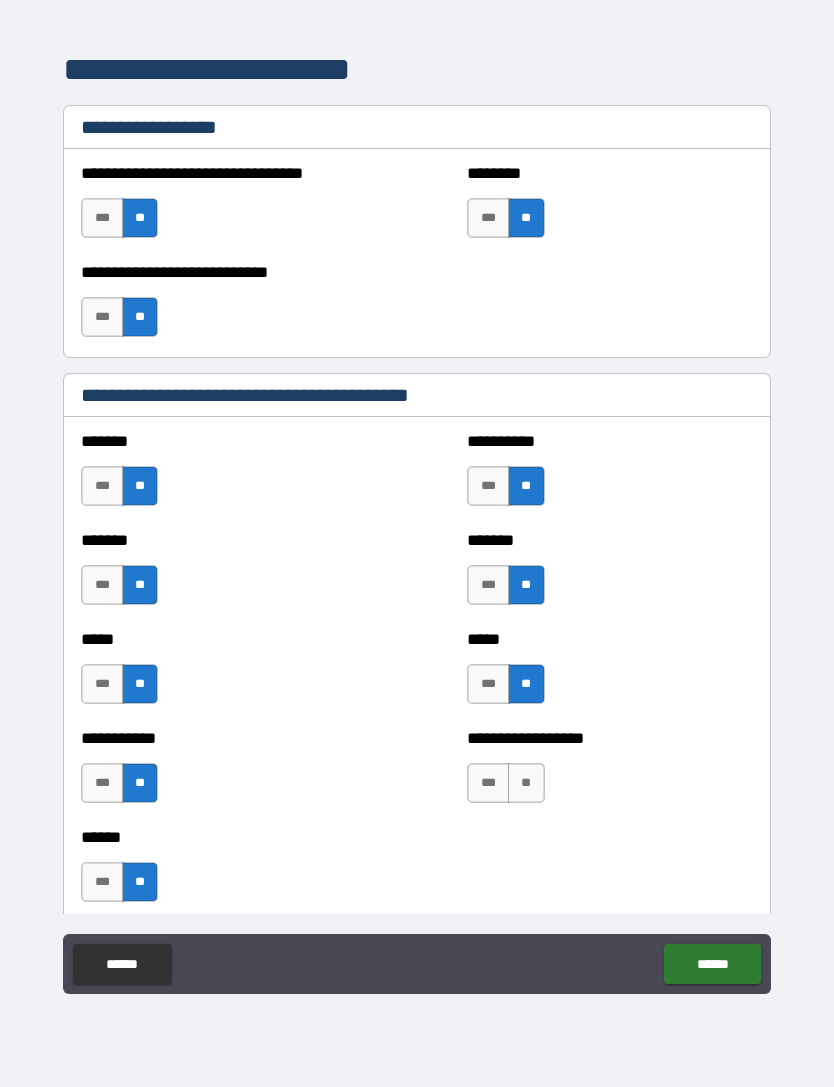 click on "**" at bounding box center (526, 783) 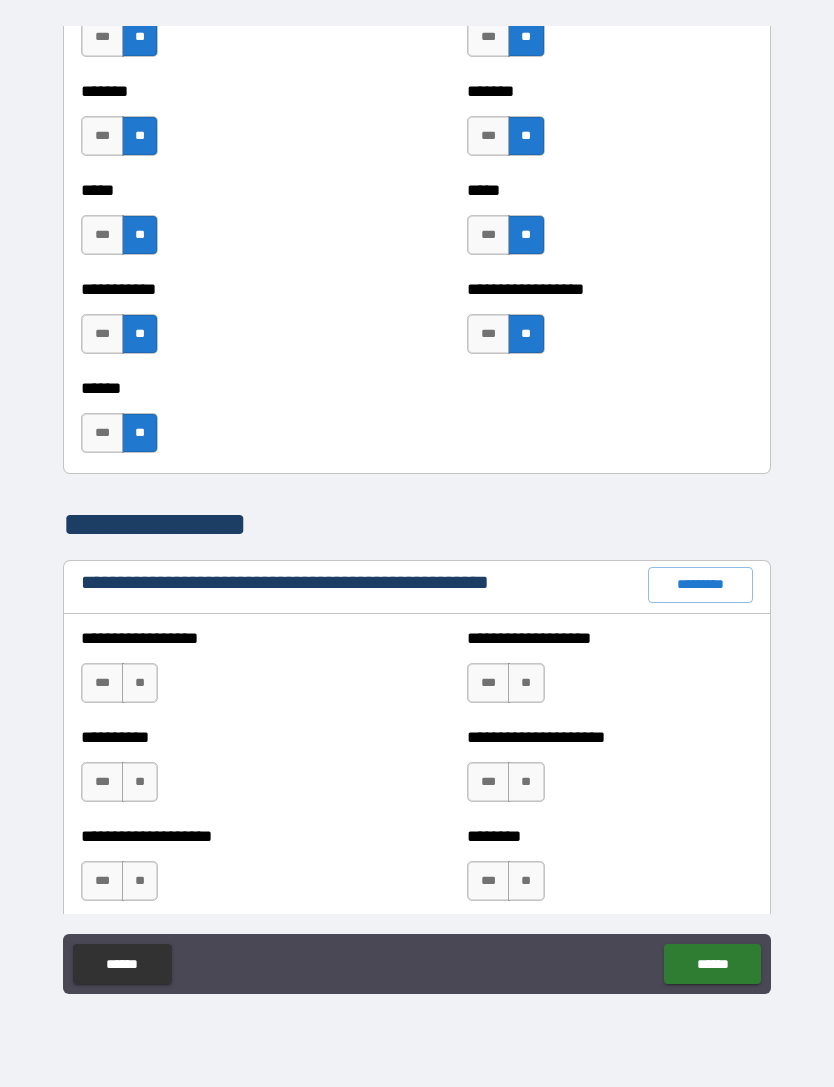 scroll, scrollTop: 1873, scrollLeft: 0, axis: vertical 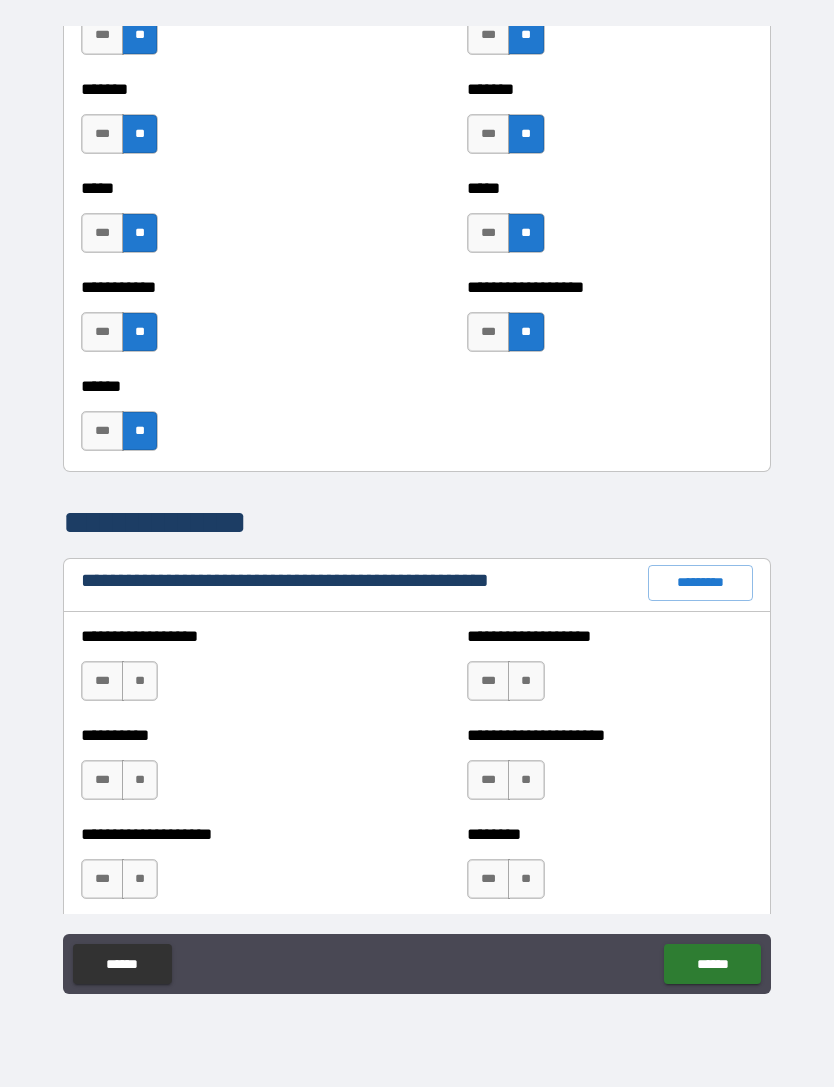 click on "**" at bounding box center (140, 681) 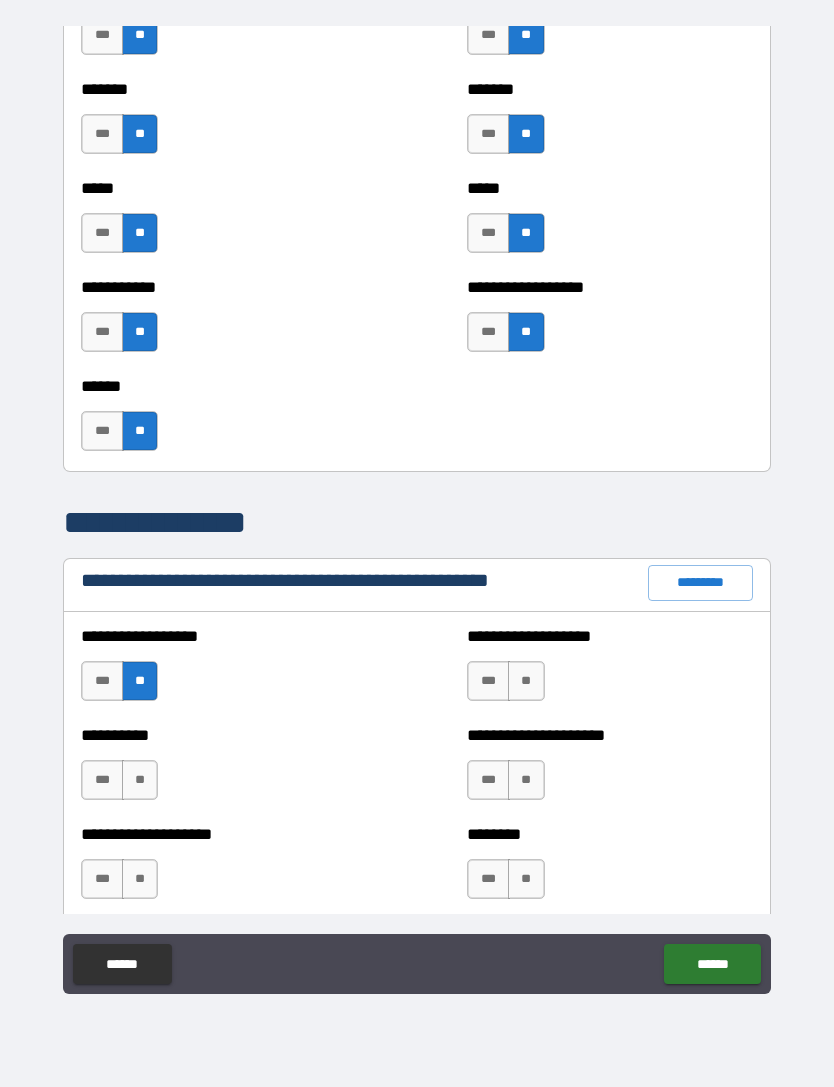 click on "**" at bounding box center [140, 780] 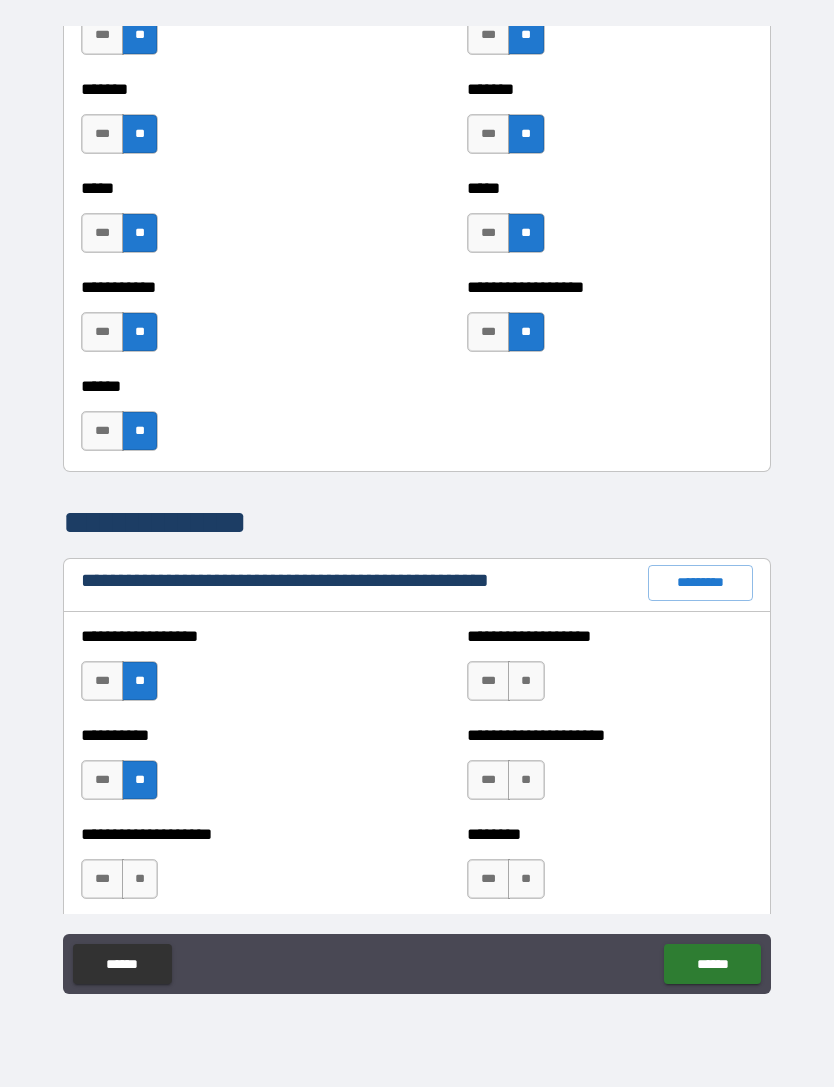 click on "**" at bounding box center (140, 879) 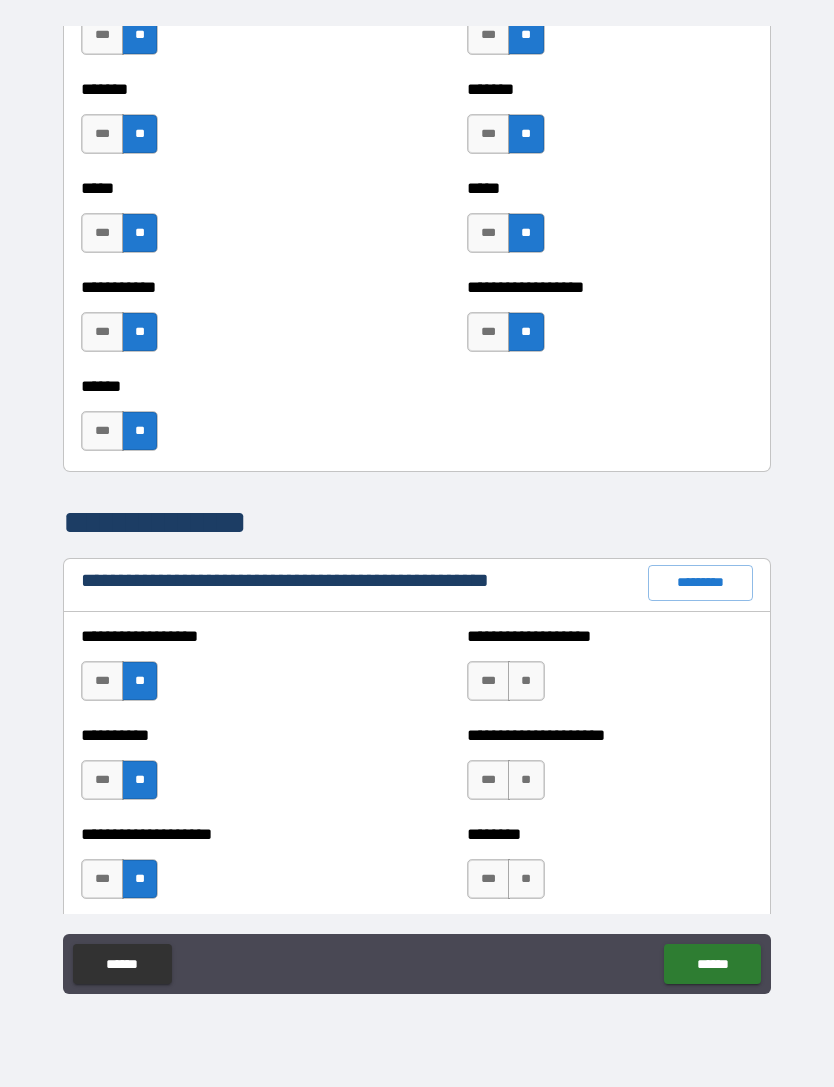 click on "**" at bounding box center [526, 681] 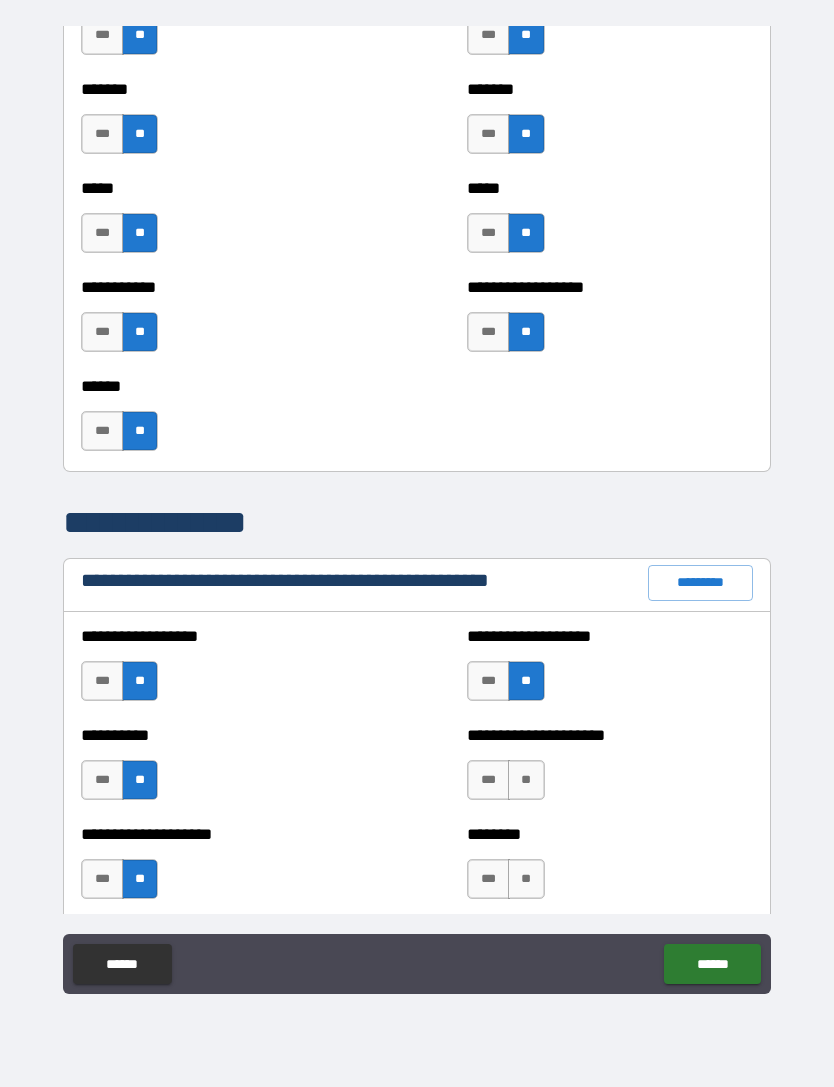 click on "**" at bounding box center [526, 780] 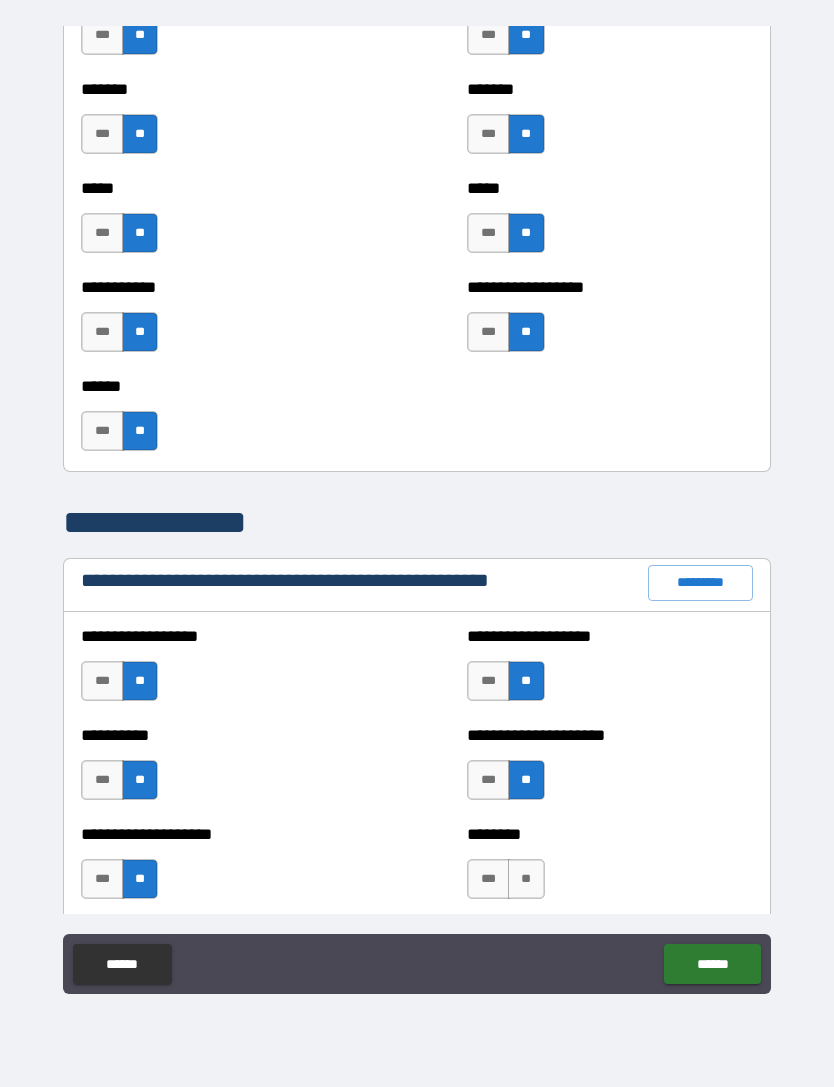 click on "**" at bounding box center (526, 879) 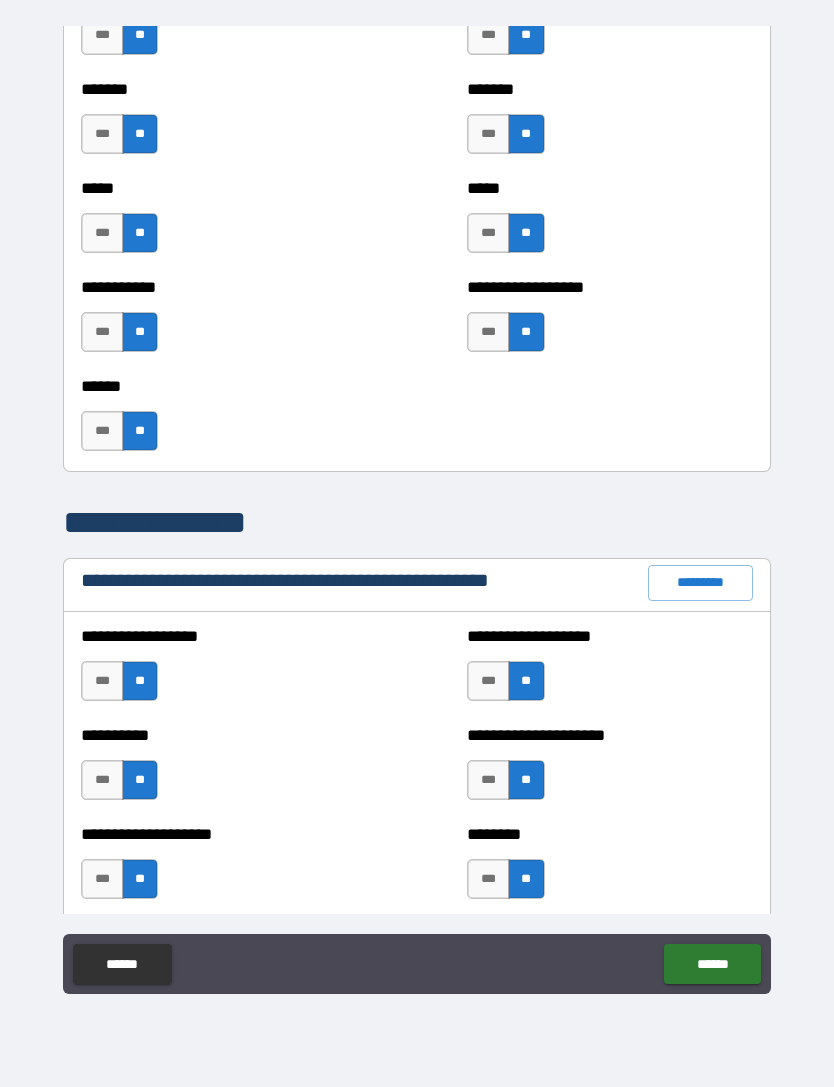 click on "******" at bounding box center (712, 964) 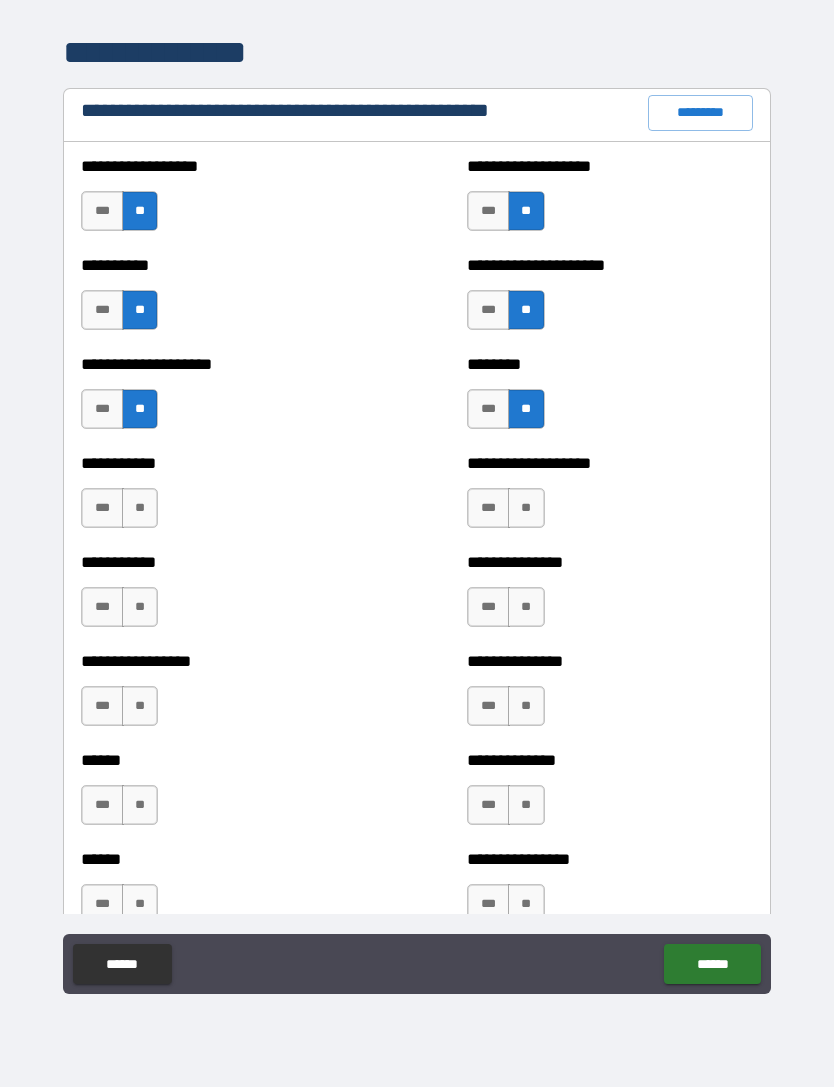scroll, scrollTop: 2354, scrollLeft: 0, axis: vertical 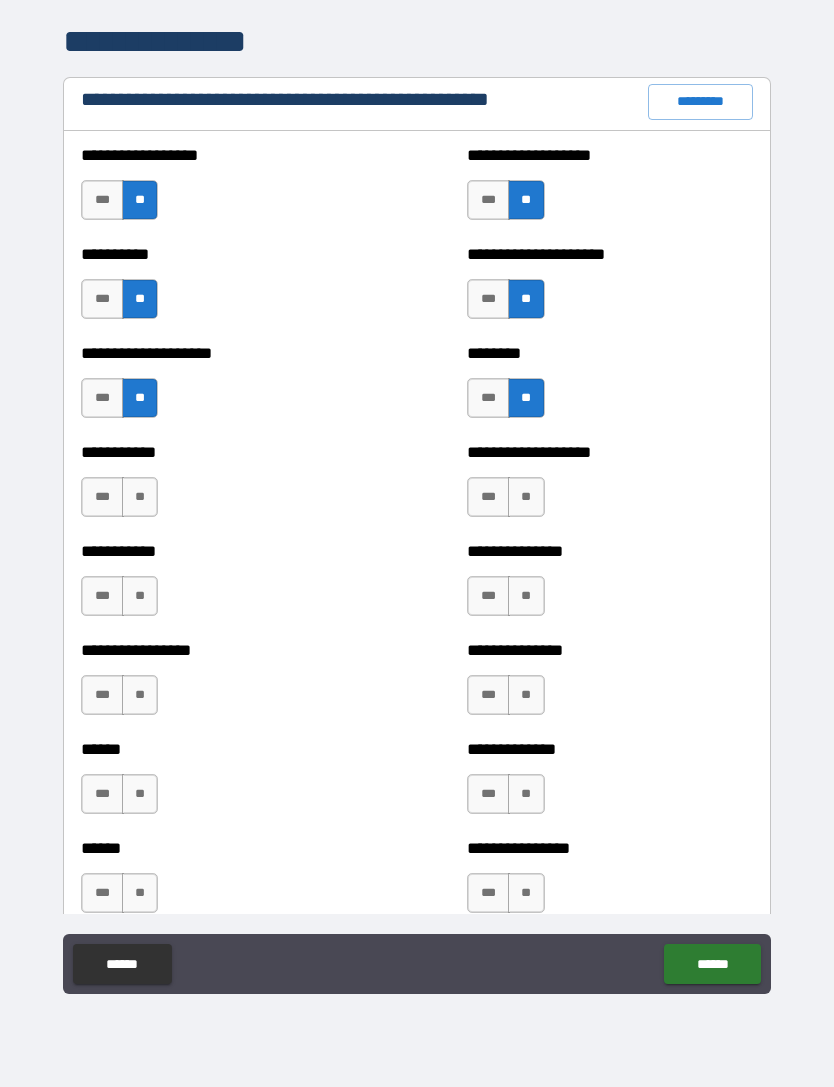 click on "**" at bounding box center (140, 497) 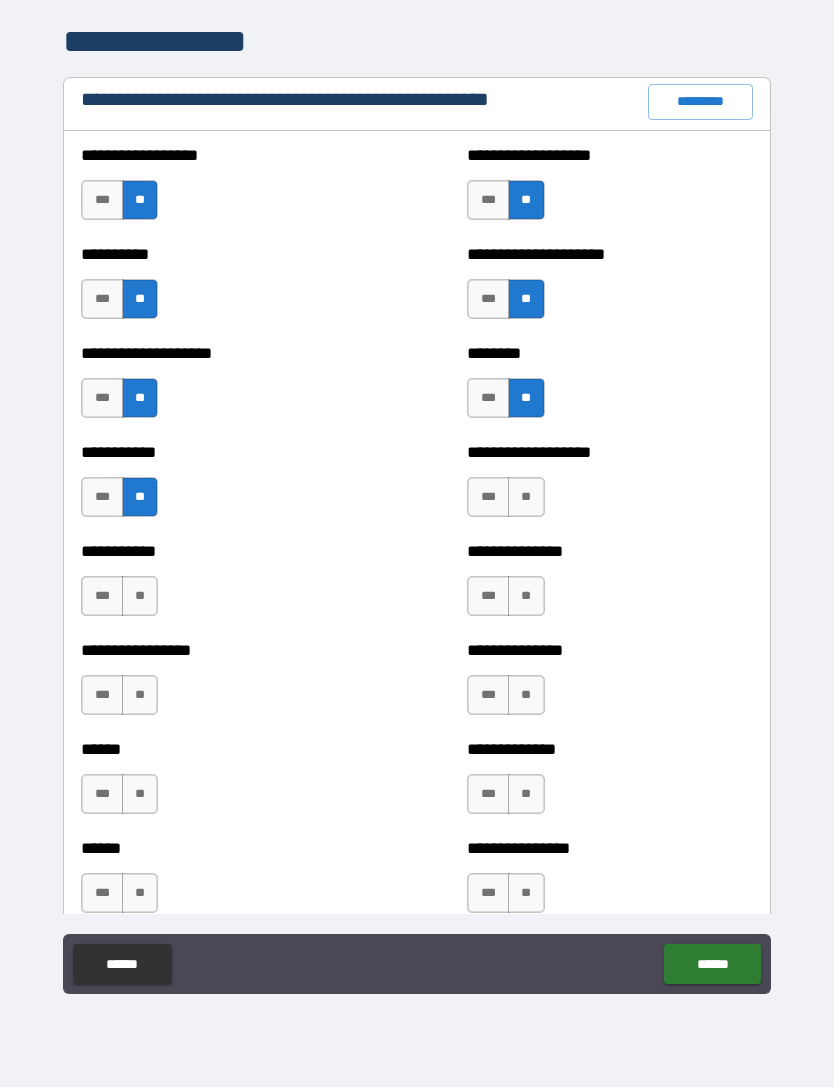 click on "**" at bounding box center [140, 596] 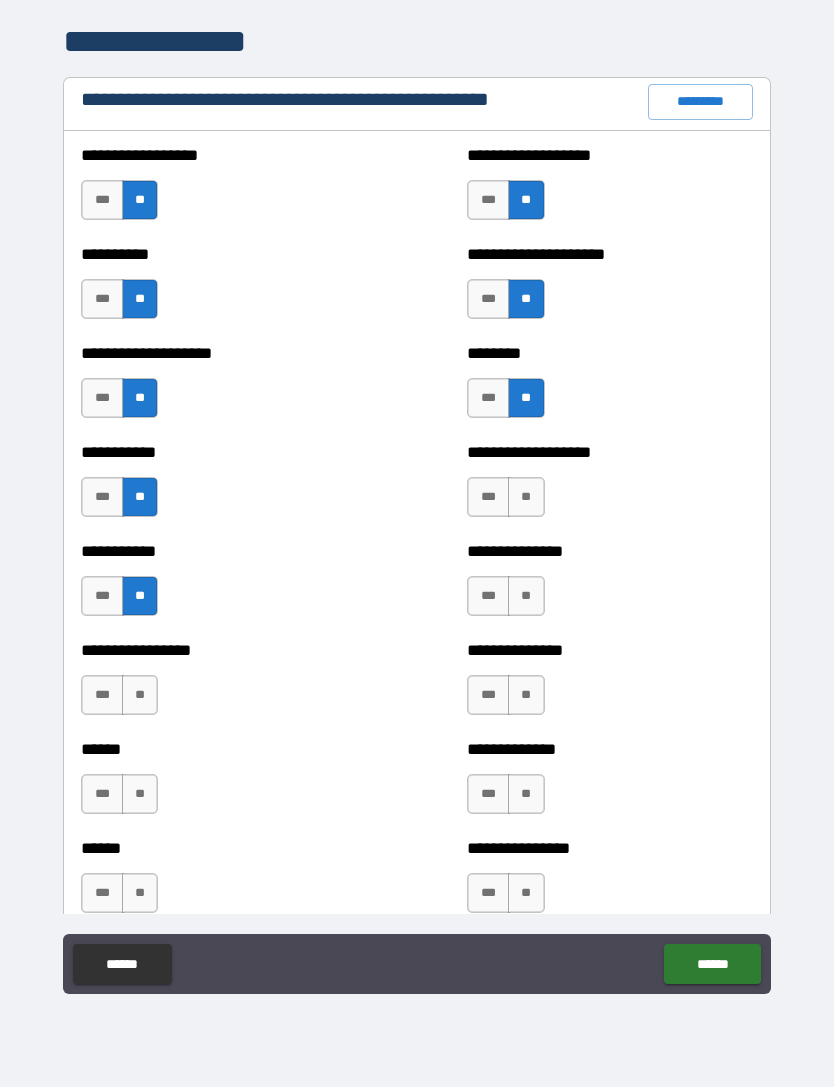 click on "**" at bounding box center (140, 695) 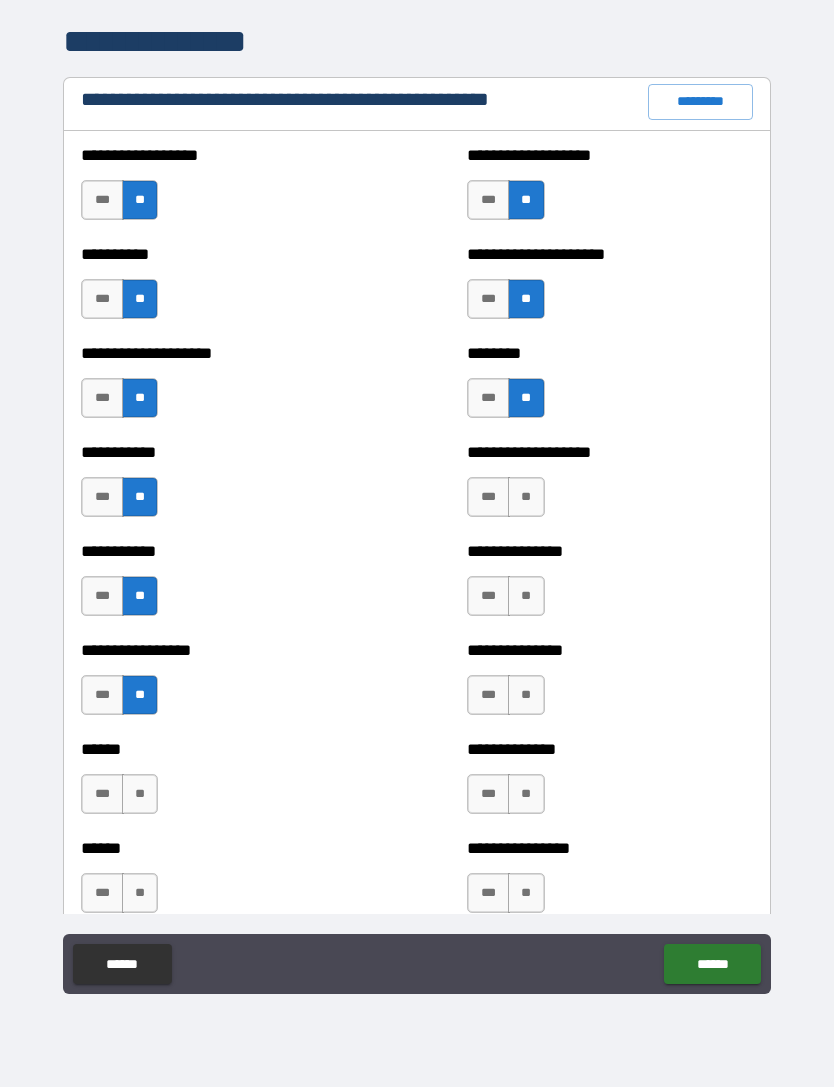click on "**" at bounding box center [140, 794] 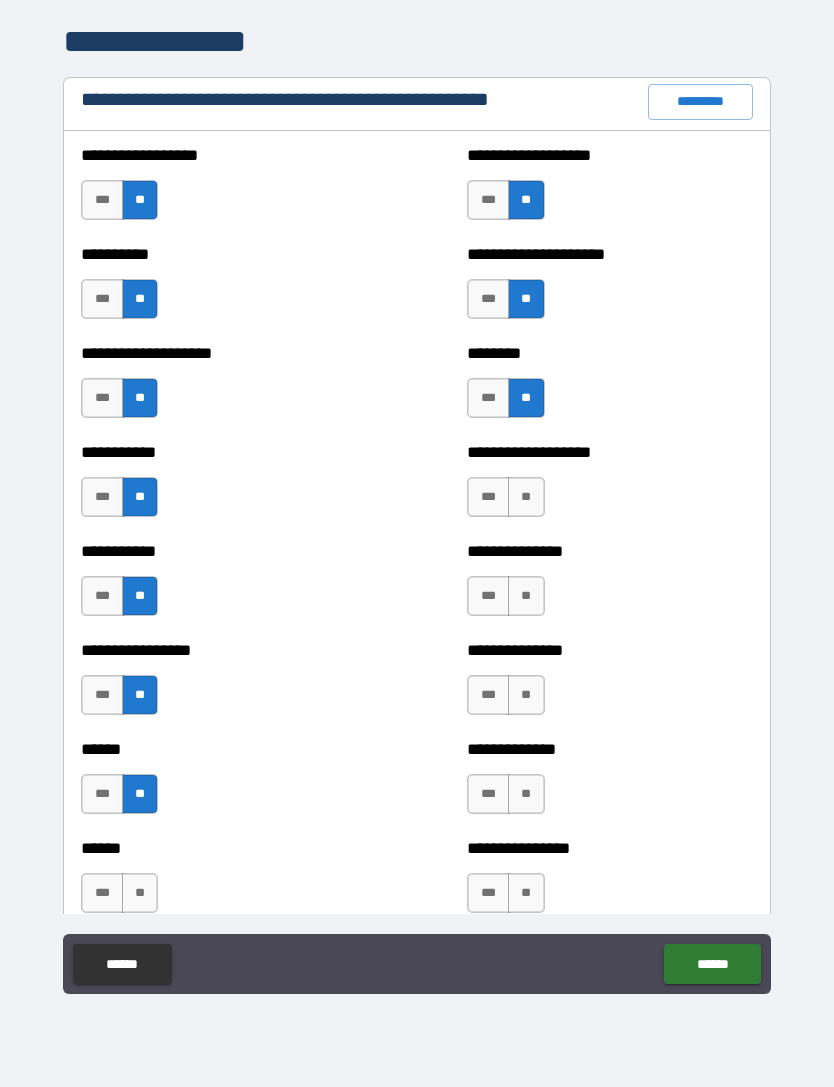 click on "**" at bounding box center (140, 893) 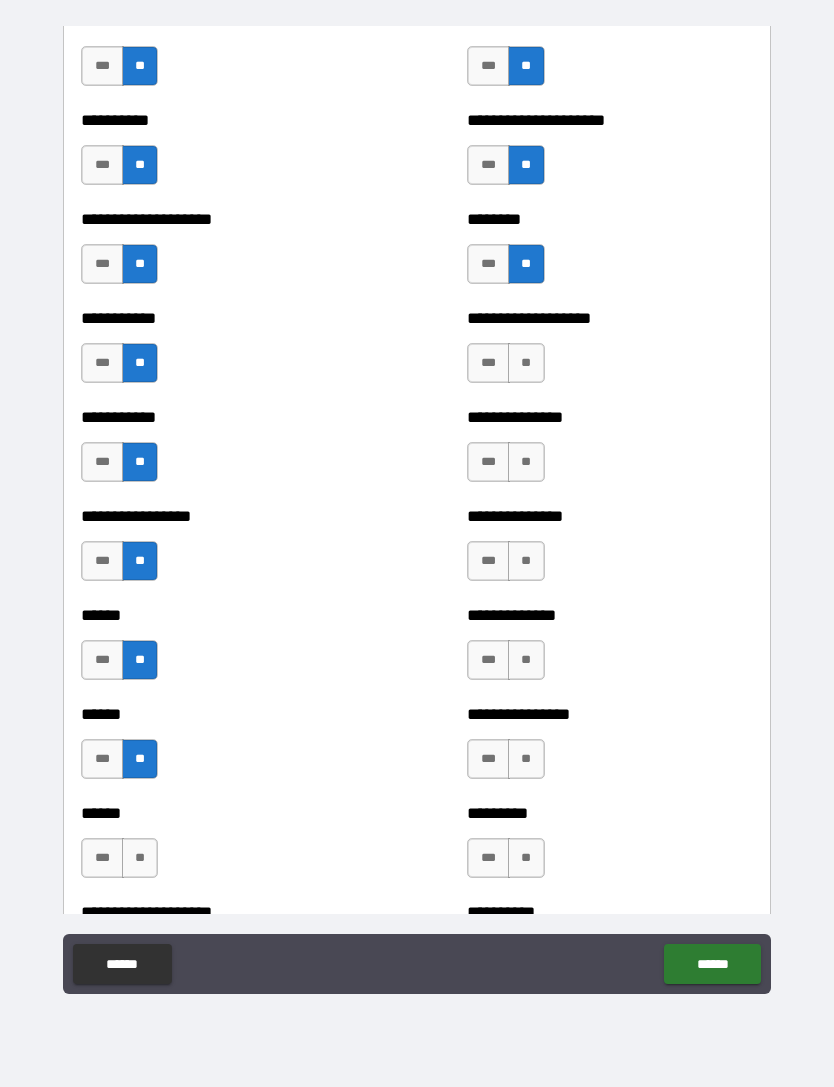 scroll, scrollTop: 2492, scrollLeft: 0, axis: vertical 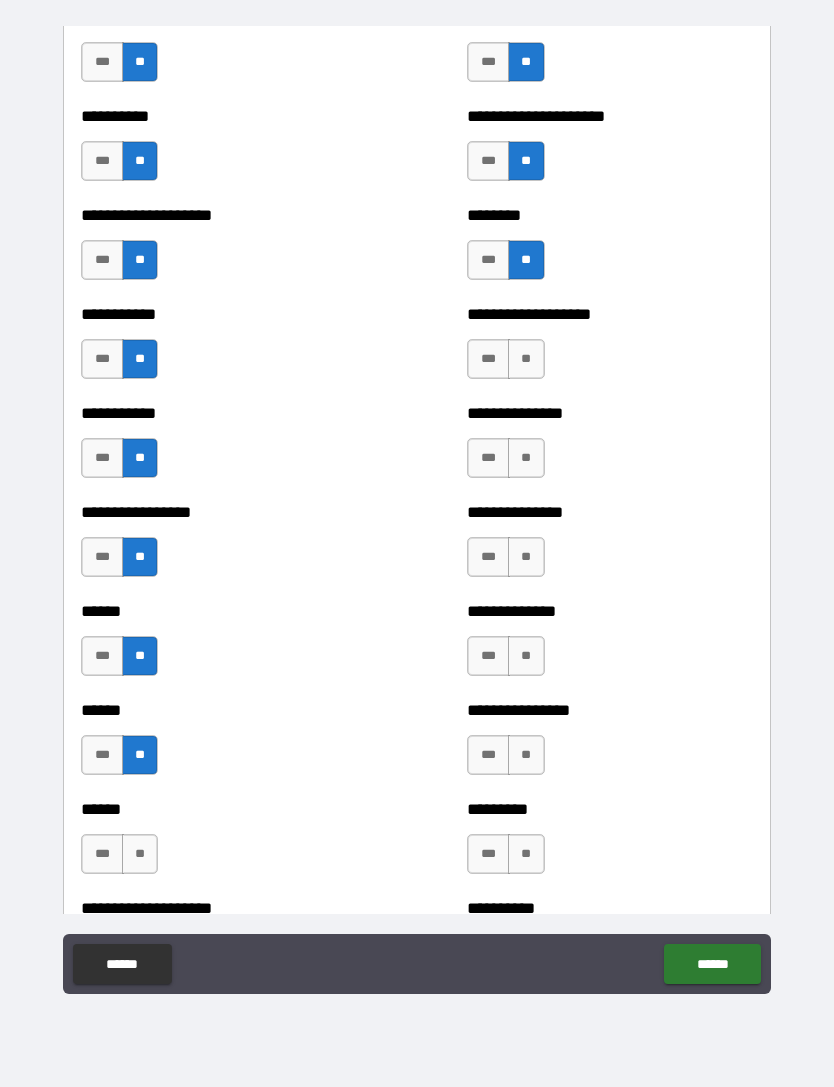 click on "**" at bounding box center [526, 359] 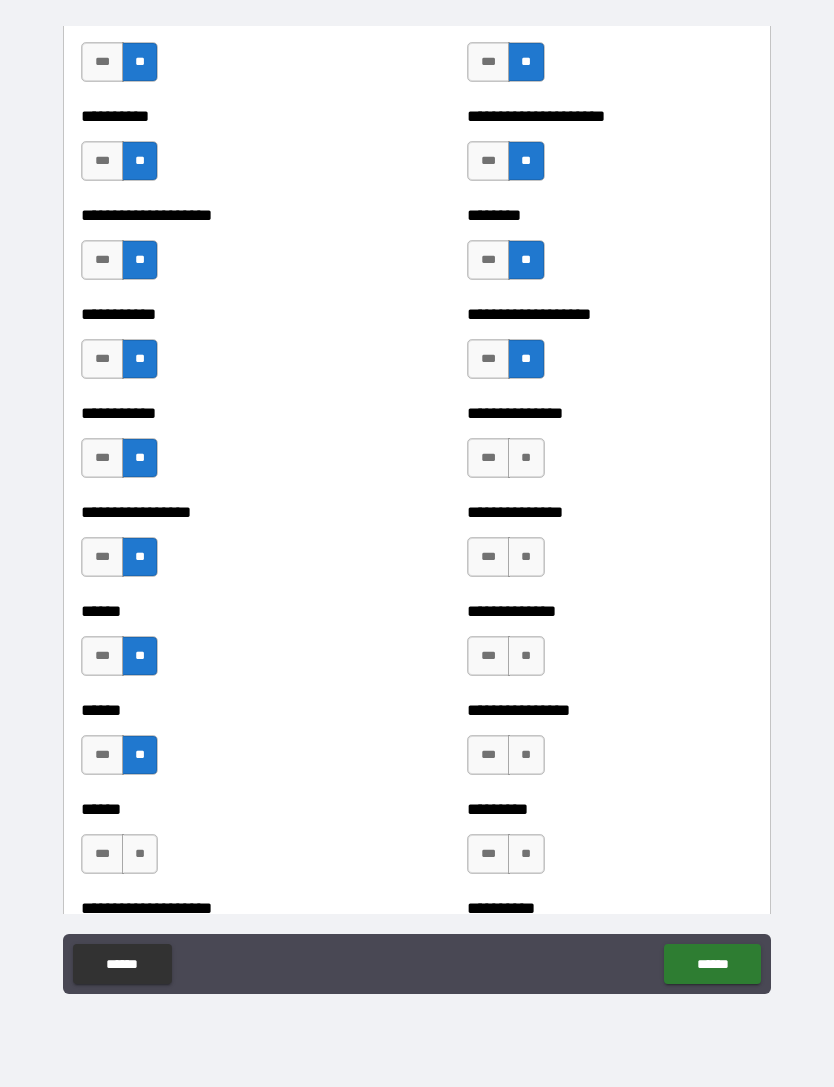 click on "**" at bounding box center [526, 458] 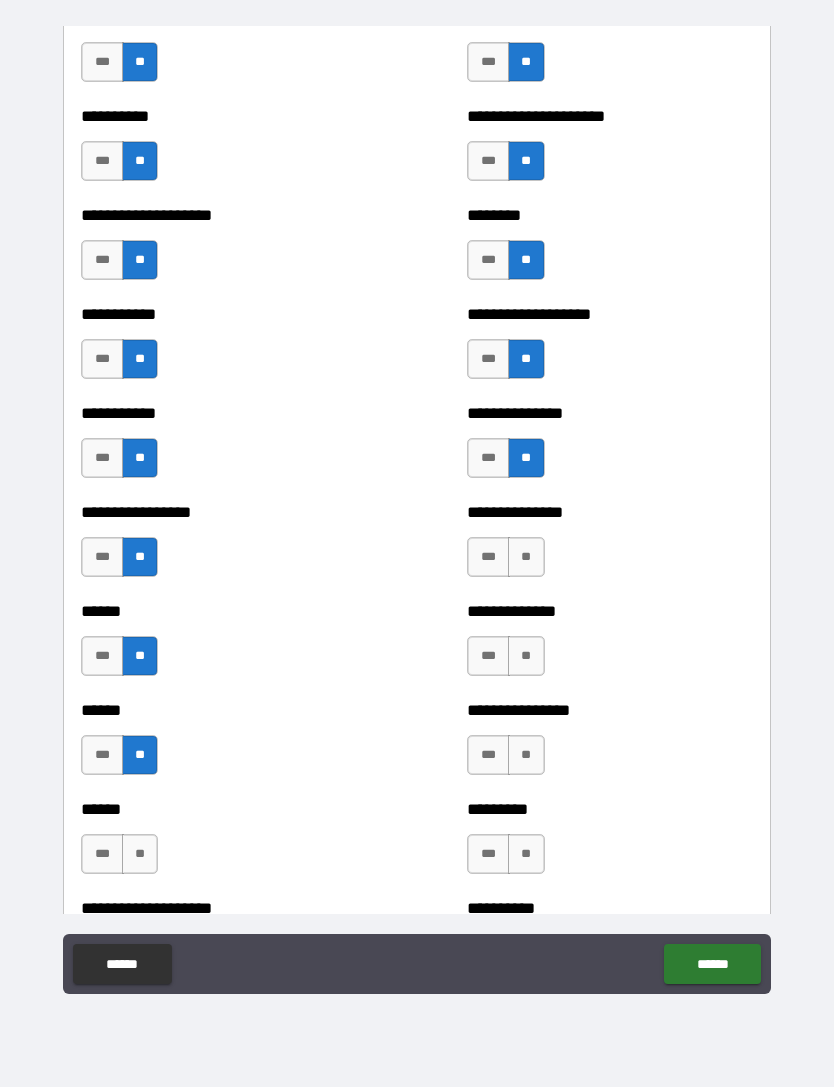 click on "**" at bounding box center (526, 557) 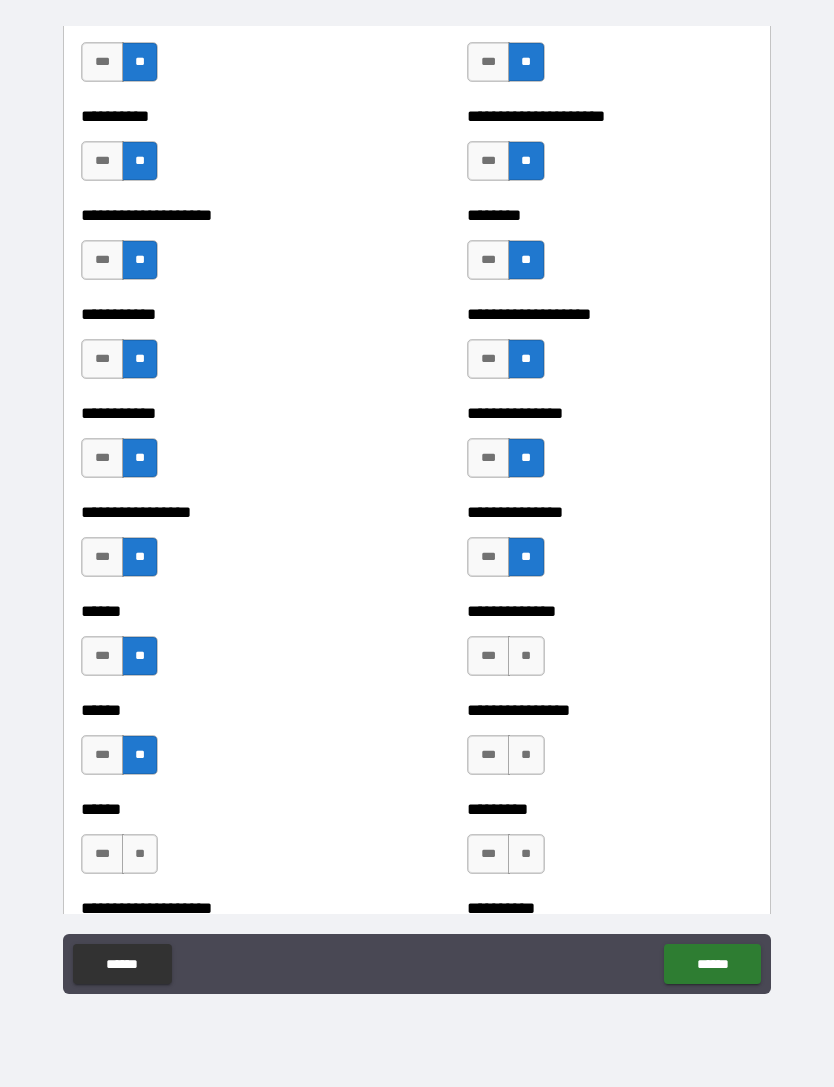 click on "**" at bounding box center (526, 656) 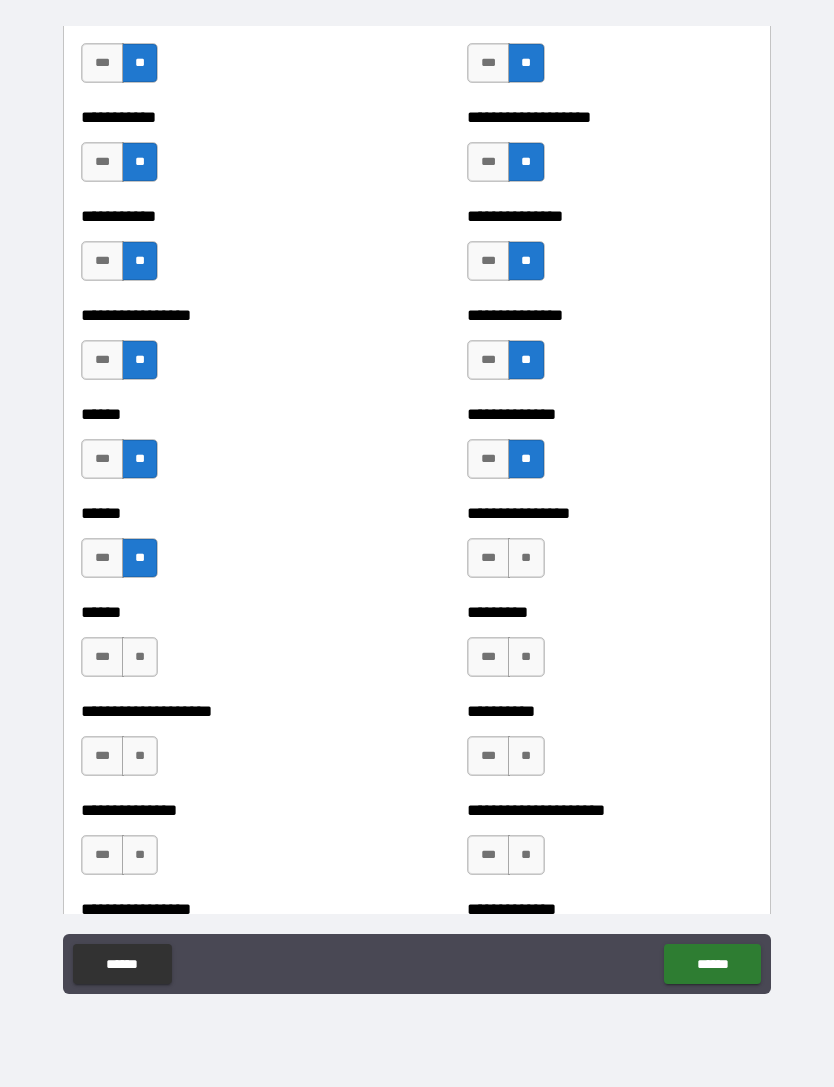 scroll, scrollTop: 2693, scrollLeft: 0, axis: vertical 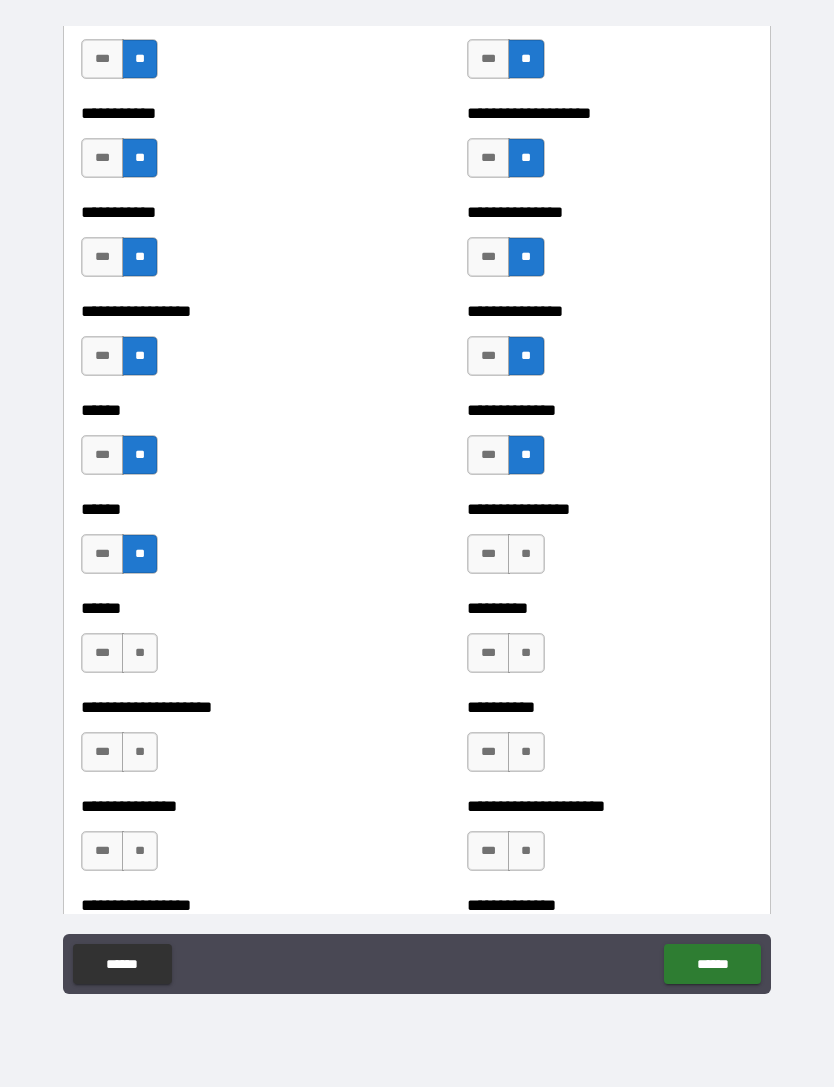 click on "**" at bounding box center [526, 554] 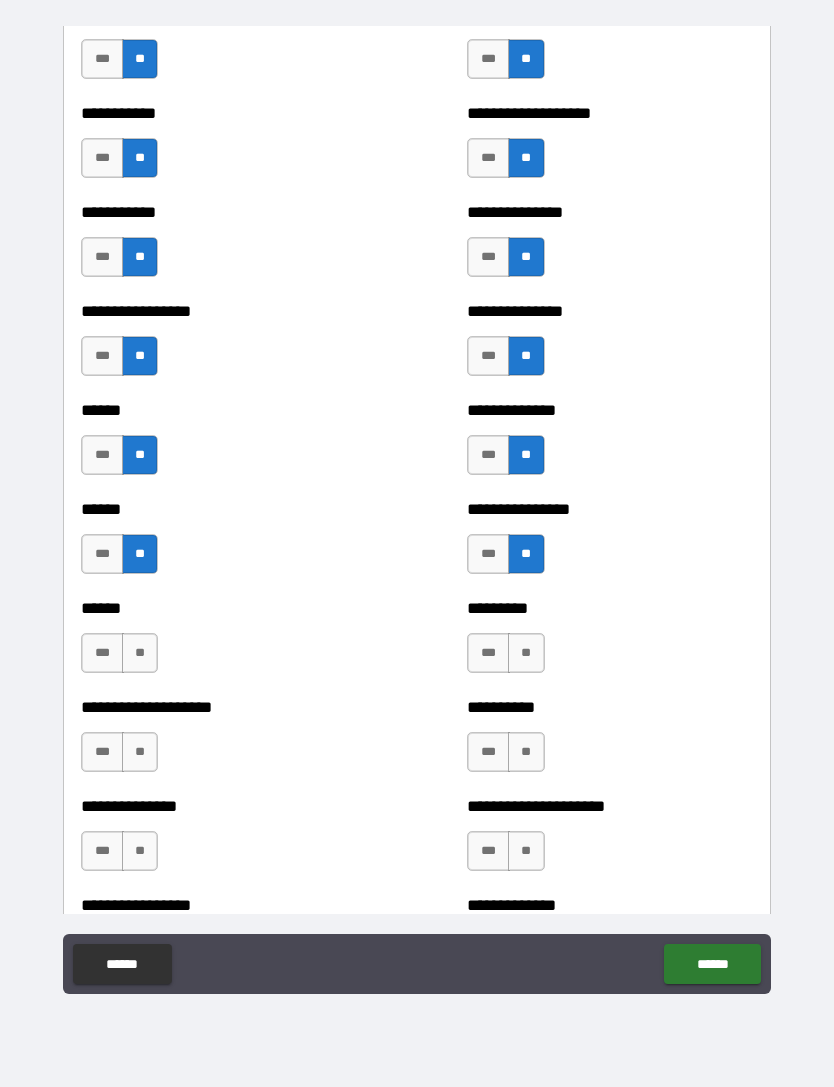 click on "**" at bounding box center (526, 653) 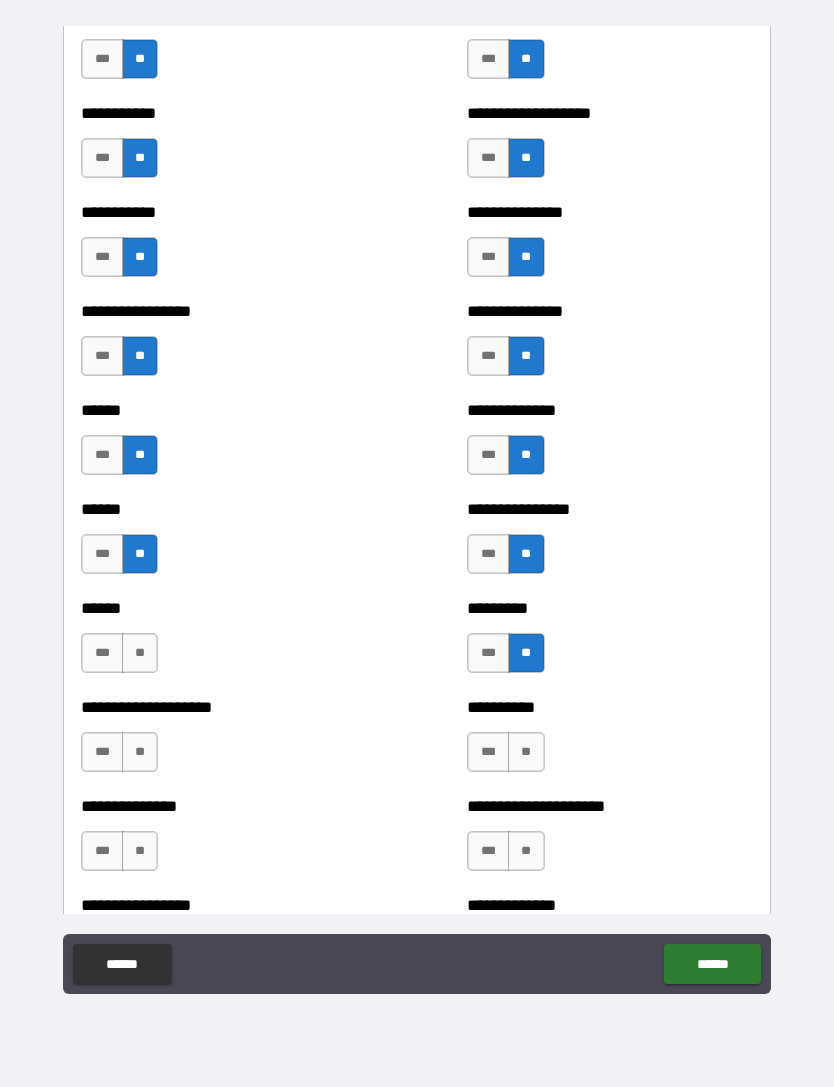 click on "**" at bounding box center (526, 752) 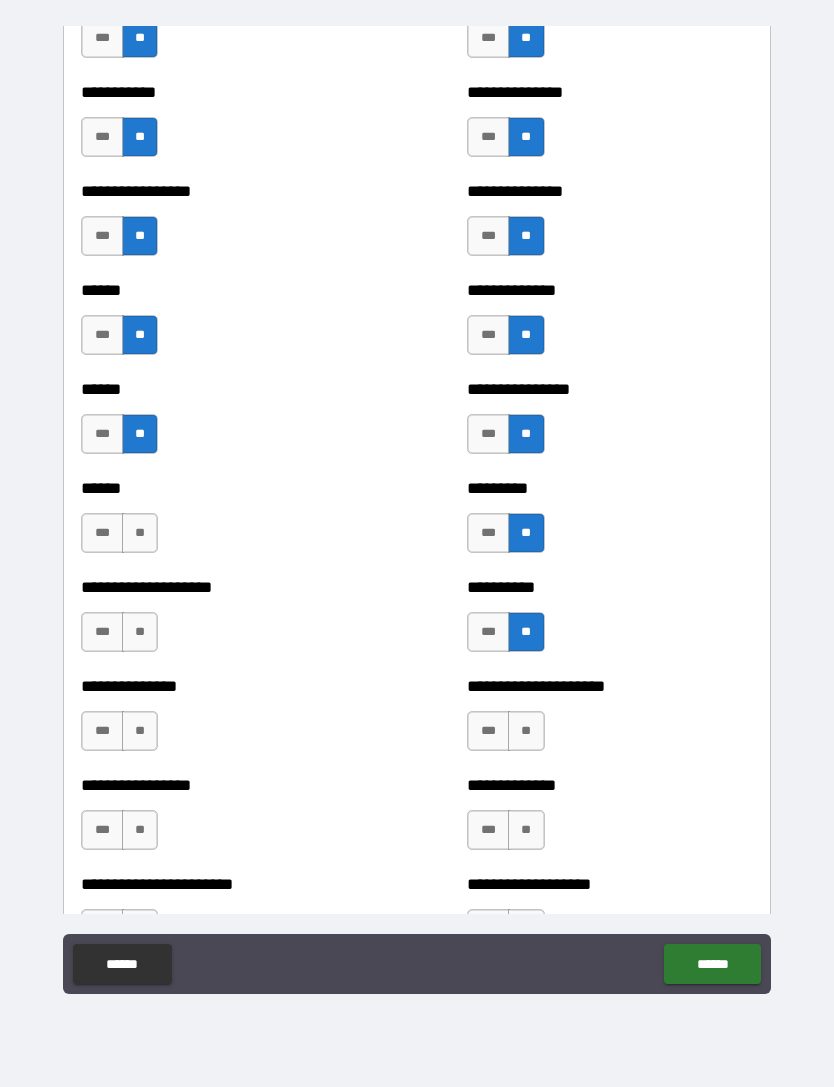 scroll, scrollTop: 2815, scrollLeft: 0, axis: vertical 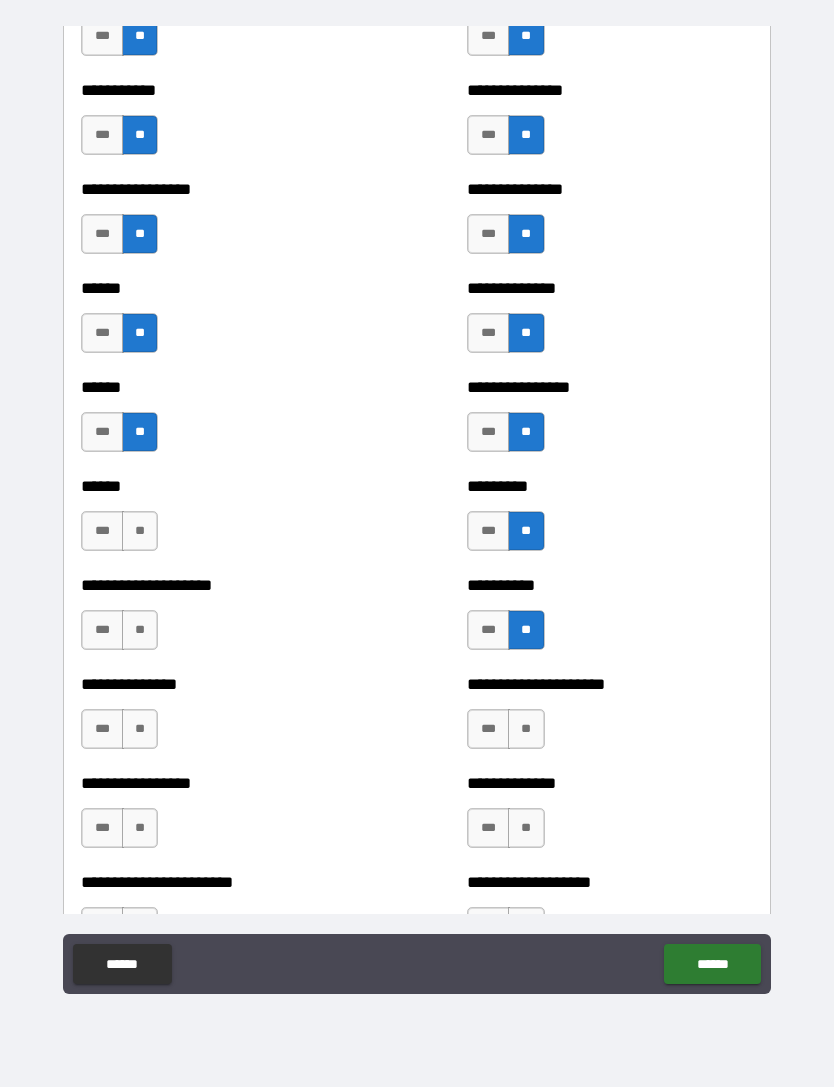 click on "**" at bounding box center (526, 729) 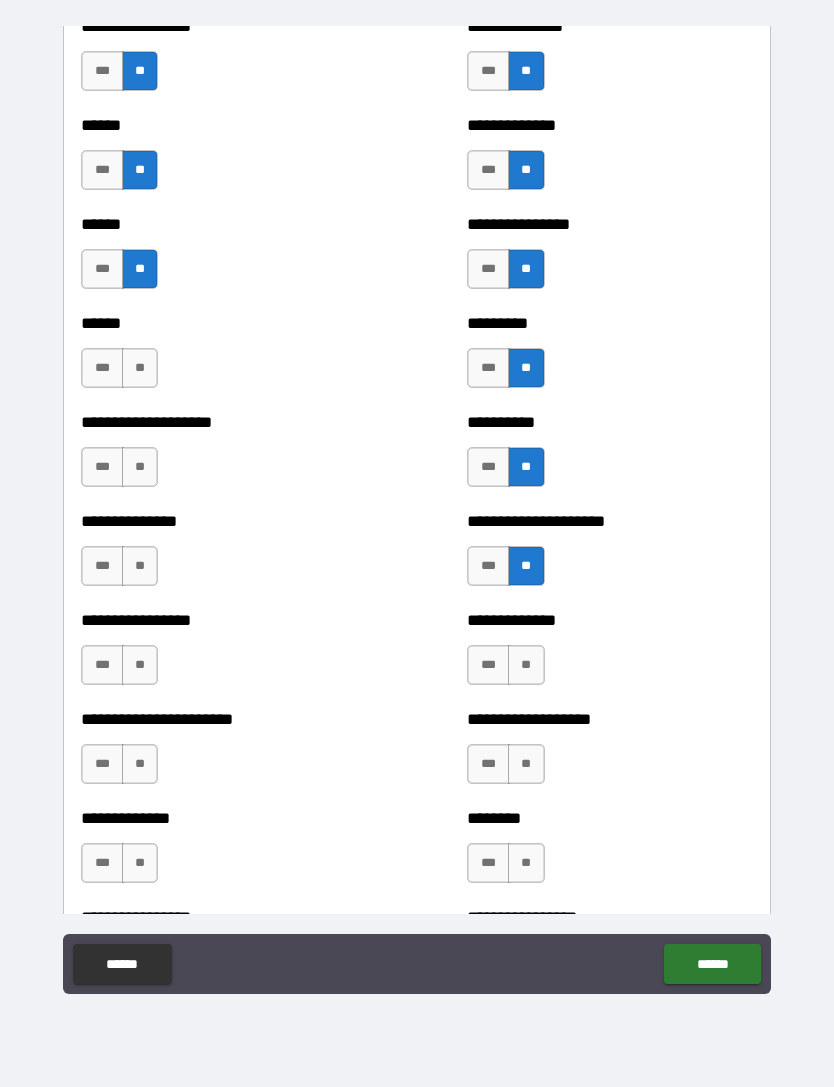 scroll, scrollTop: 2983, scrollLeft: 0, axis: vertical 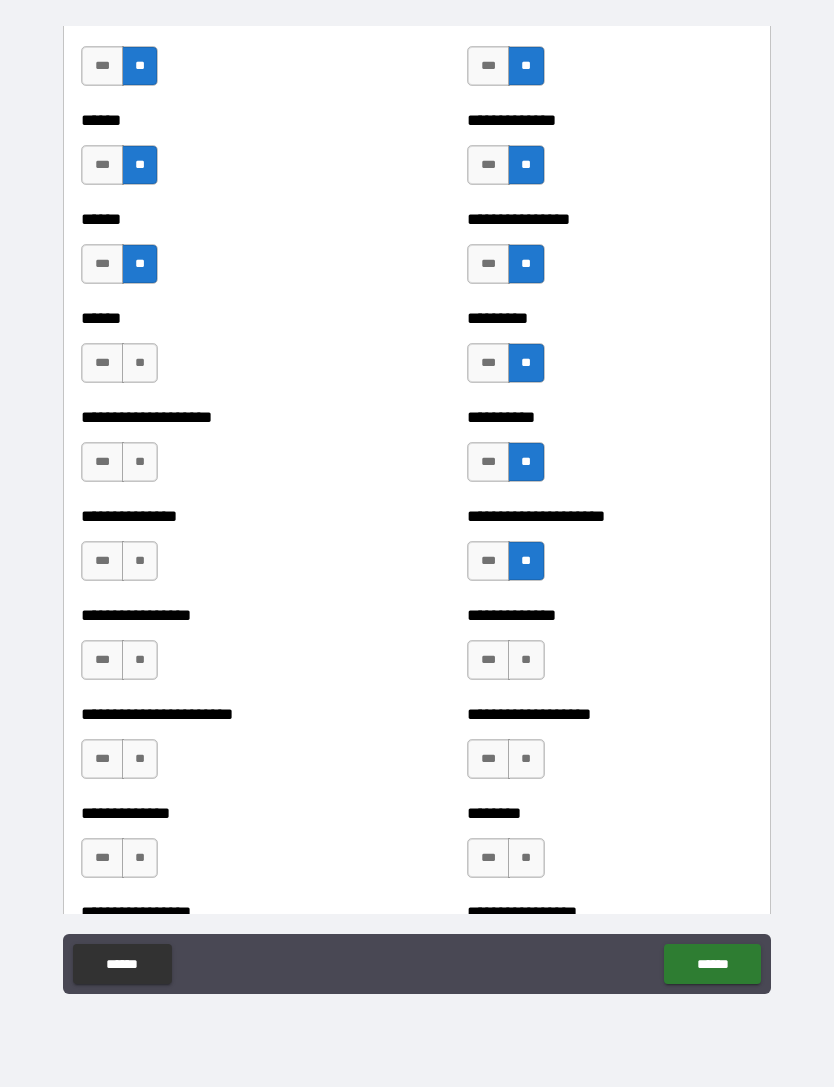 click on "**" at bounding box center [526, 660] 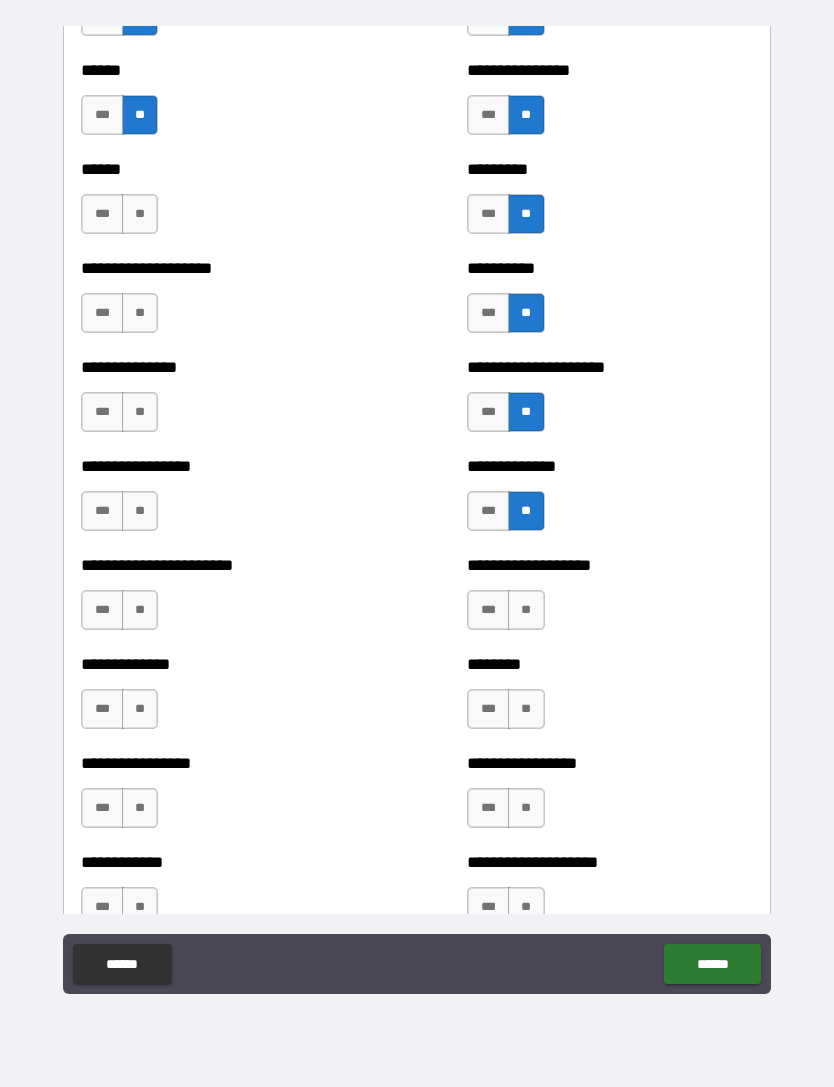 scroll, scrollTop: 3143, scrollLeft: 0, axis: vertical 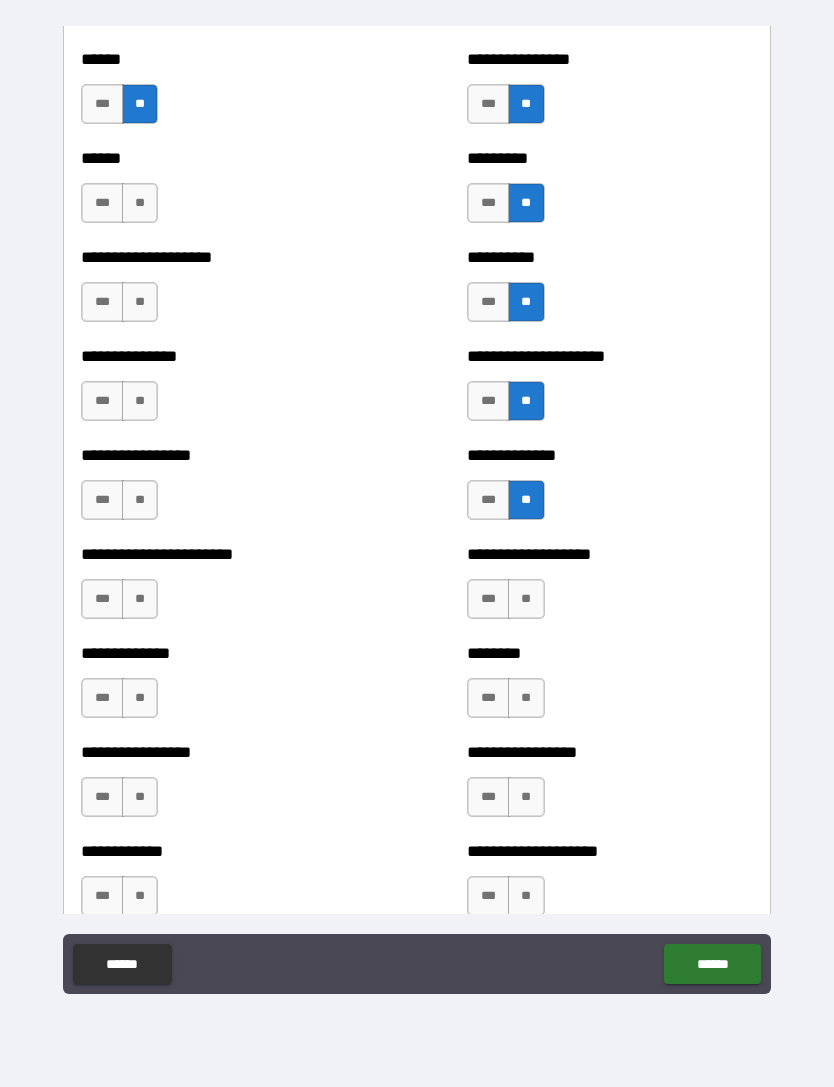 click on "**" at bounding box center (526, 599) 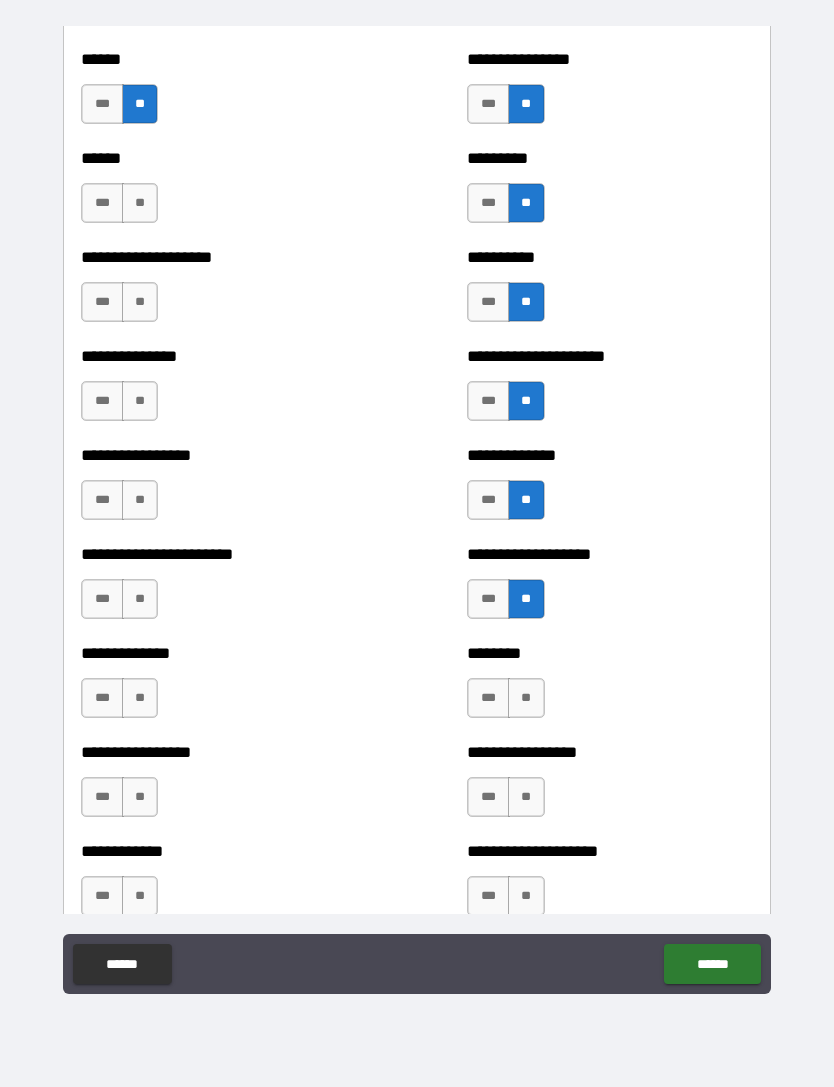 click on "**" at bounding box center (526, 698) 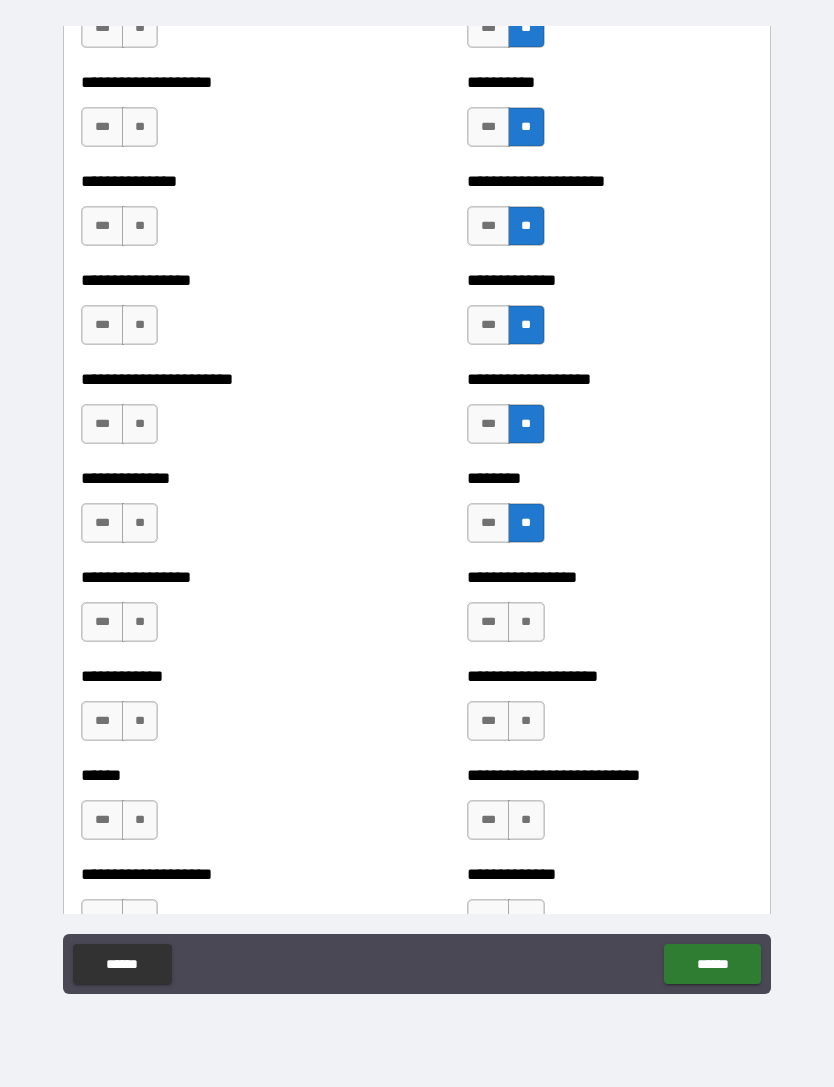scroll, scrollTop: 3325, scrollLeft: 0, axis: vertical 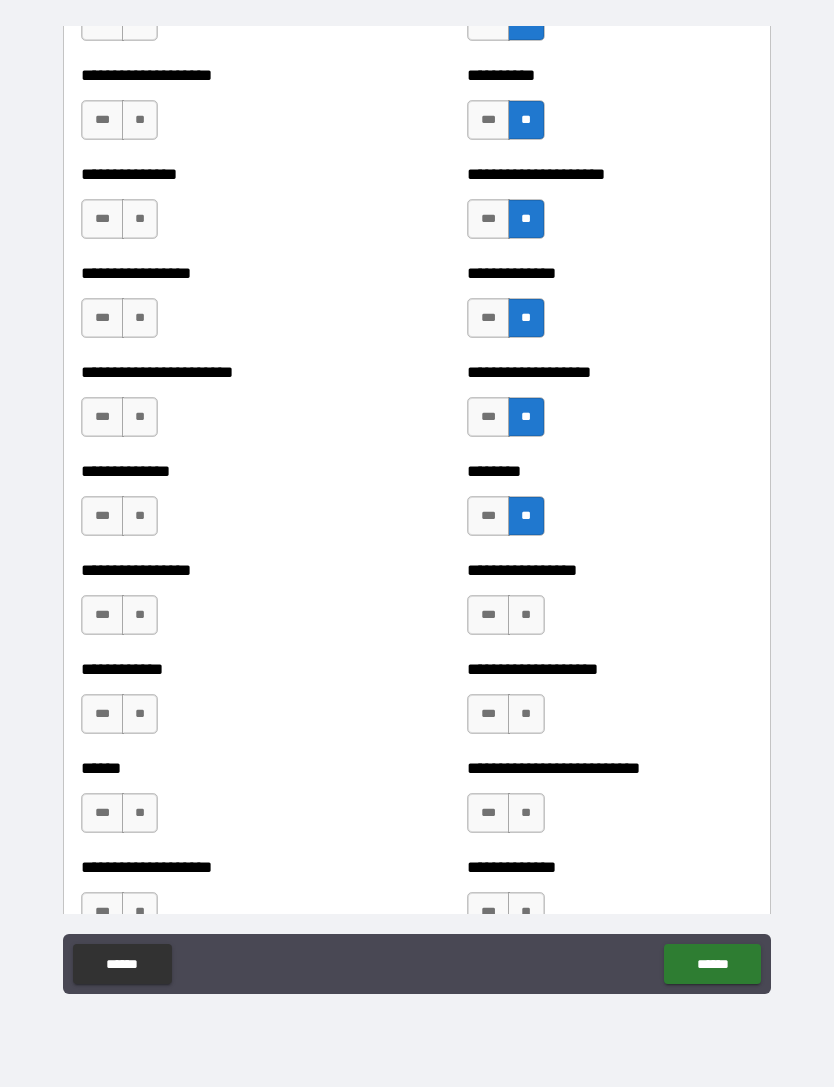 click on "**" at bounding box center (526, 615) 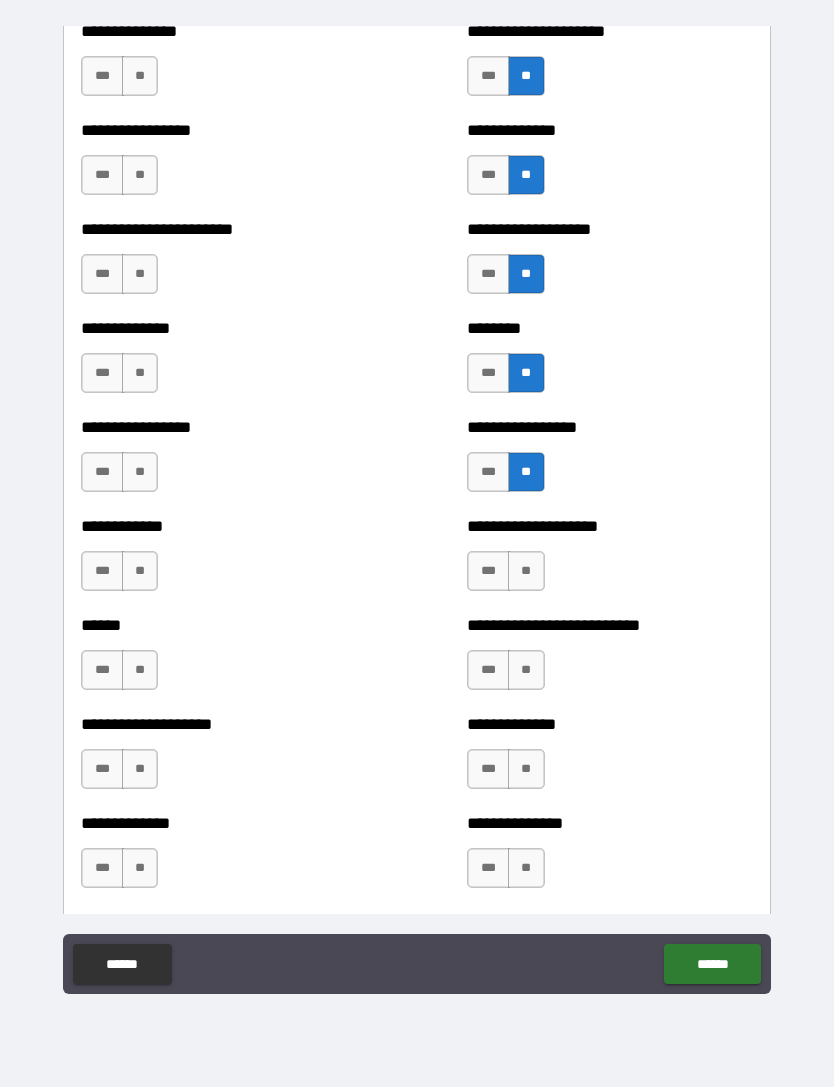 scroll, scrollTop: 3474, scrollLeft: 0, axis: vertical 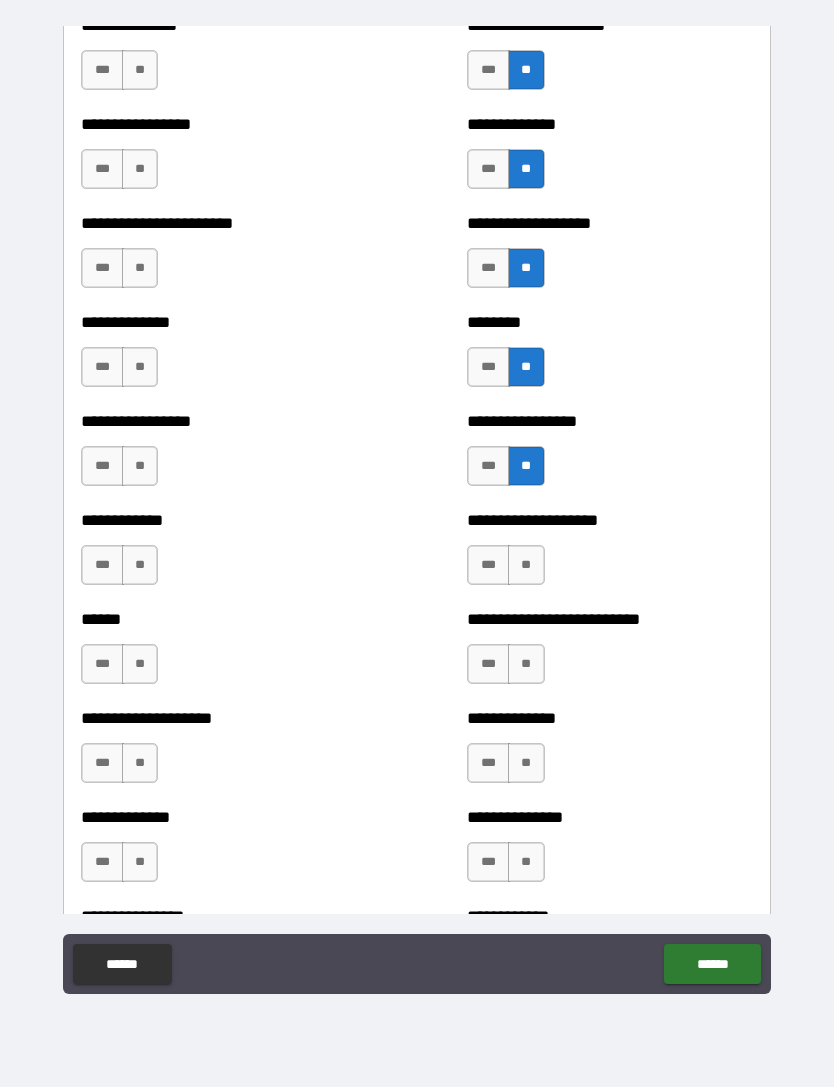 click on "**" at bounding box center (526, 565) 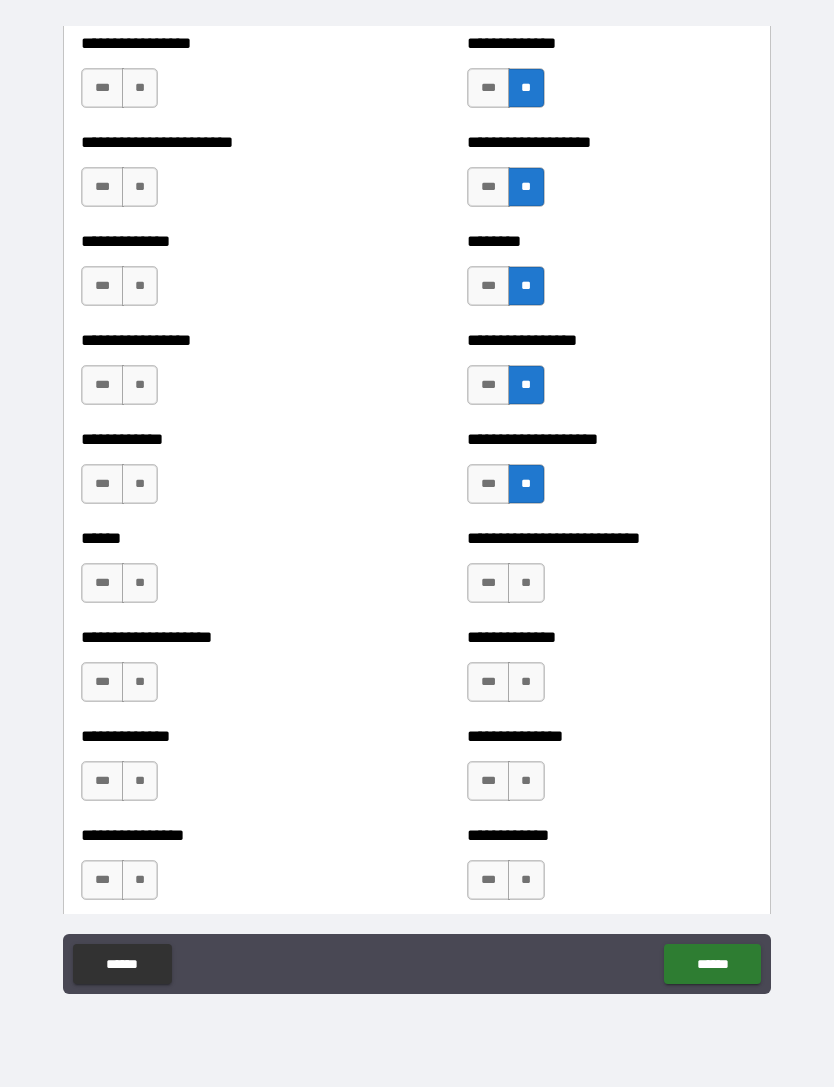 scroll, scrollTop: 3594, scrollLeft: 0, axis: vertical 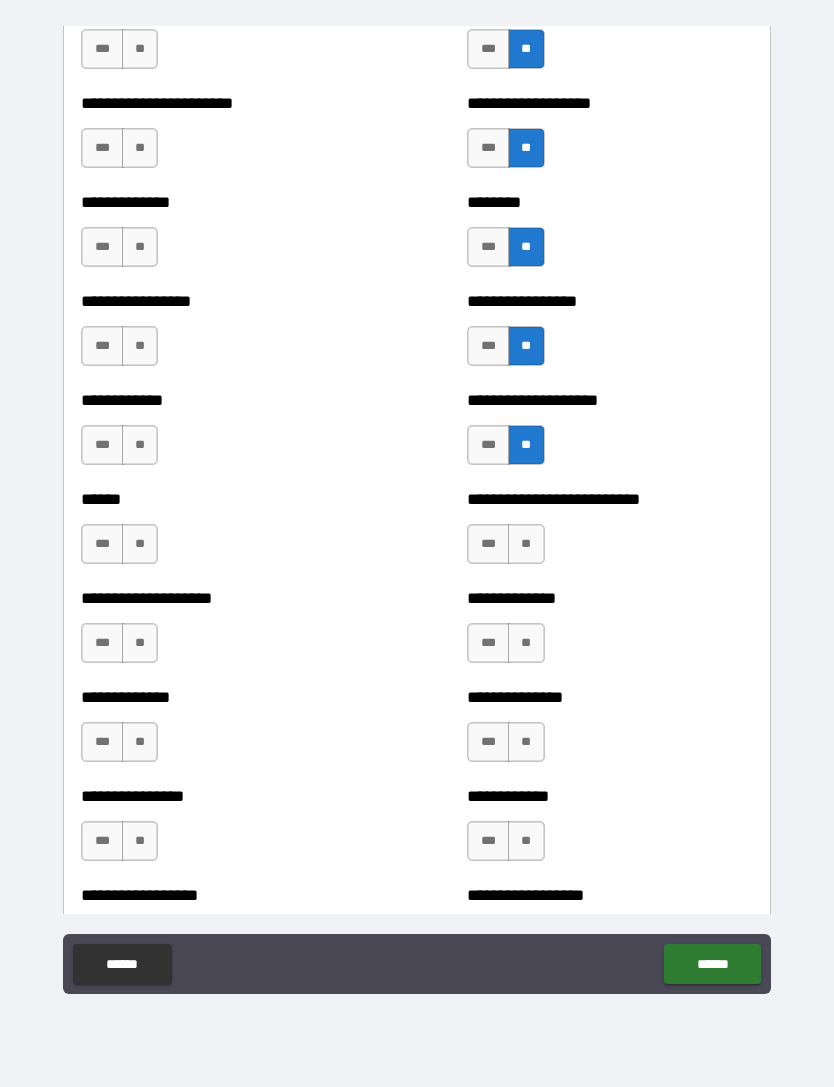 click on "**" at bounding box center (526, 544) 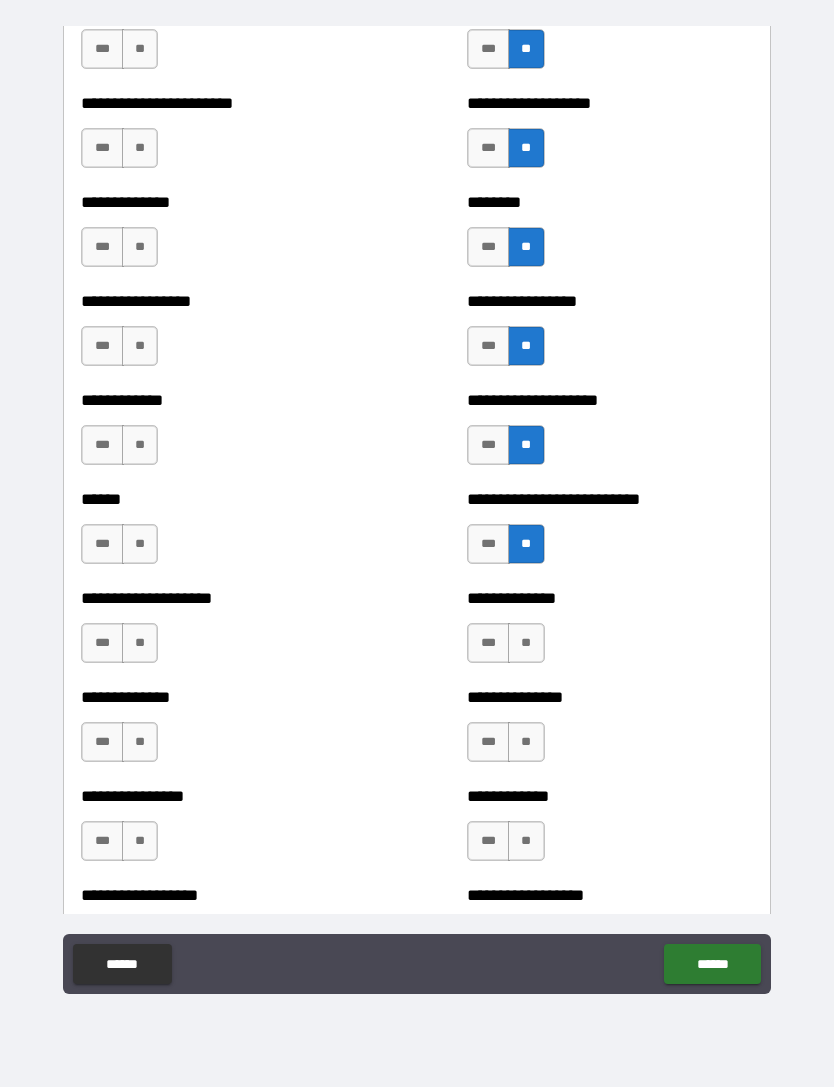 click on "**" at bounding box center [526, 643] 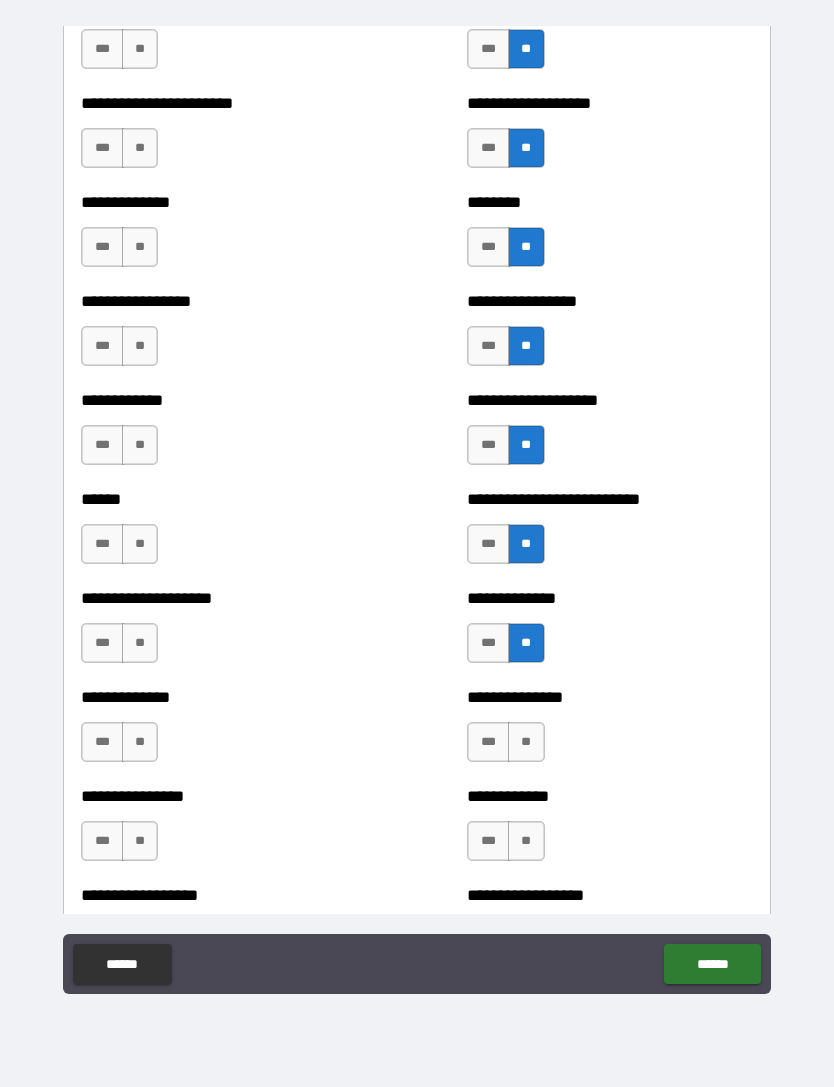 click on "**" at bounding box center (526, 742) 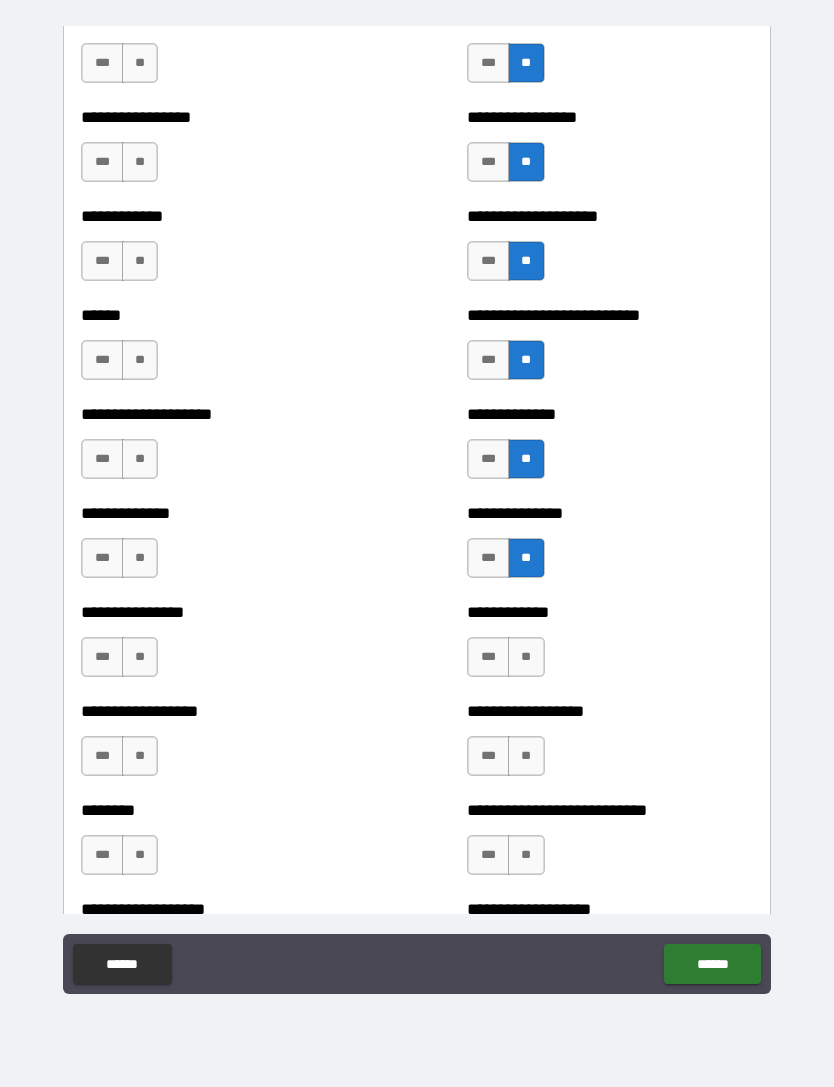 click on "**" at bounding box center [526, 657] 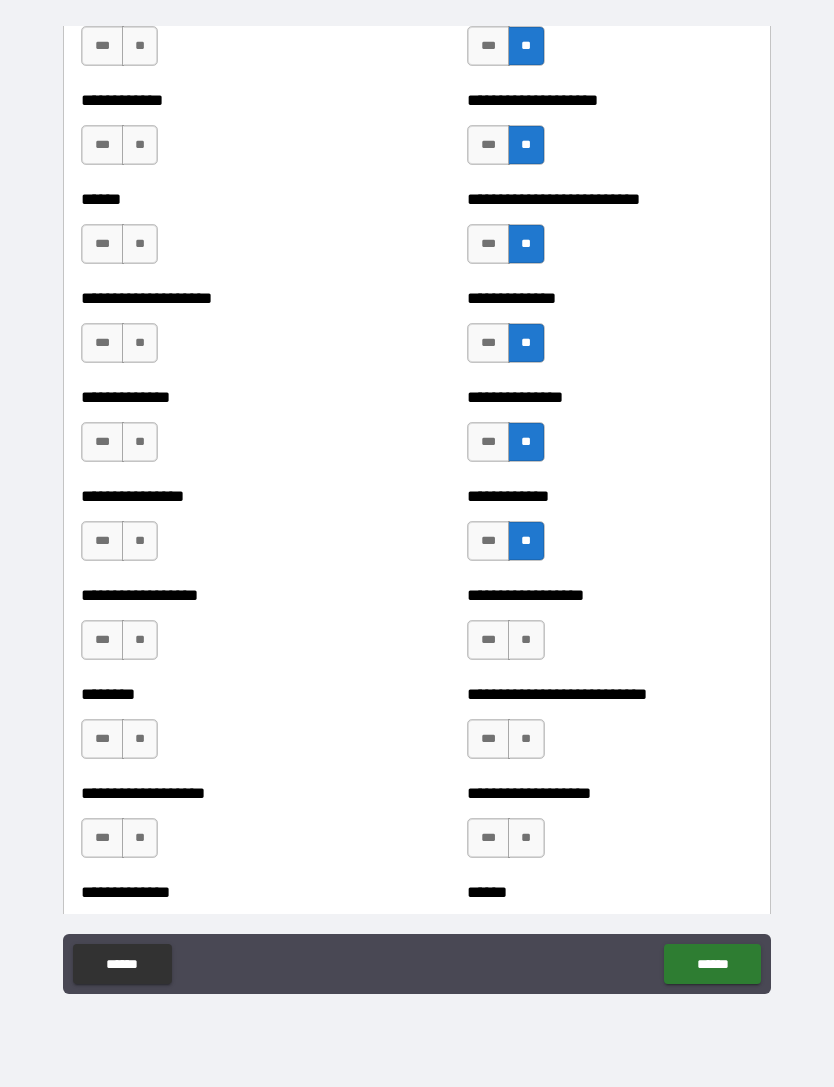 scroll, scrollTop: 3901, scrollLeft: 0, axis: vertical 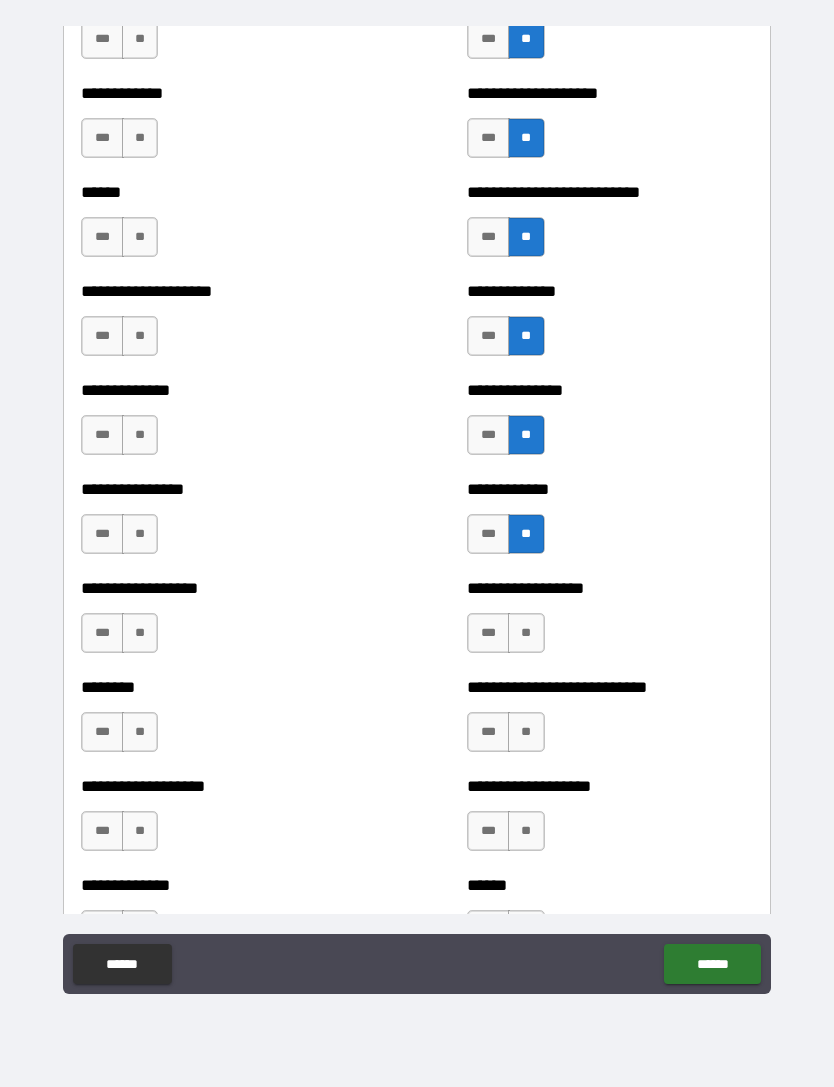 click on "**" at bounding box center (526, 633) 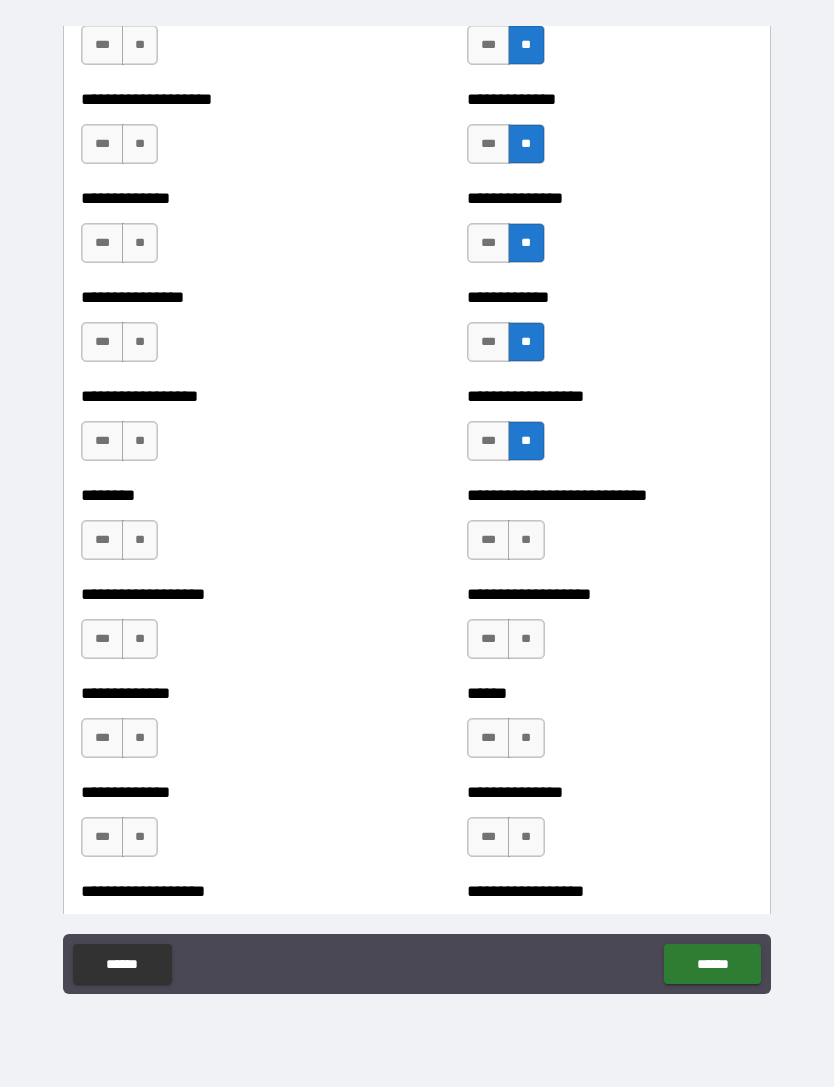 scroll, scrollTop: 4094, scrollLeft: 0, axis: vertical 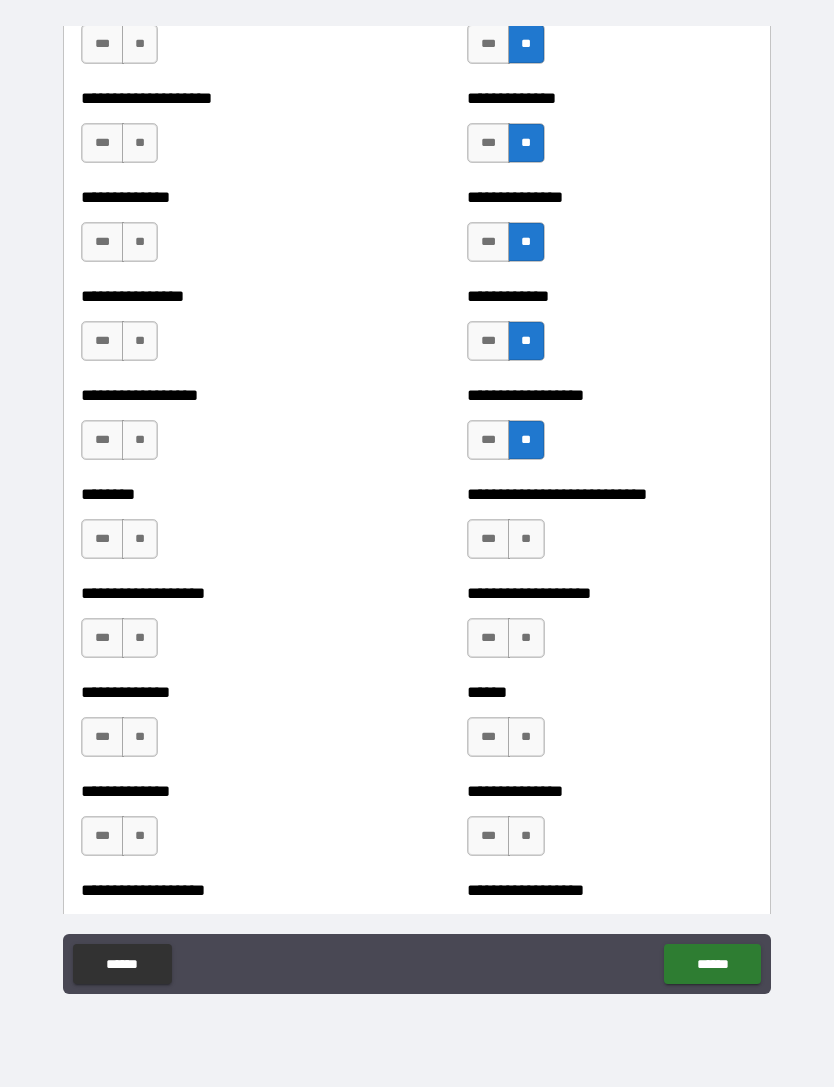 click on "**" at bounding box center (526, 539) 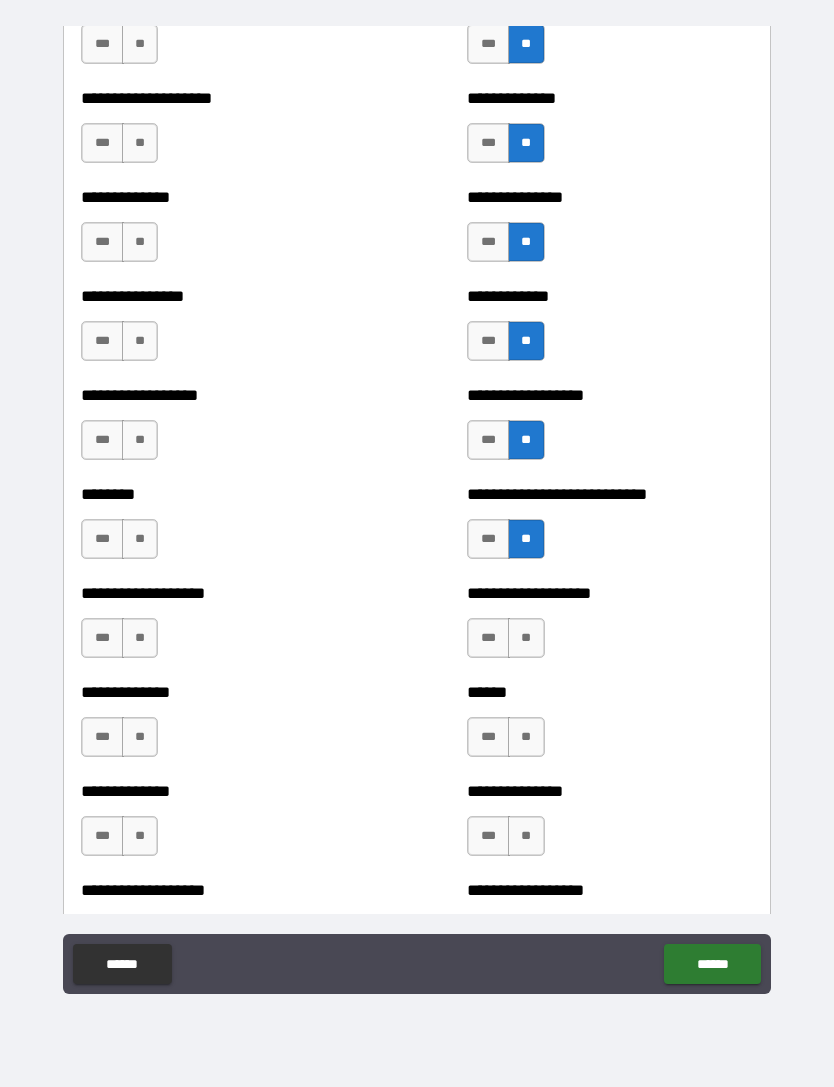 click on "**" at bounding box center [526, 638] 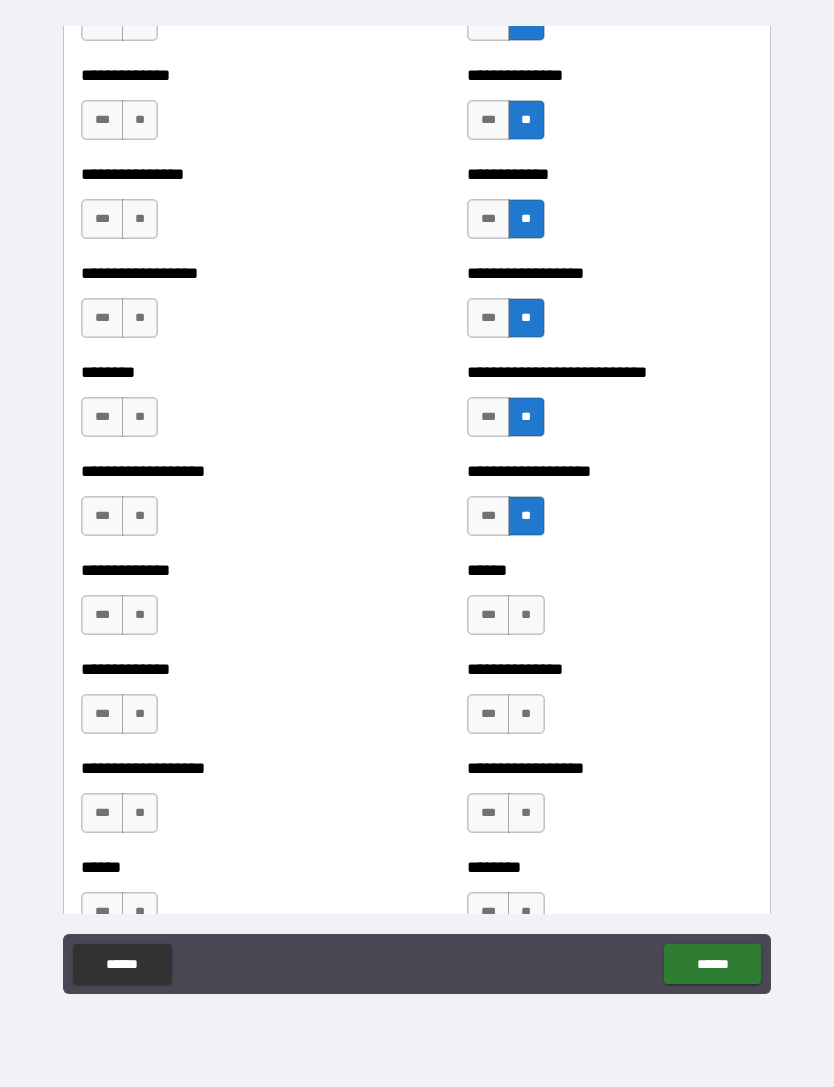 scroll, scrollTop: 4218, scrollLeft: 0, axis: vertical 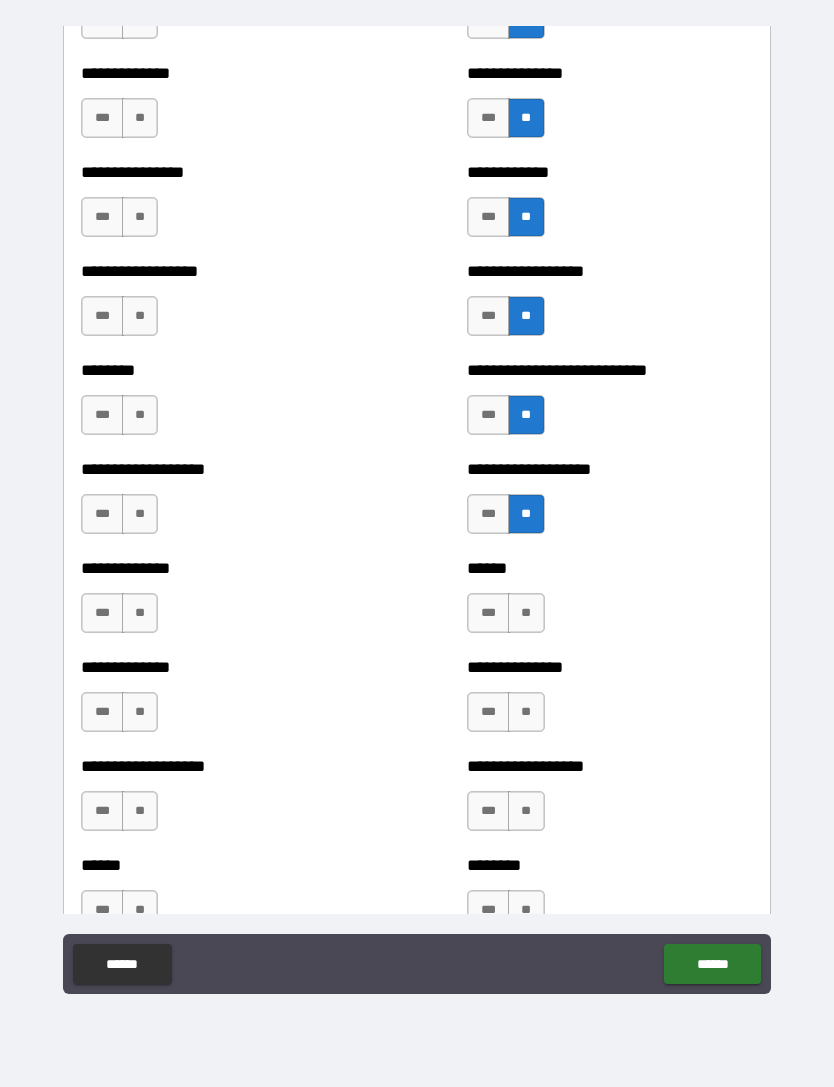click on "**" at bounding box center (526, 613) 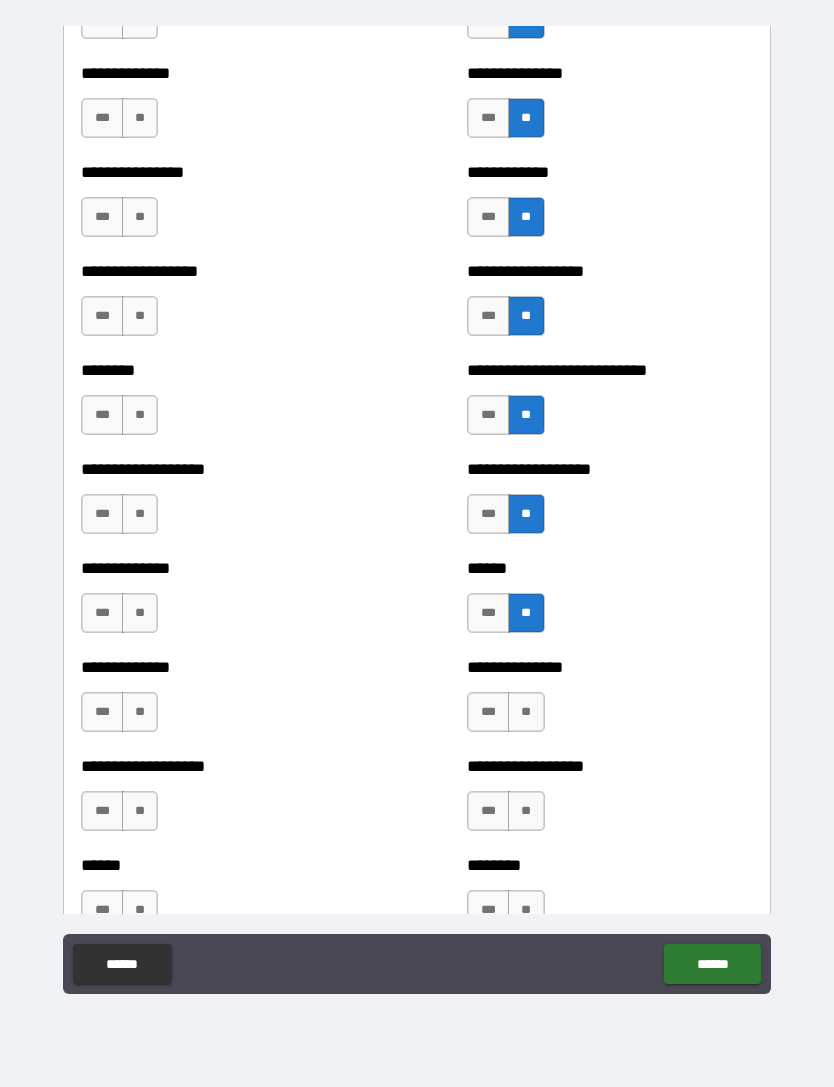 click on "**" at bounding box center [526, 712] 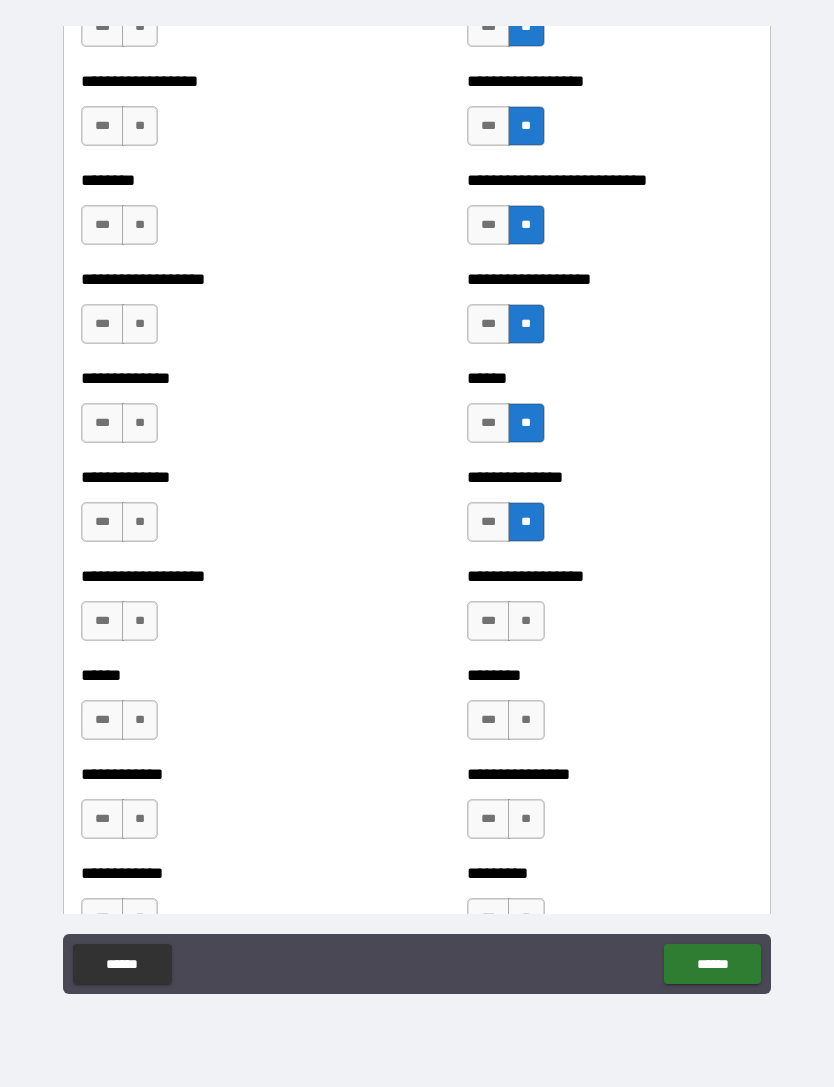 scroll, scrollTop: 4410, scrollLeft: 0, axis: vertical 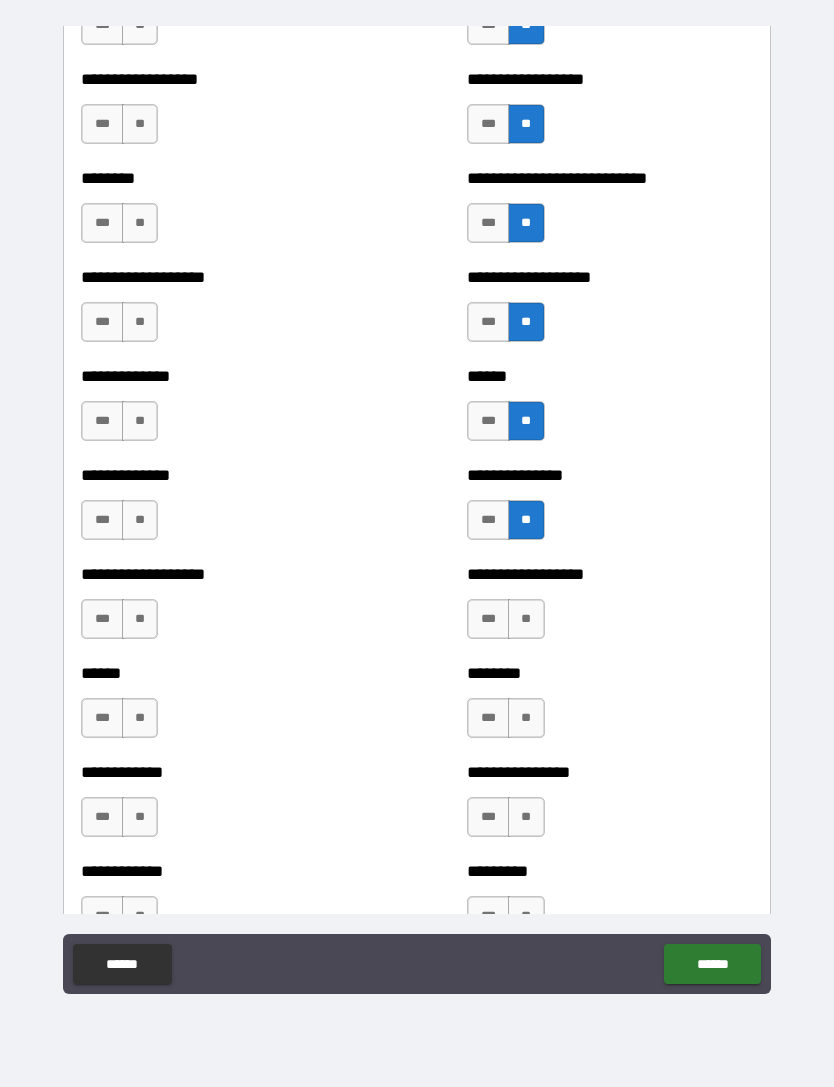 click on "**" at bounding box center (526, 619) 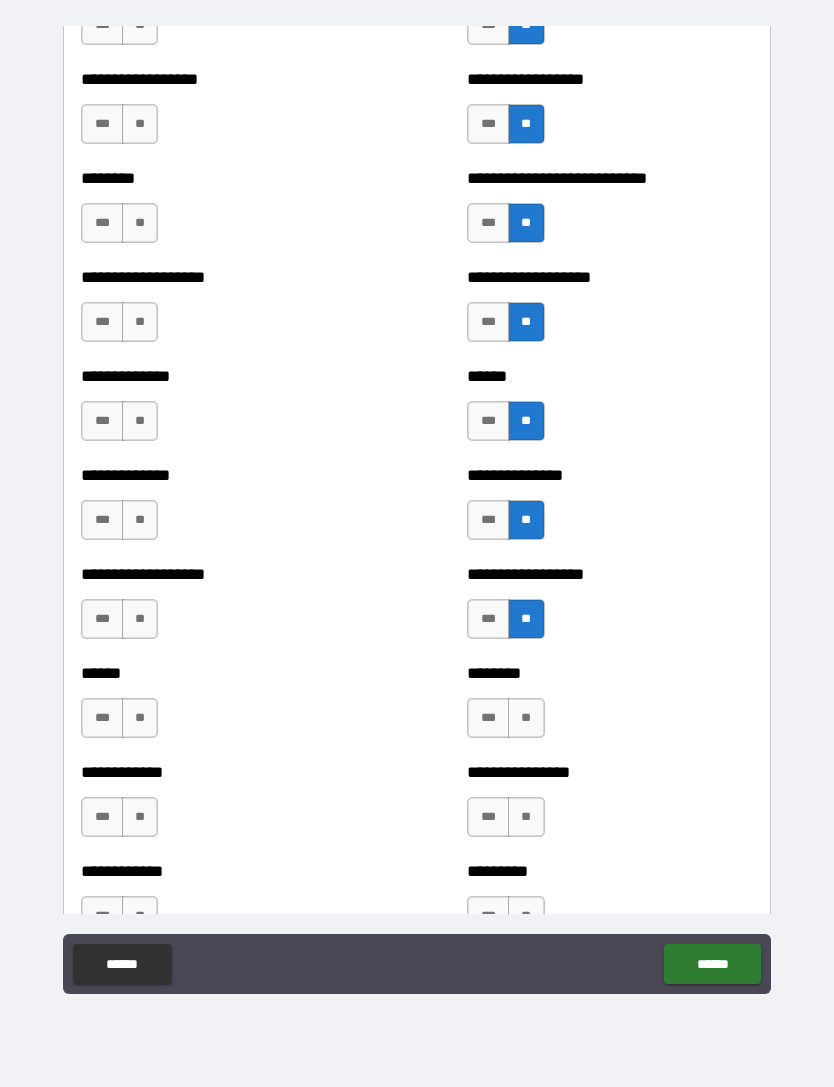 click on "**" at bounding box center (526, 718) 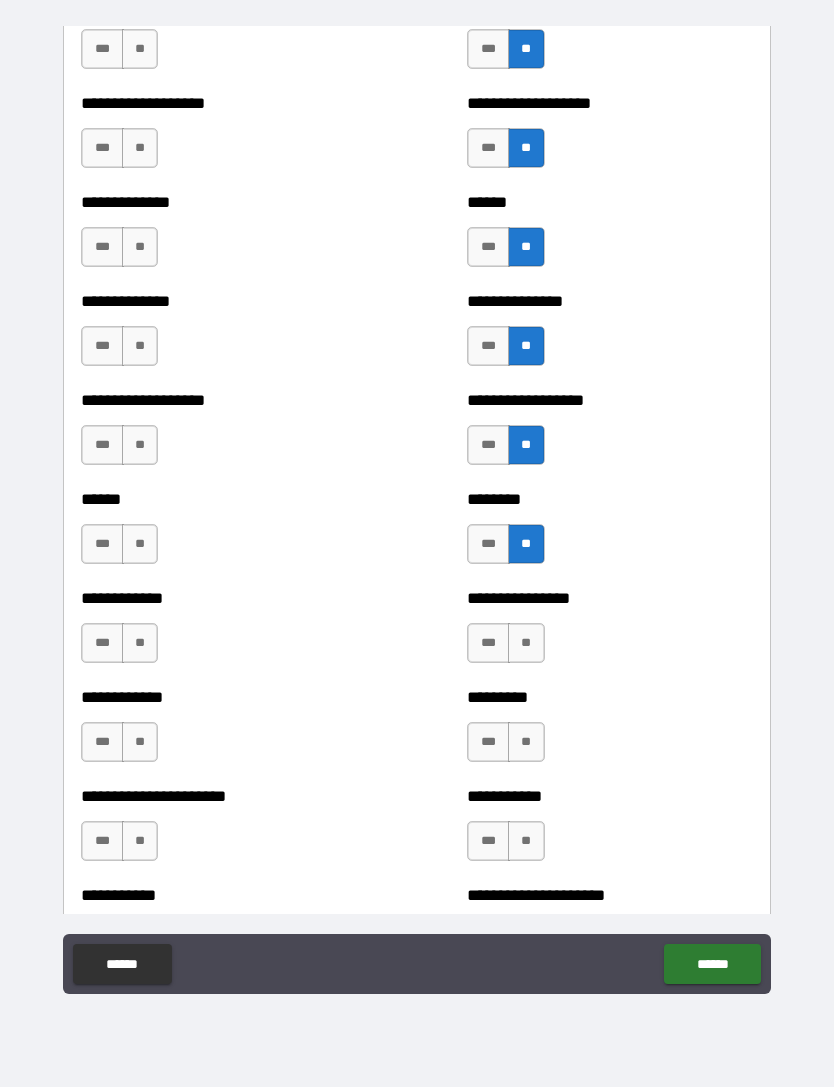 scroll, scrollTop: 4592, scrollLeft: 0, axis: vertical 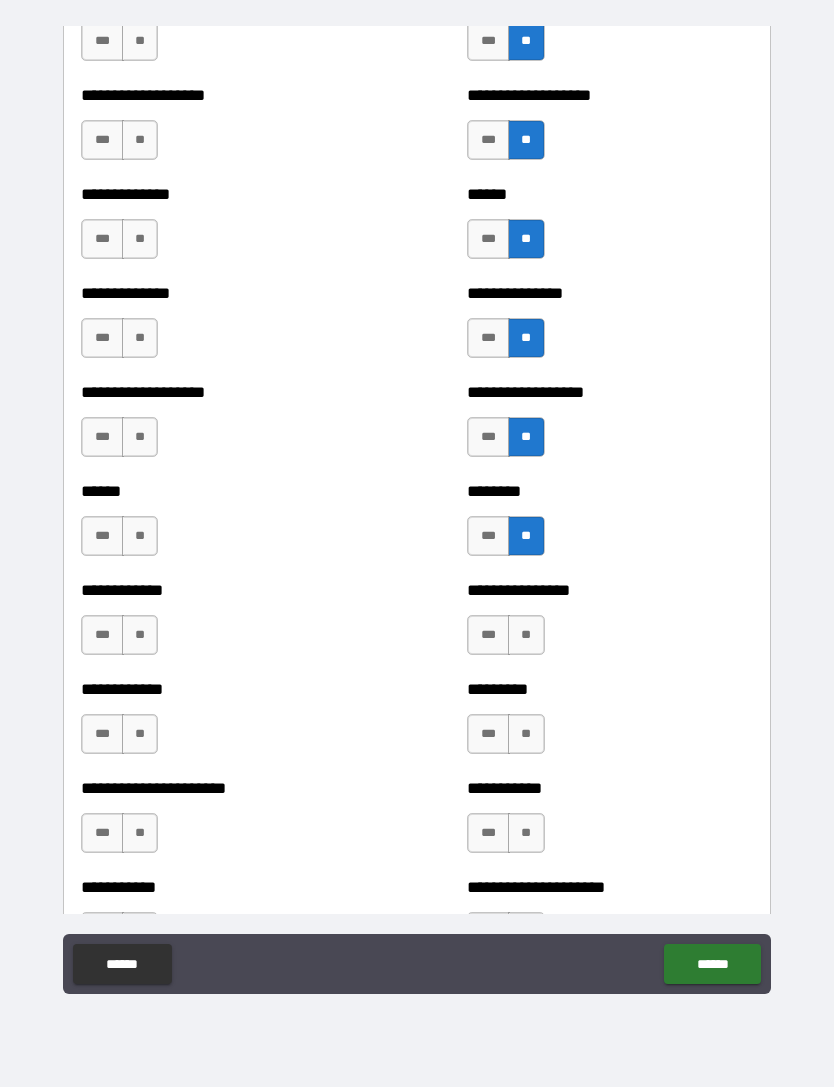 click on "**" at bounding box center (526, 635) 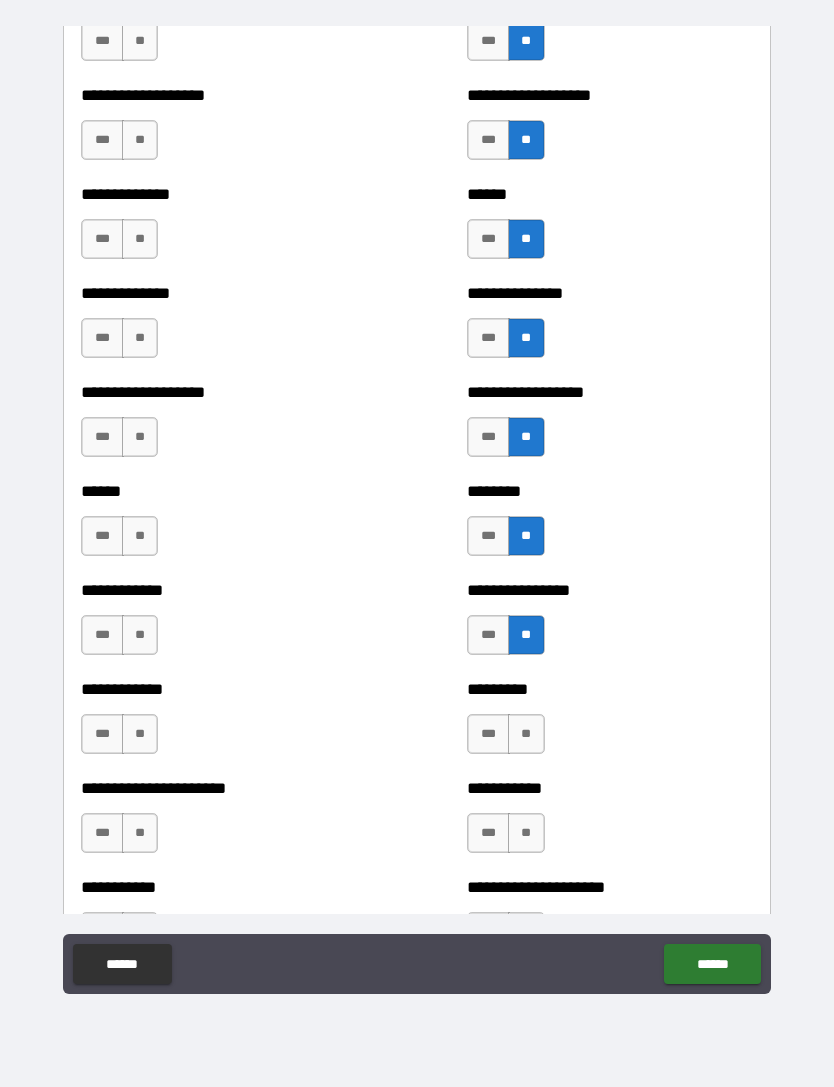 click on "**" at bounding box center (526, 734) 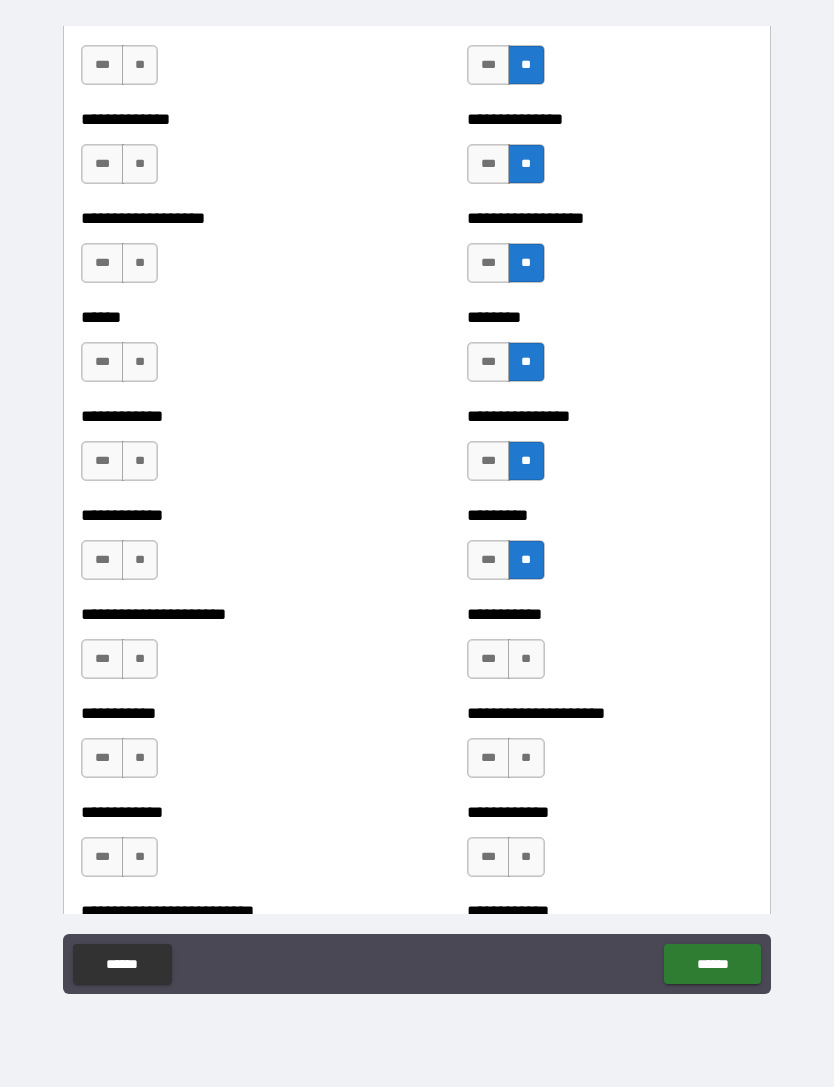 click on "**" at bounding box center [526, 659] 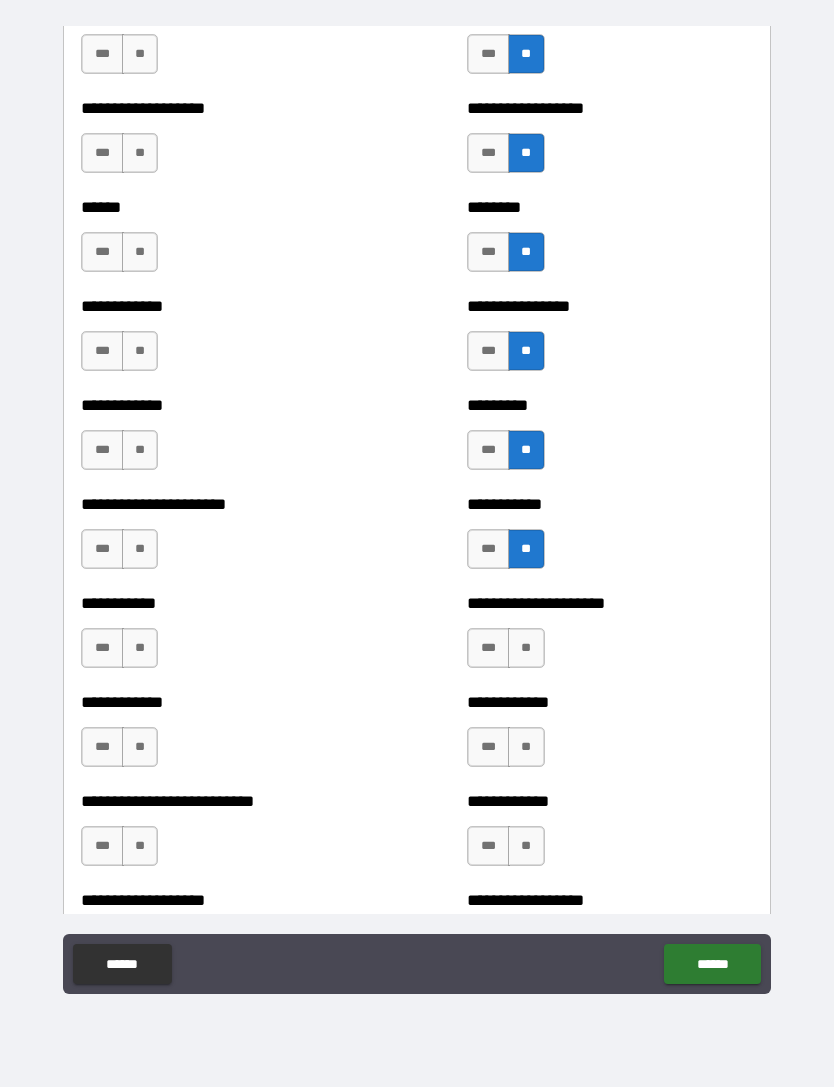 scroll, scrollTop: 4900, scrollLeft: 0, axis: vertical 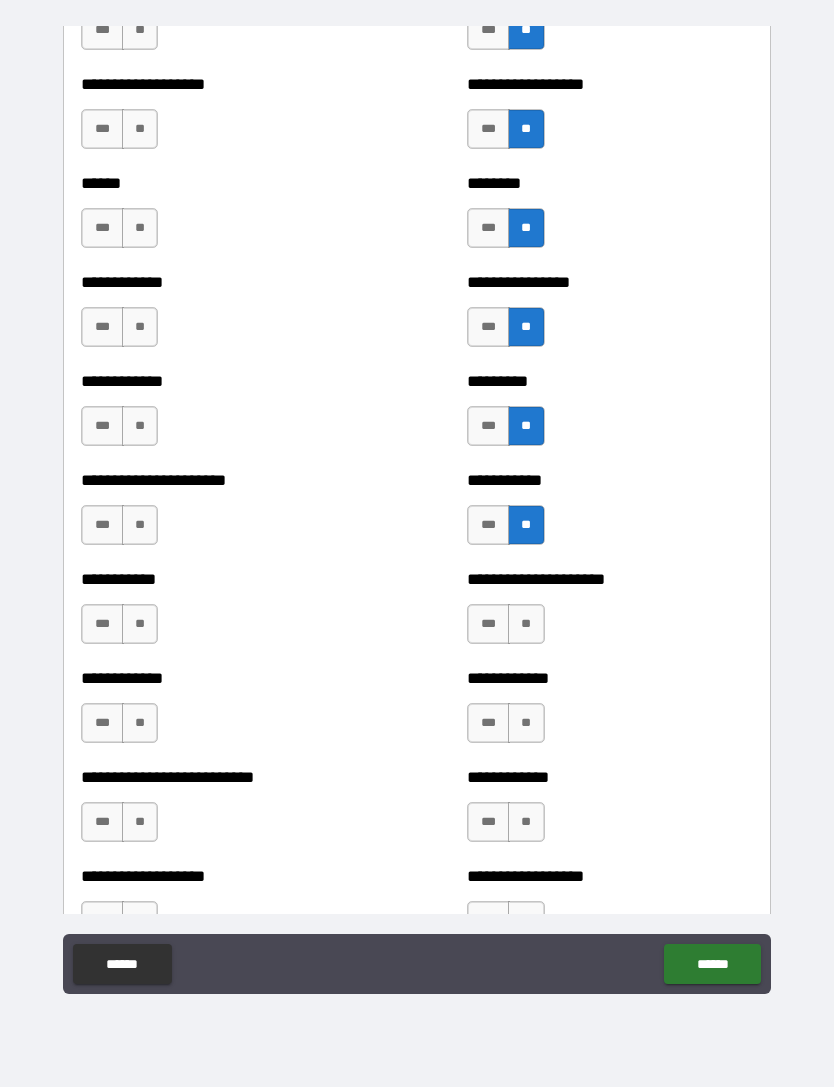 click on "**" at bounding box center (526, 624) 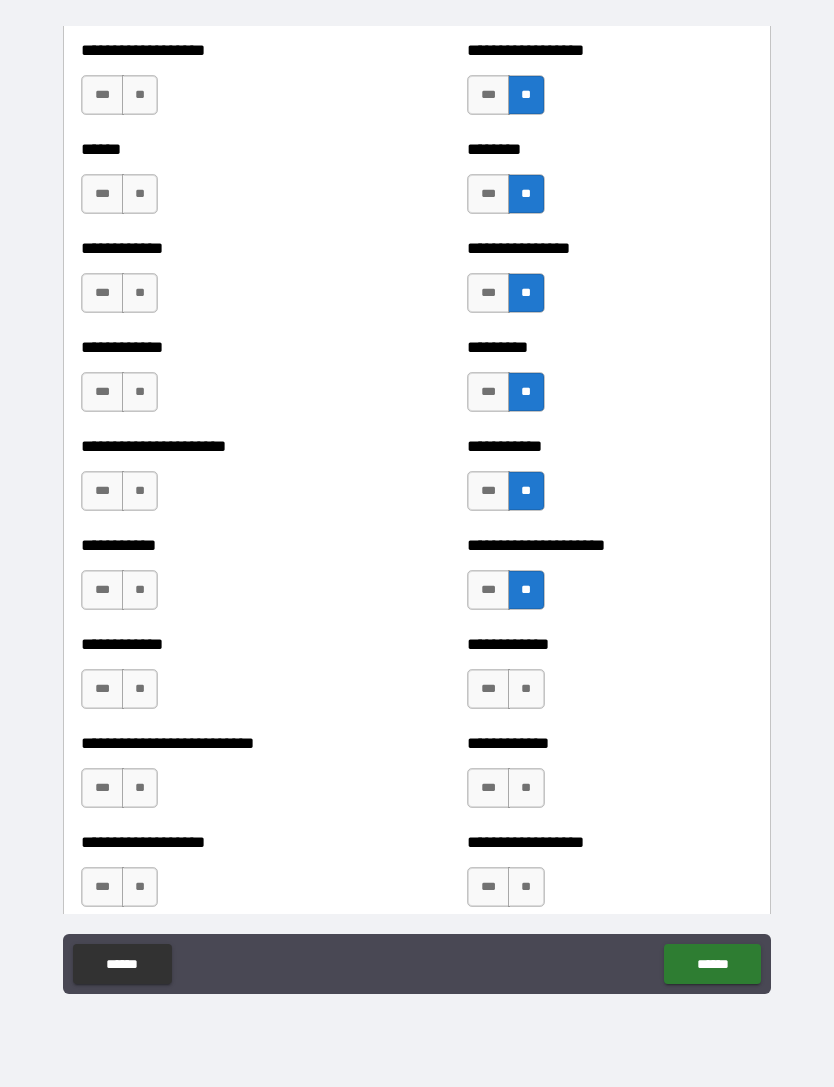 scroll, scrollTop: 5012, scrollLeft: 0, axis: vertical 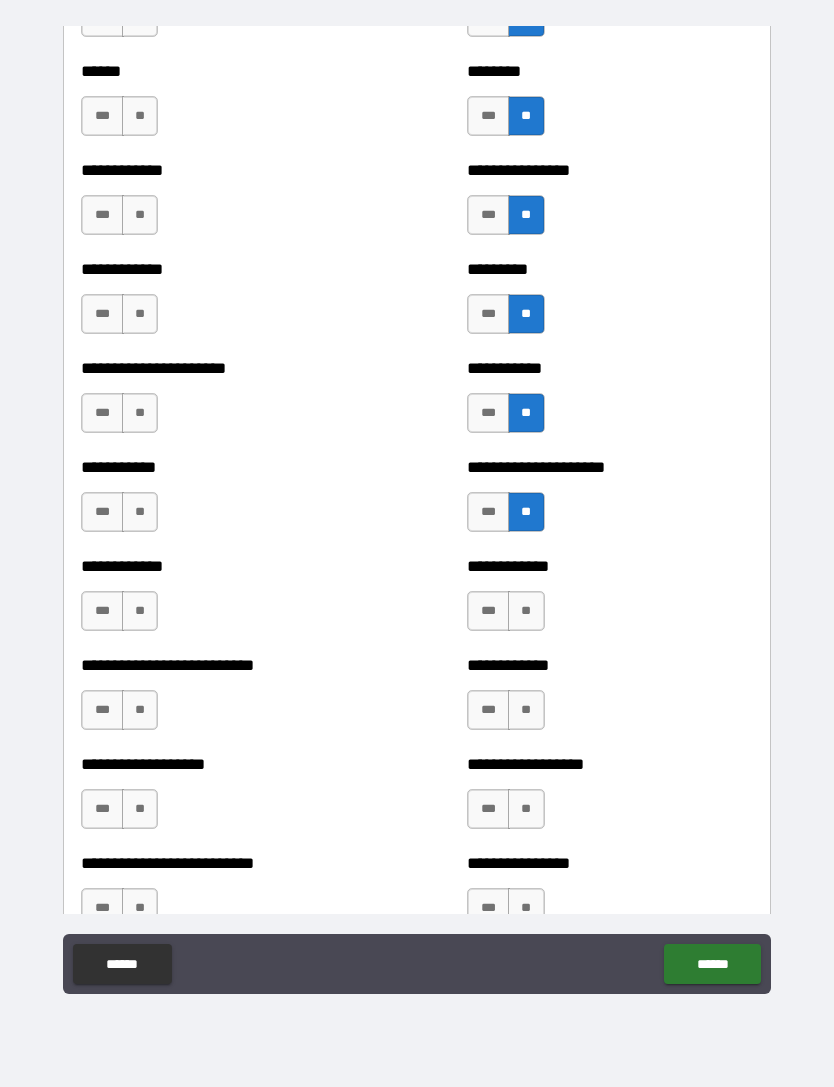 click on "**" at bounding box center [526, 611] 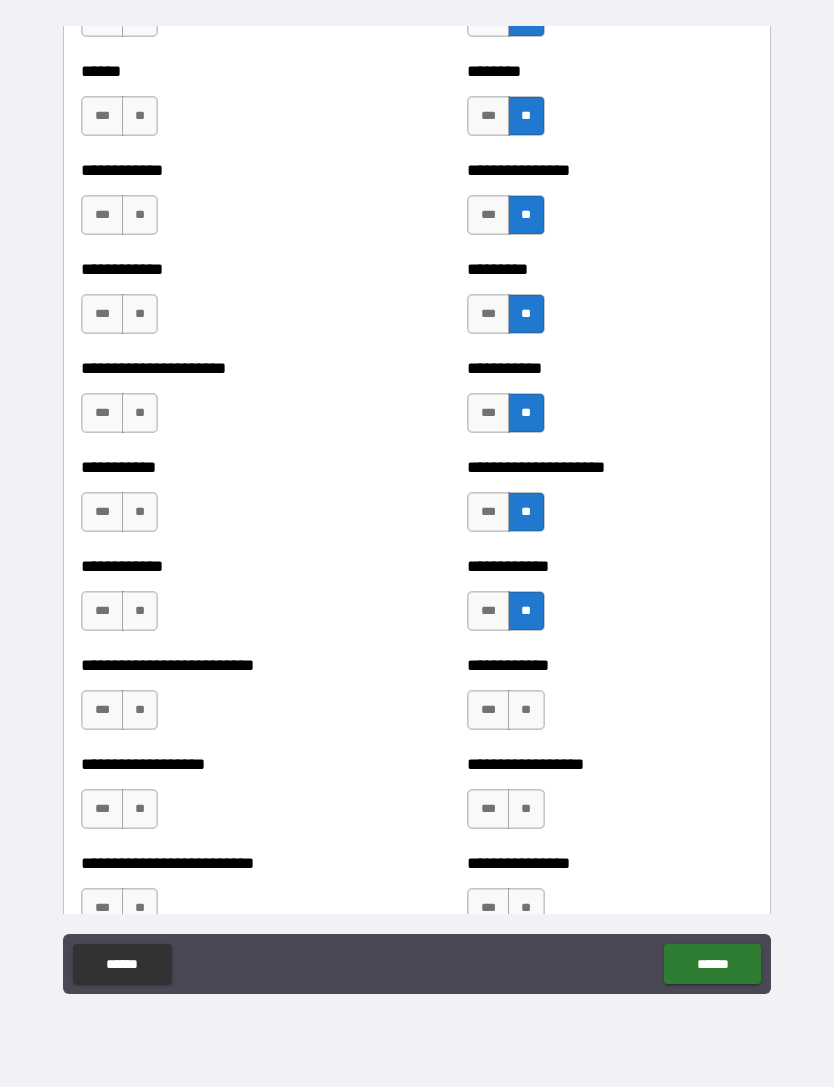 click on "**" at bounding box center (526, 710) 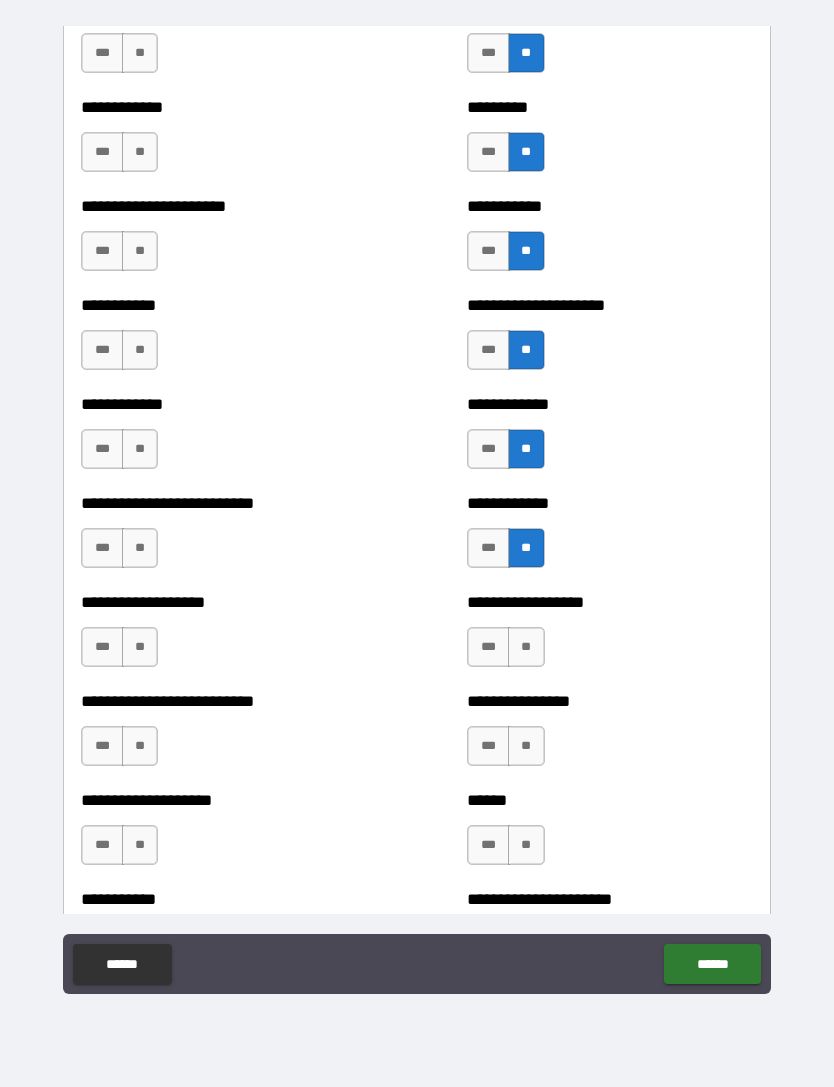 scroll, scrollTop: 5179, scrollLeft: 0, axis: vertical 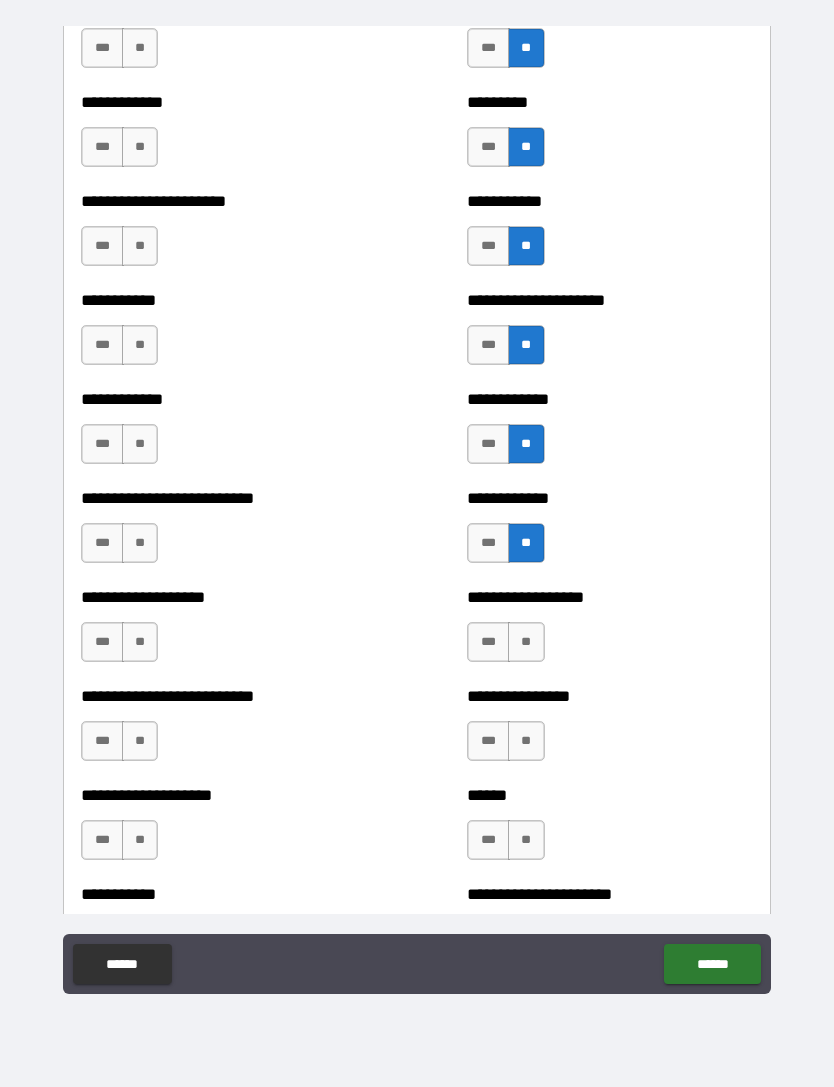 click on "**" at bounding box center [526, 642] 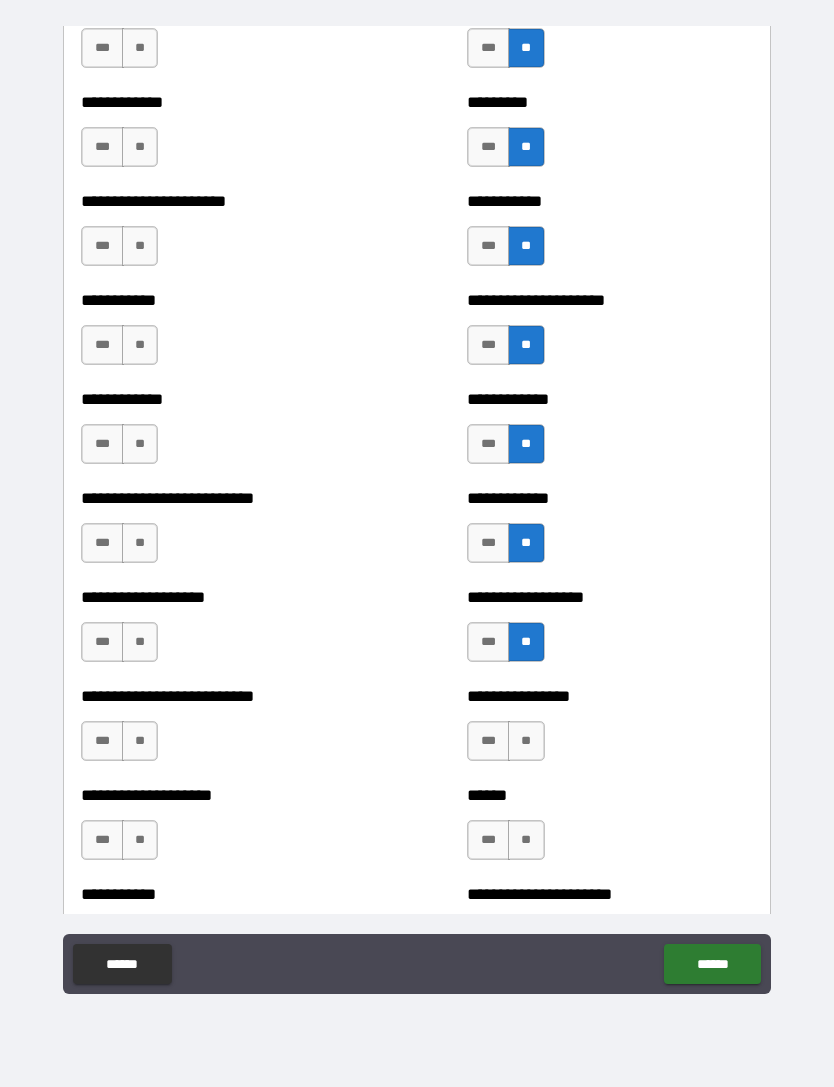 click on "**" at bounding box center [526, 741] 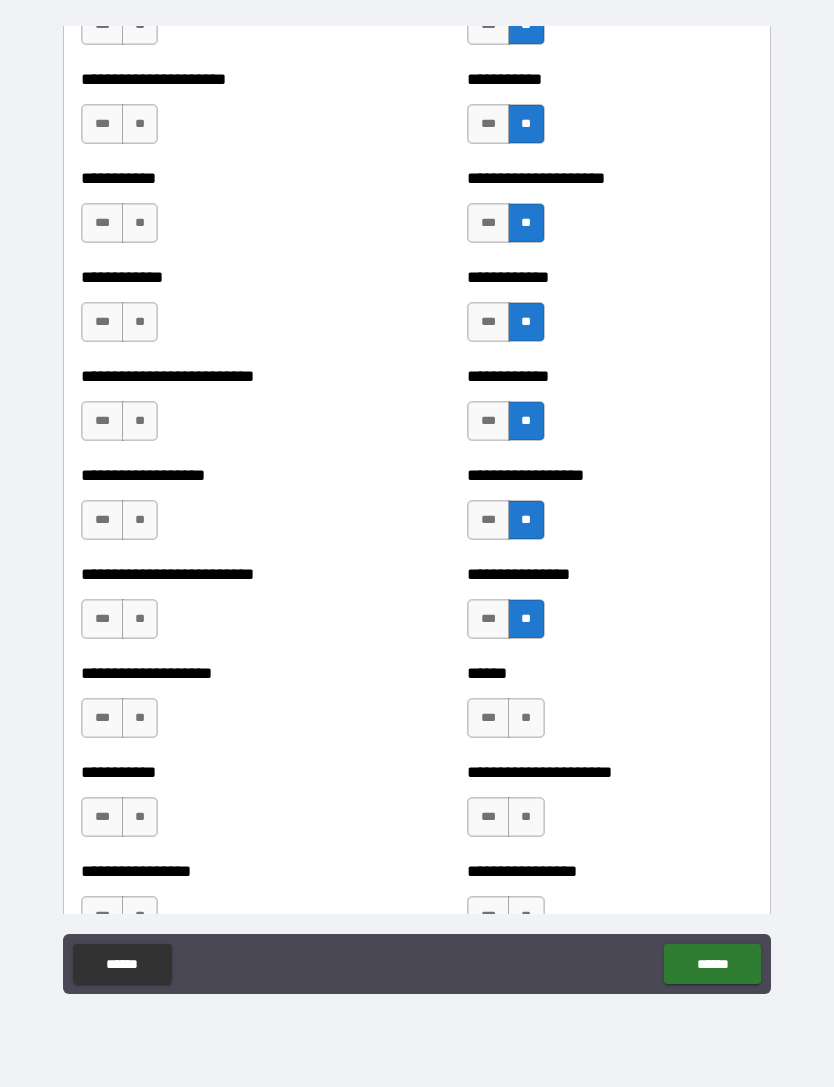 scroll, scrollTop: 5349, scrollLeft: 0, axis: vertical 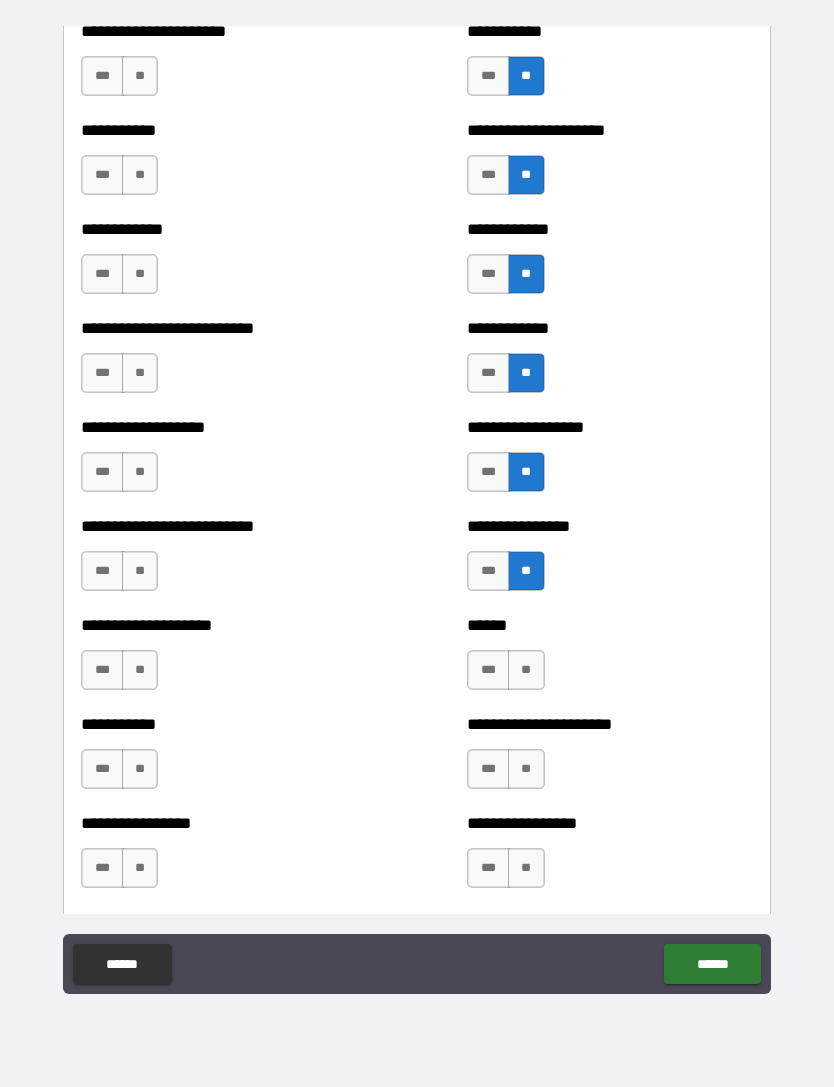 click on "**" at bounding box center (526, 670) 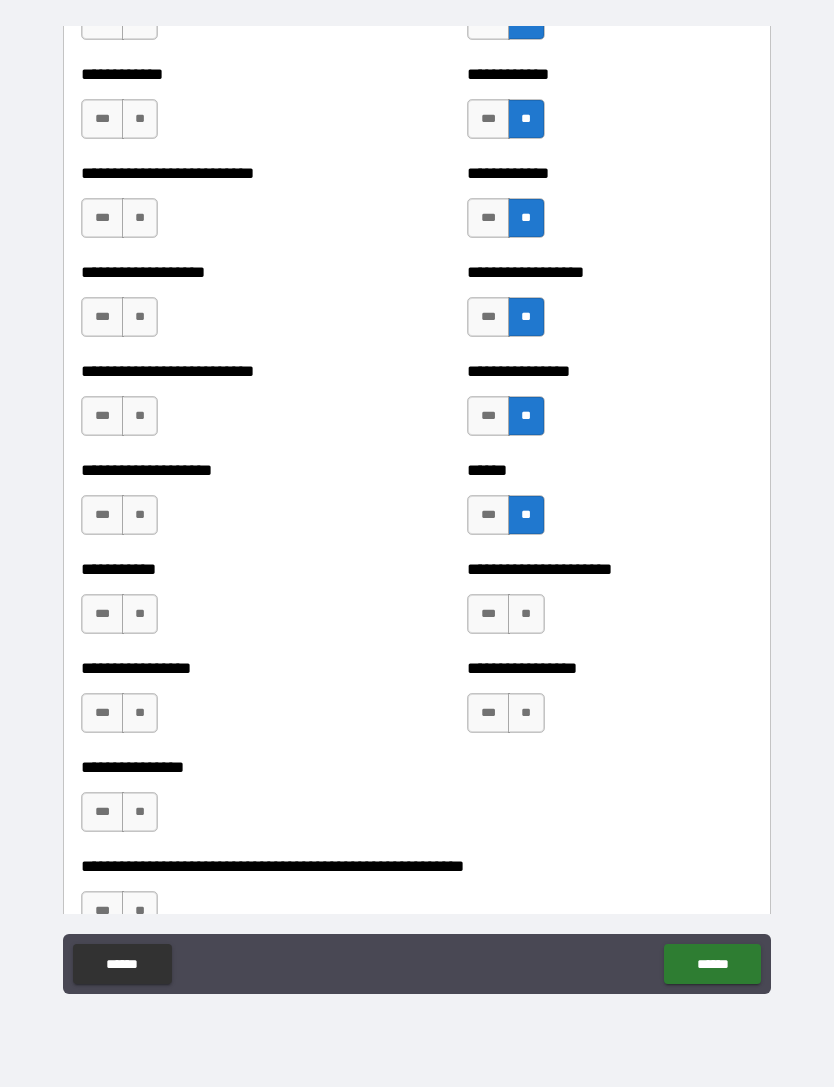 scroll, scrollTop: 5508, scrollLeft: 0, axis: vertical 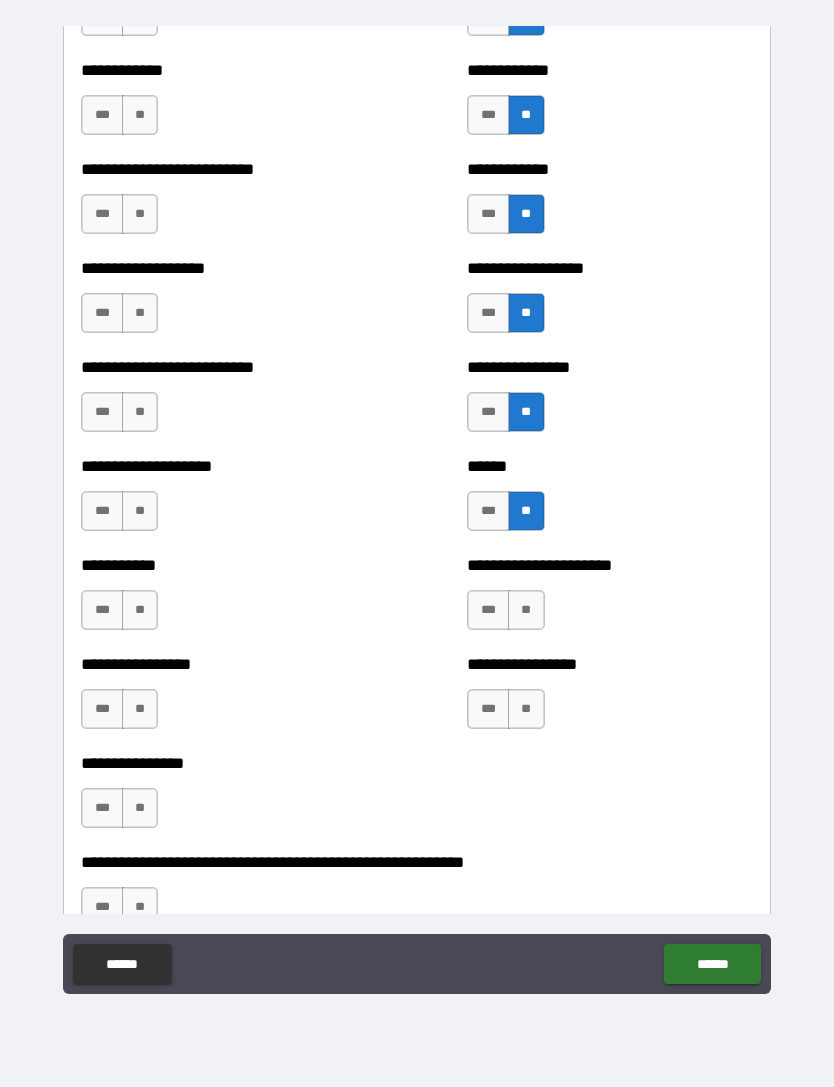 click on "**" at bounding box center (526, 610) 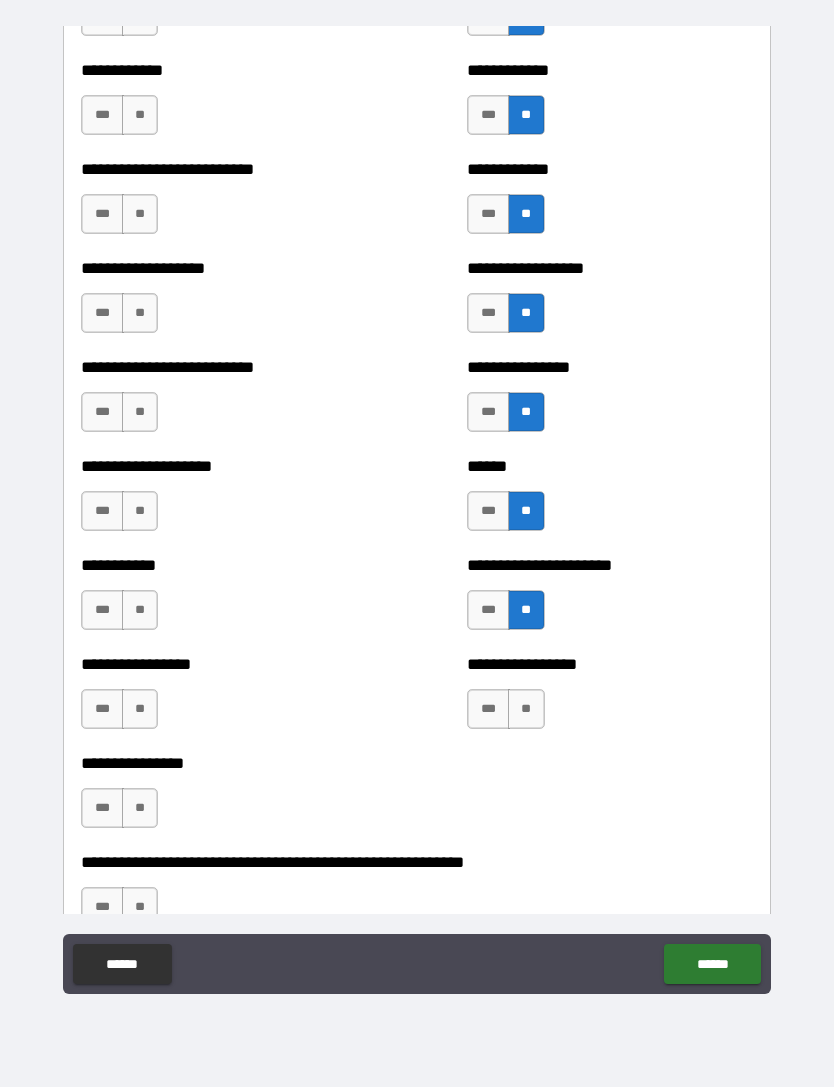 click on "**" at bounding box center [526, 709] 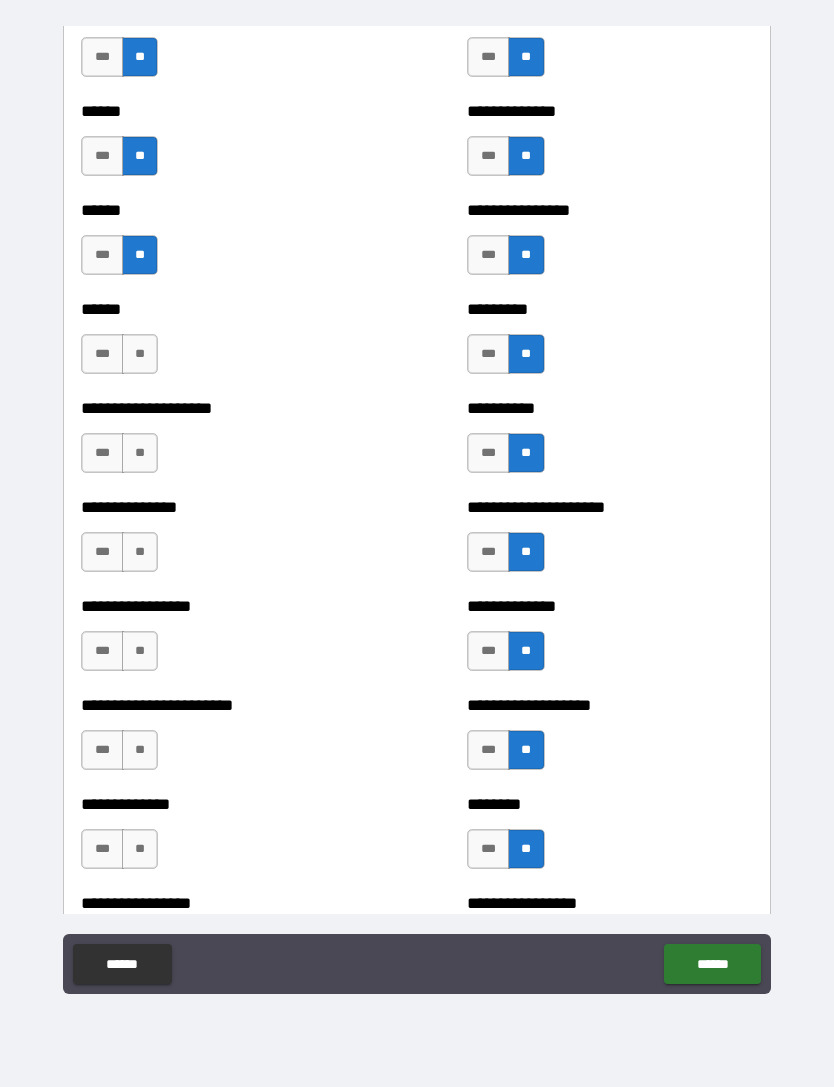 scroll, scrollTop: 2987, scrollLeft: 0, axis: vertical 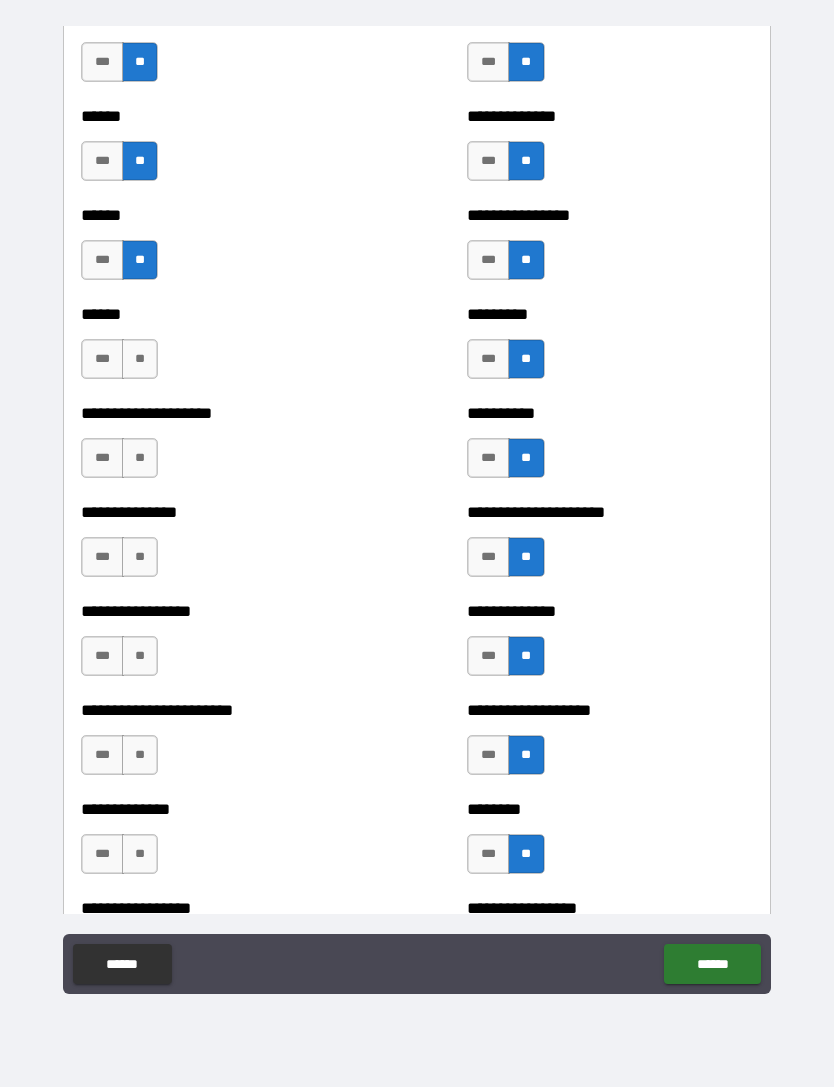 click on "**" at bounding box center [140, 359] 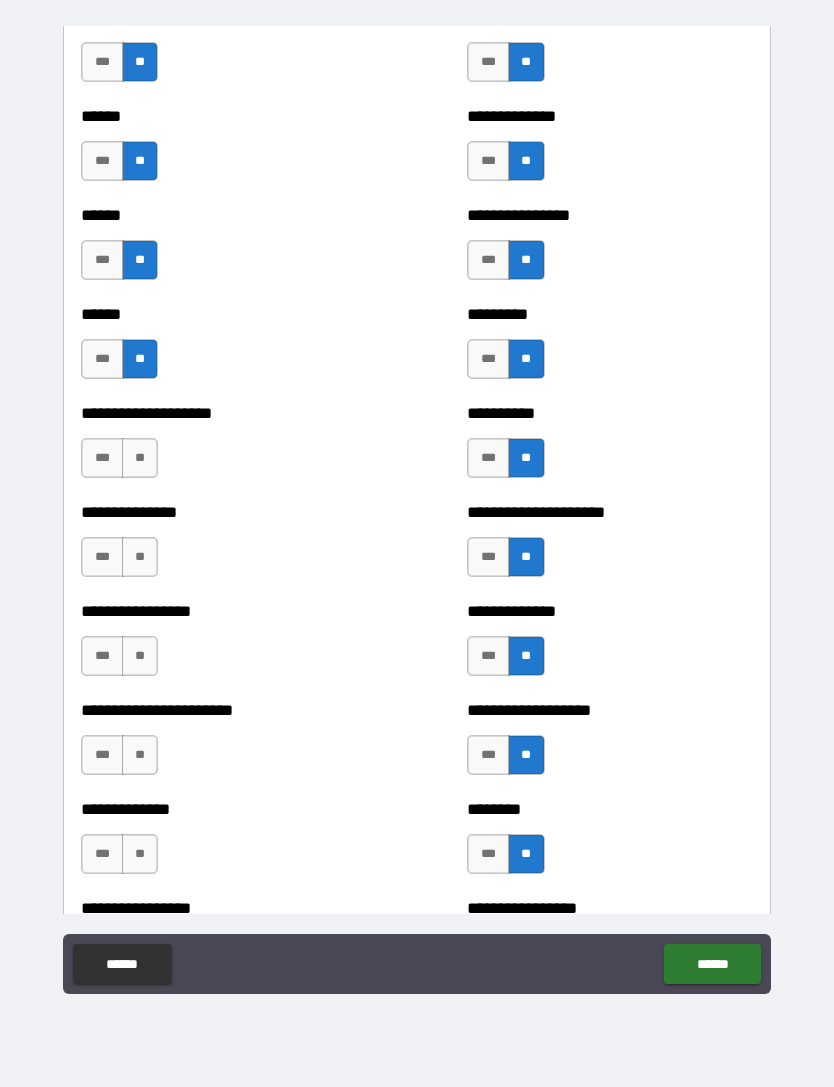 click on "**" at bounding box center (140, 458) 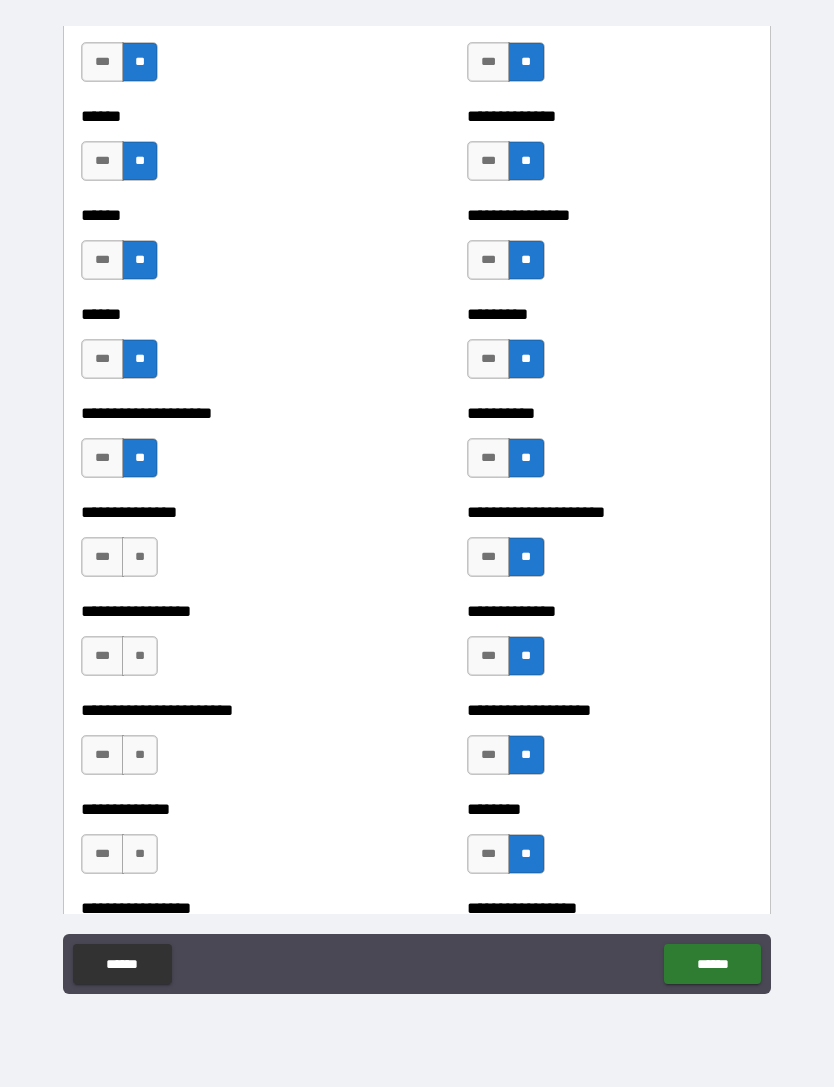 click on "**" at bounding box center [140, 557] 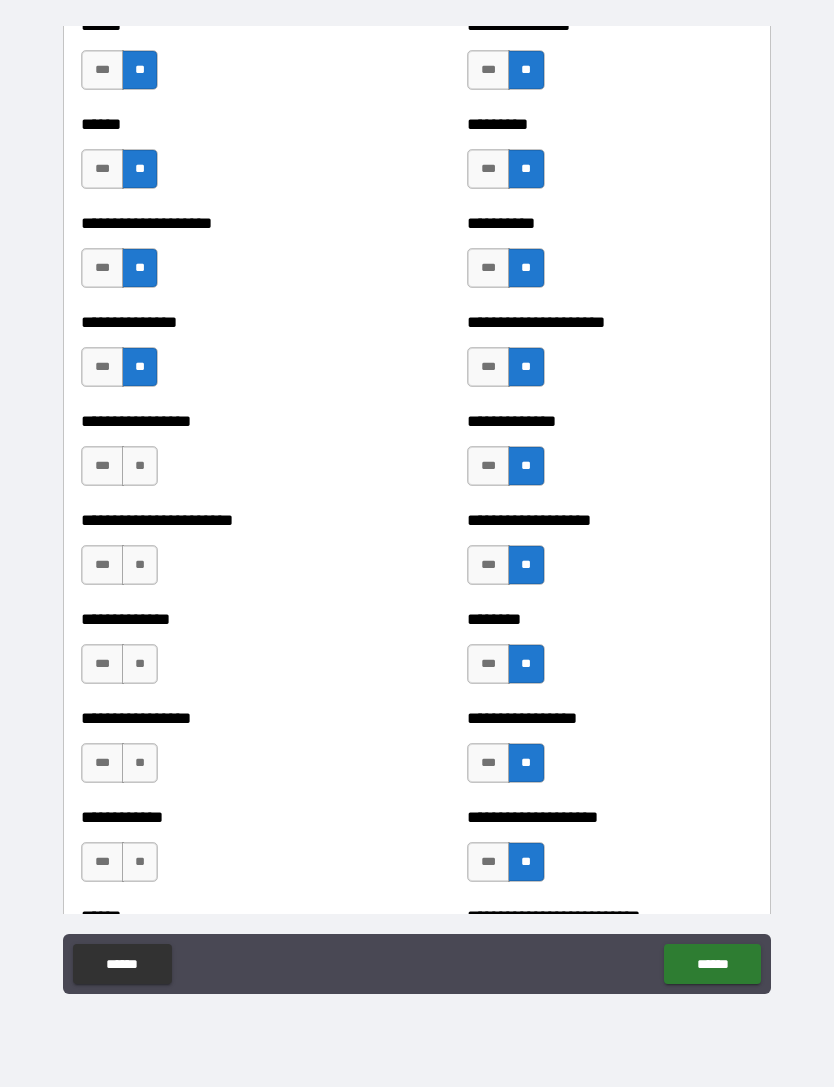 scroll, scrollTop: 3181, scrollLeft: 0, axis: vertical 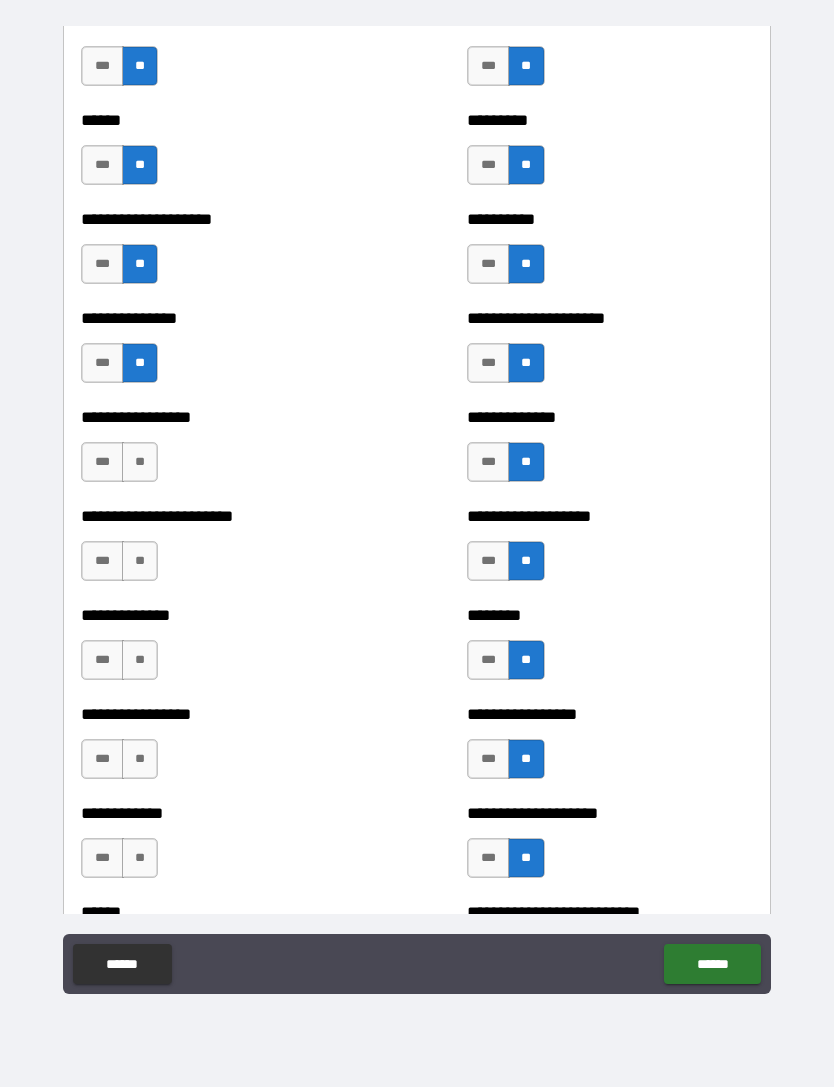 click on "**" at bounding box center [140, 462] 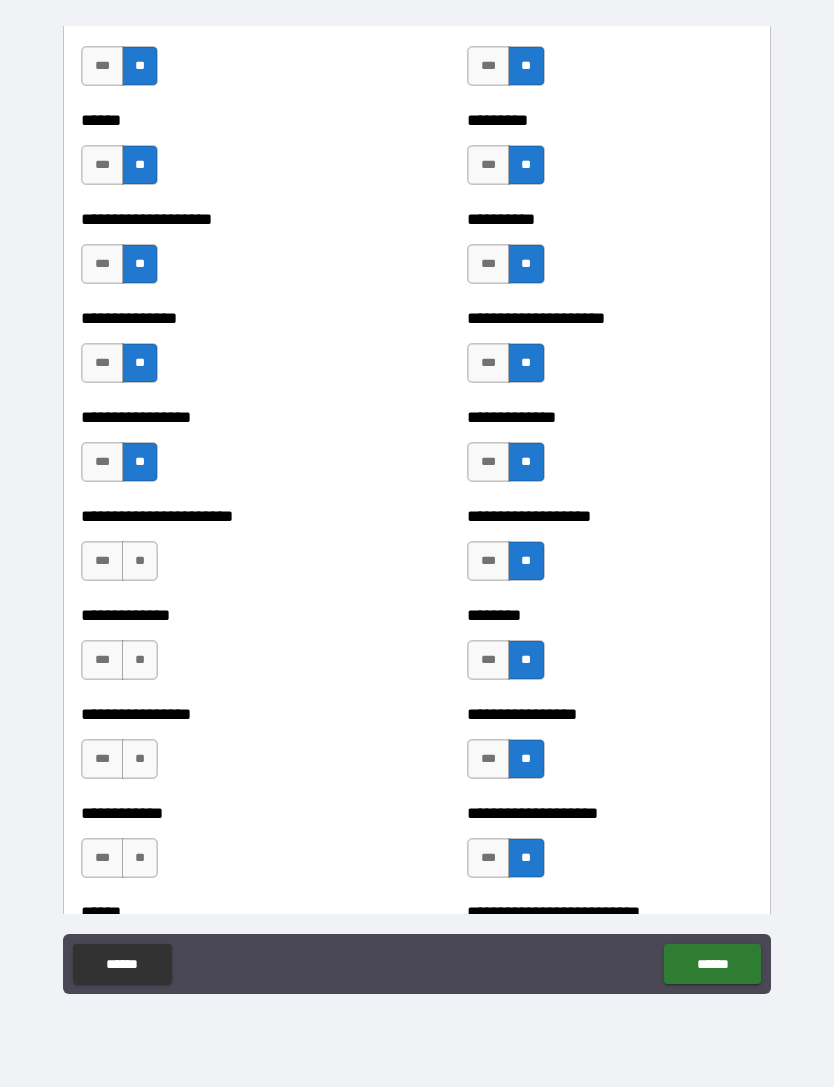 click on "**" at bounding box center [140, 561] 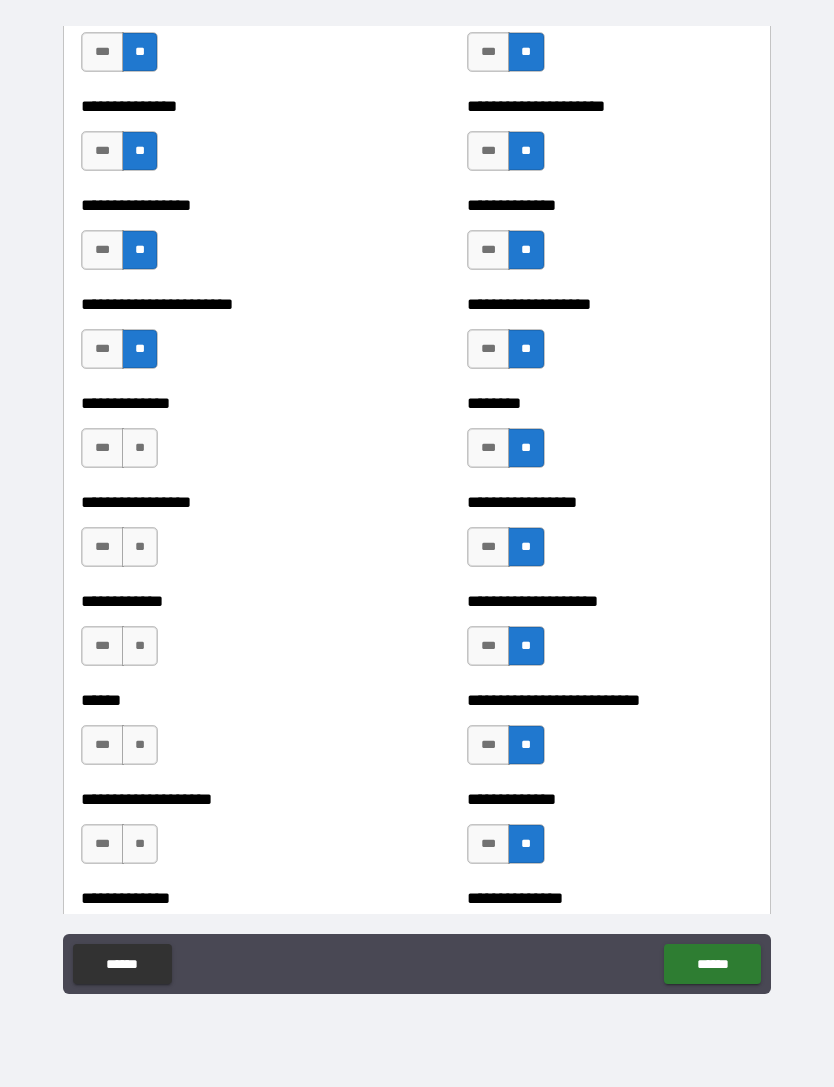 scroll, scrollTop: 3397, scrollLeft: 0, axis: vertical 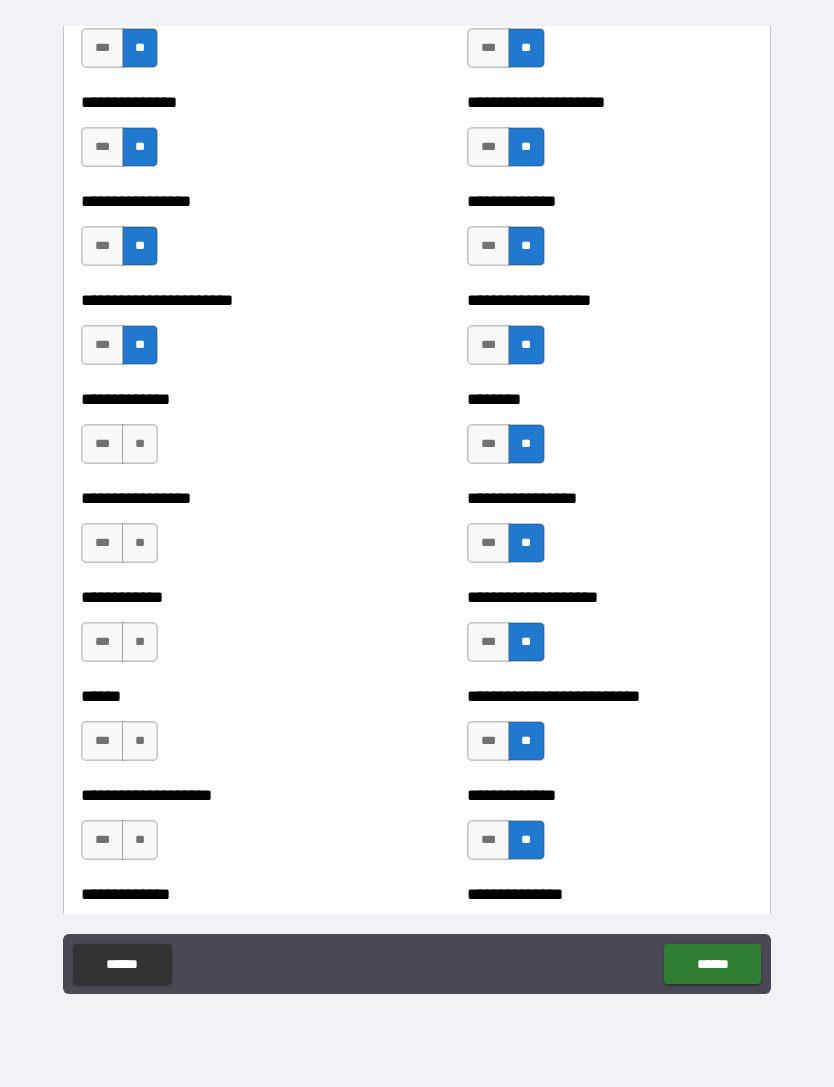 click on "**" at bounding box center (140, 444) 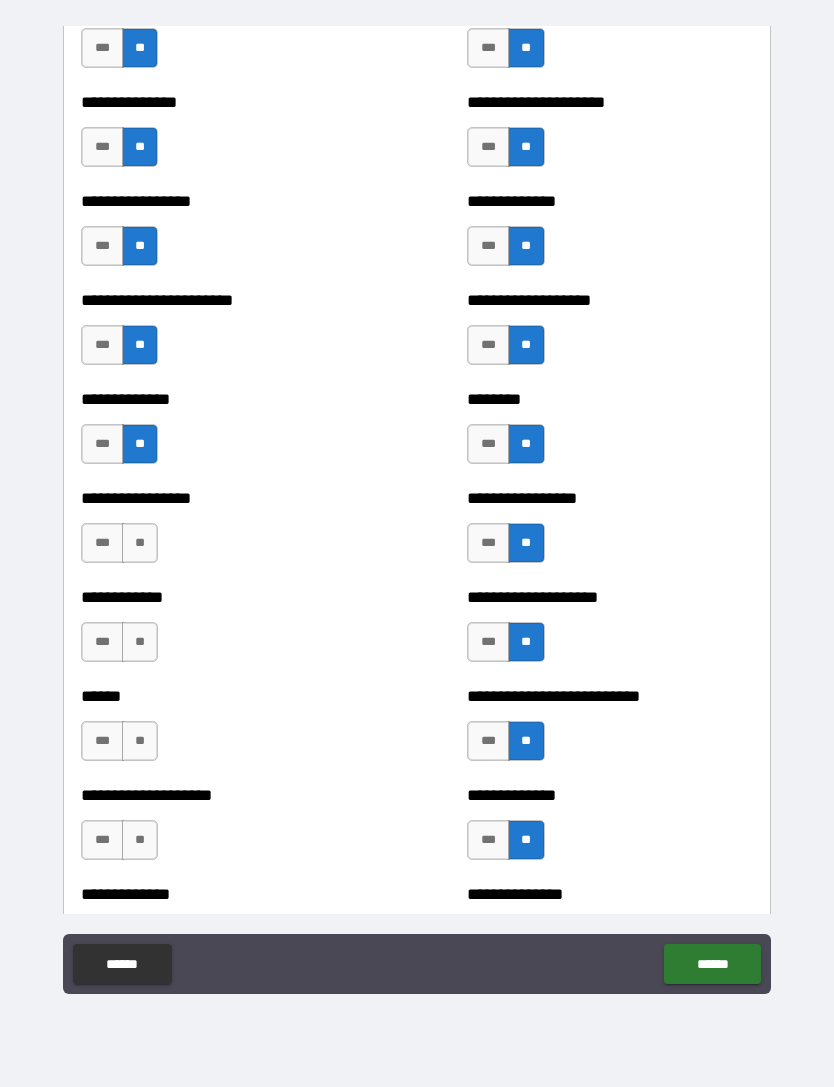 click on "**" at bounding box center (140, 543) 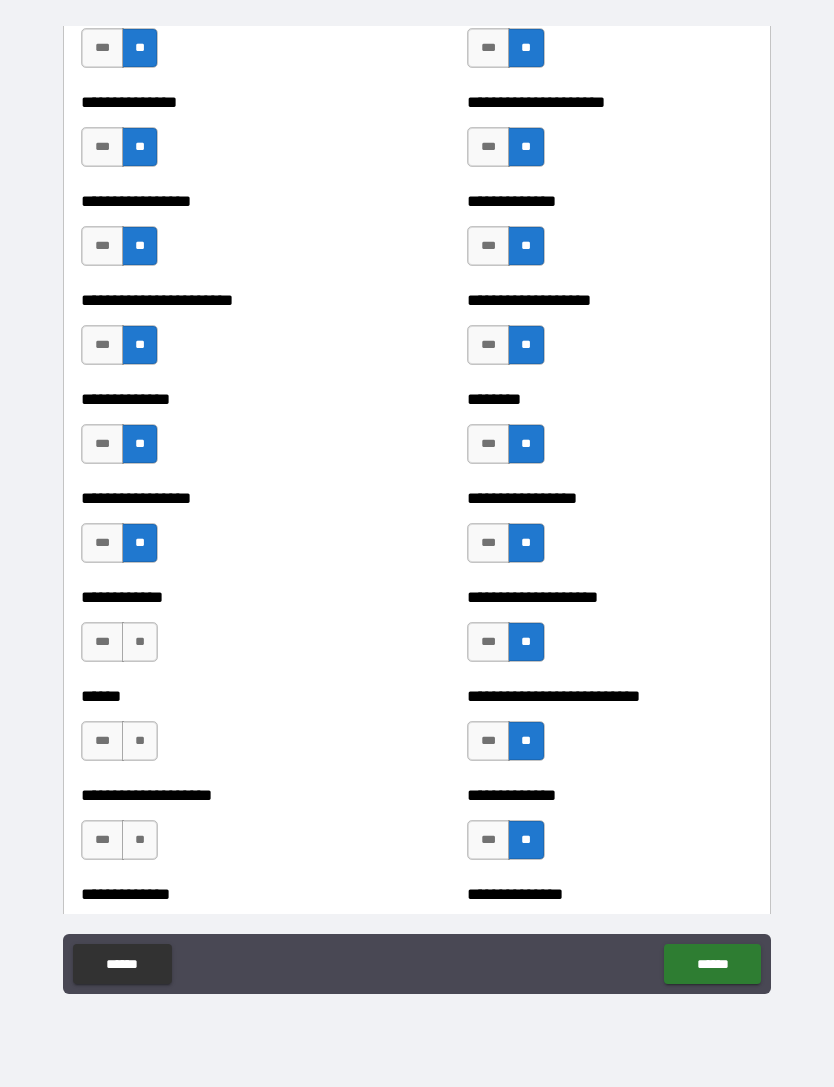 click on "**" at bounding box center [140, 642] 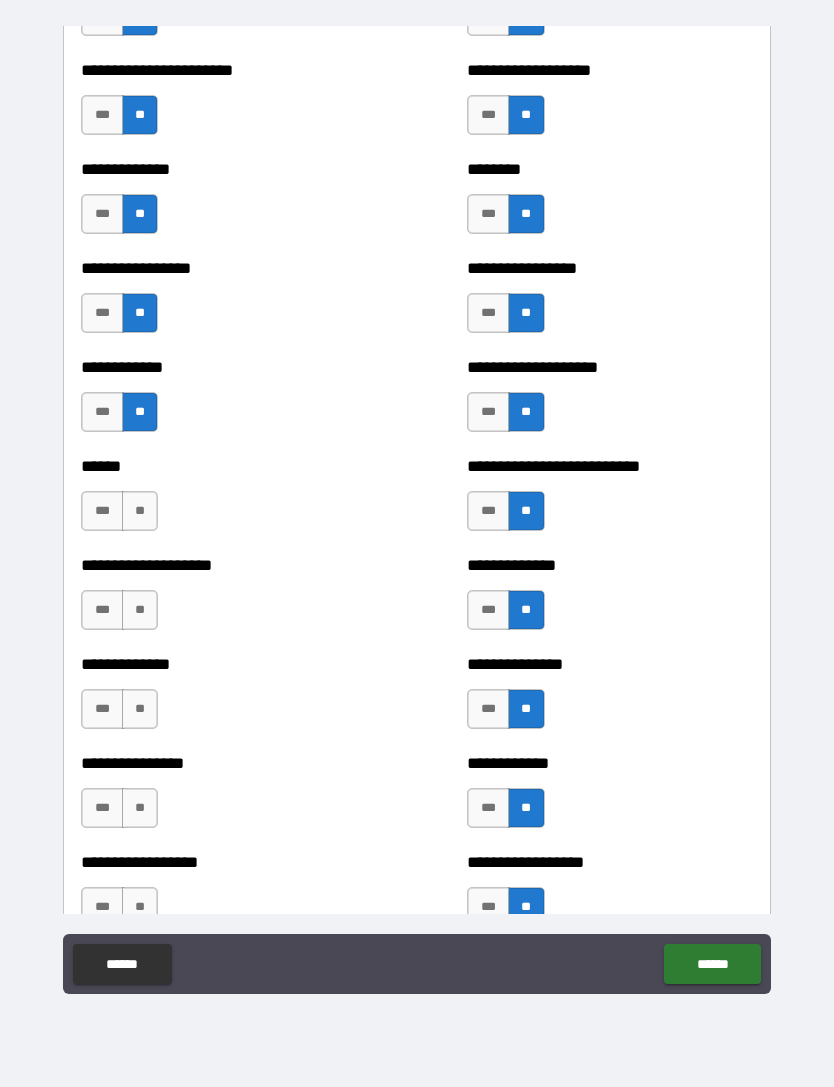 scroll, scrollTop: 3631, scrollLeft: 0, axis: vertical 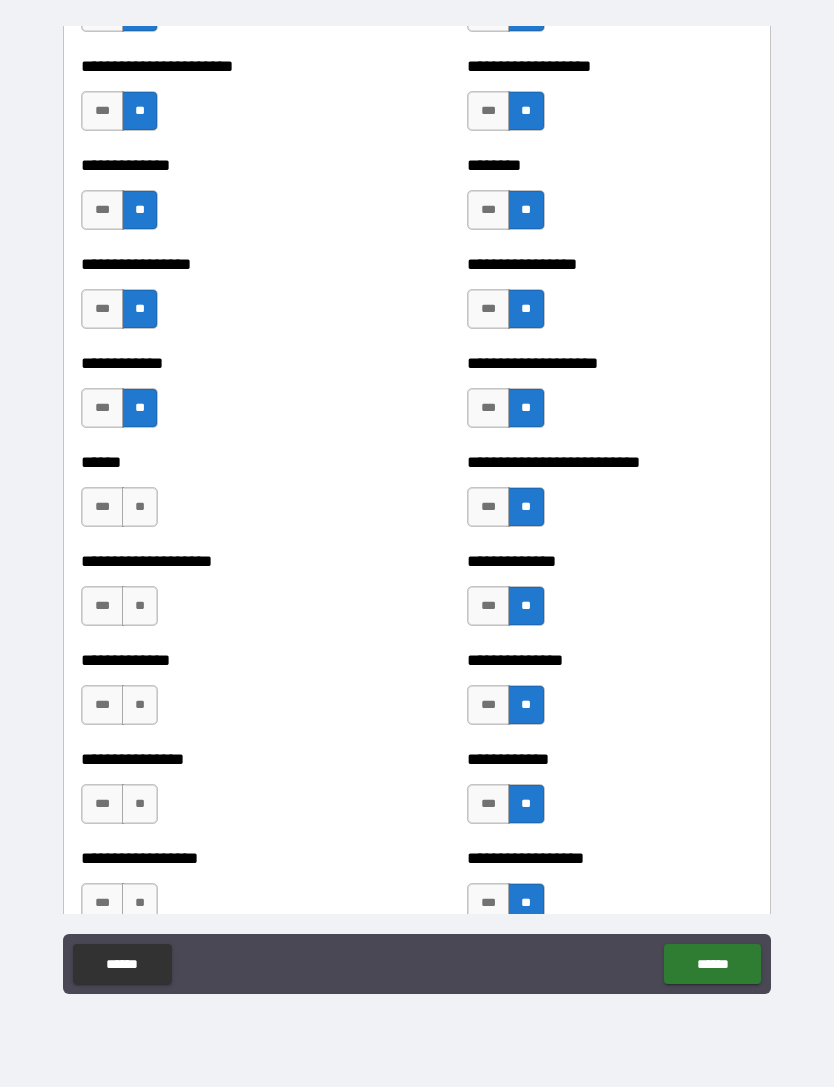 click on "**" at bounding box center (140, 507) 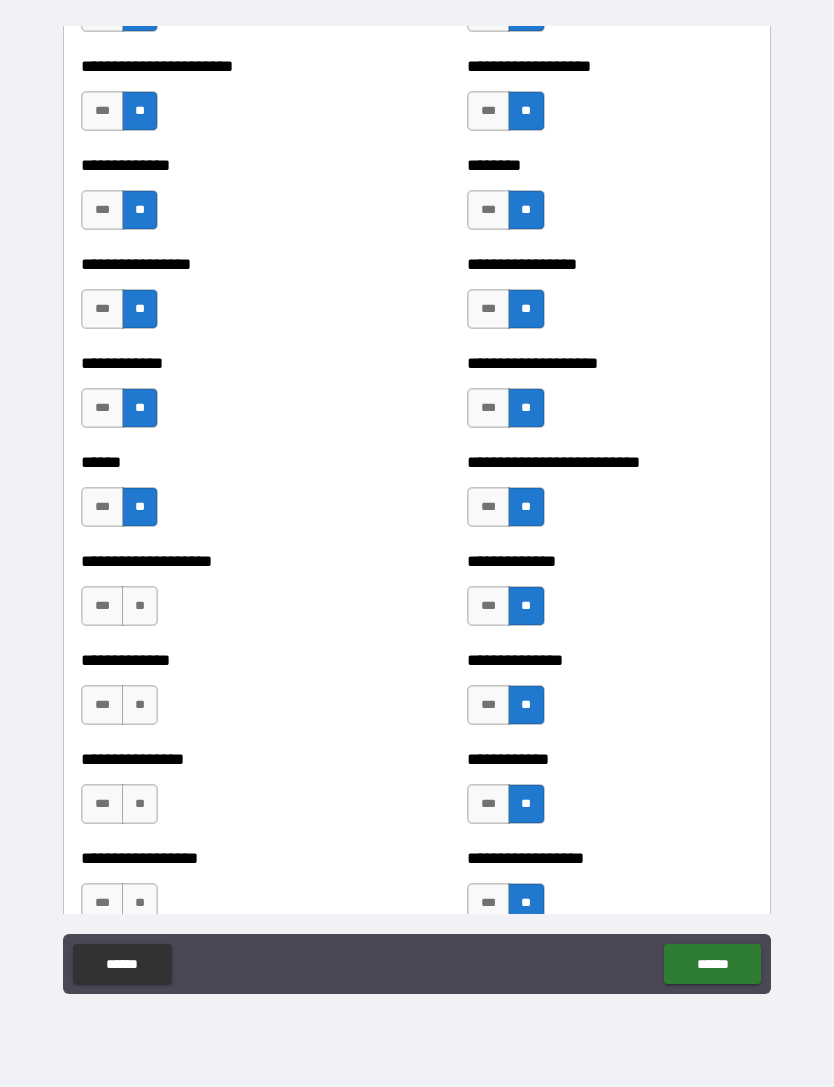 click on "**" at bounding box center (140, 606) 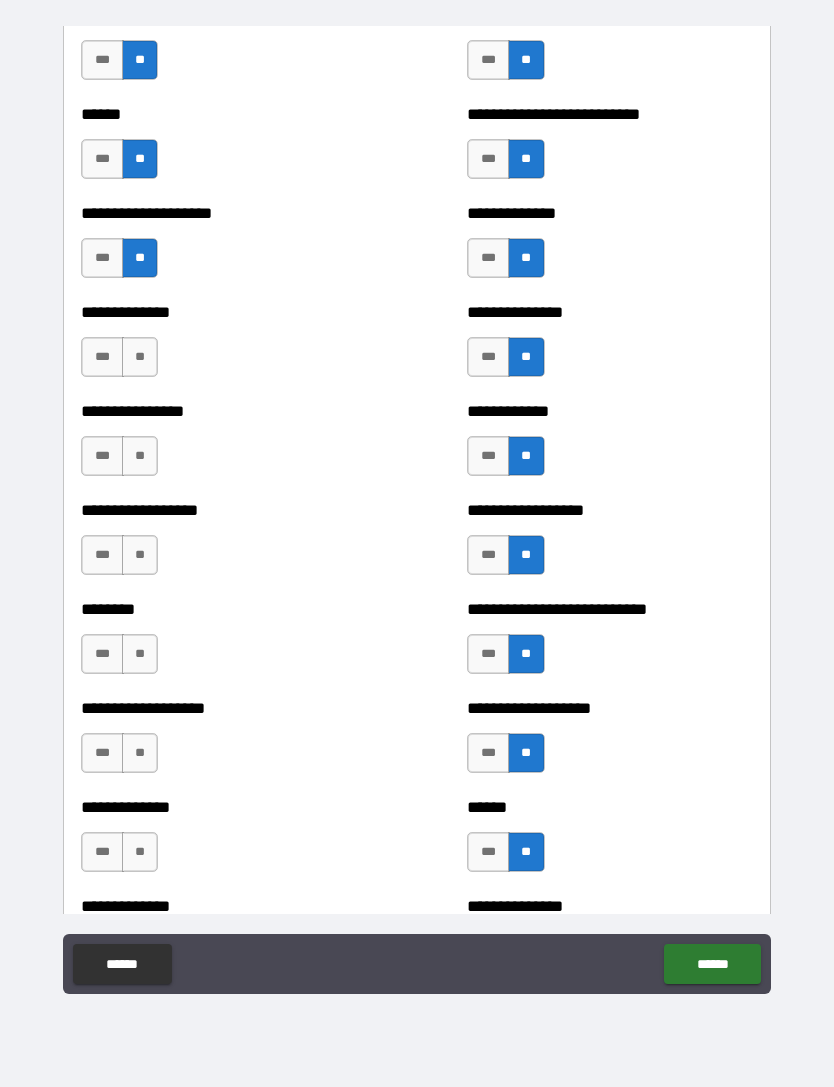 scroll, scrollTop: 3990, scrollLeft: 0, axis: vertical 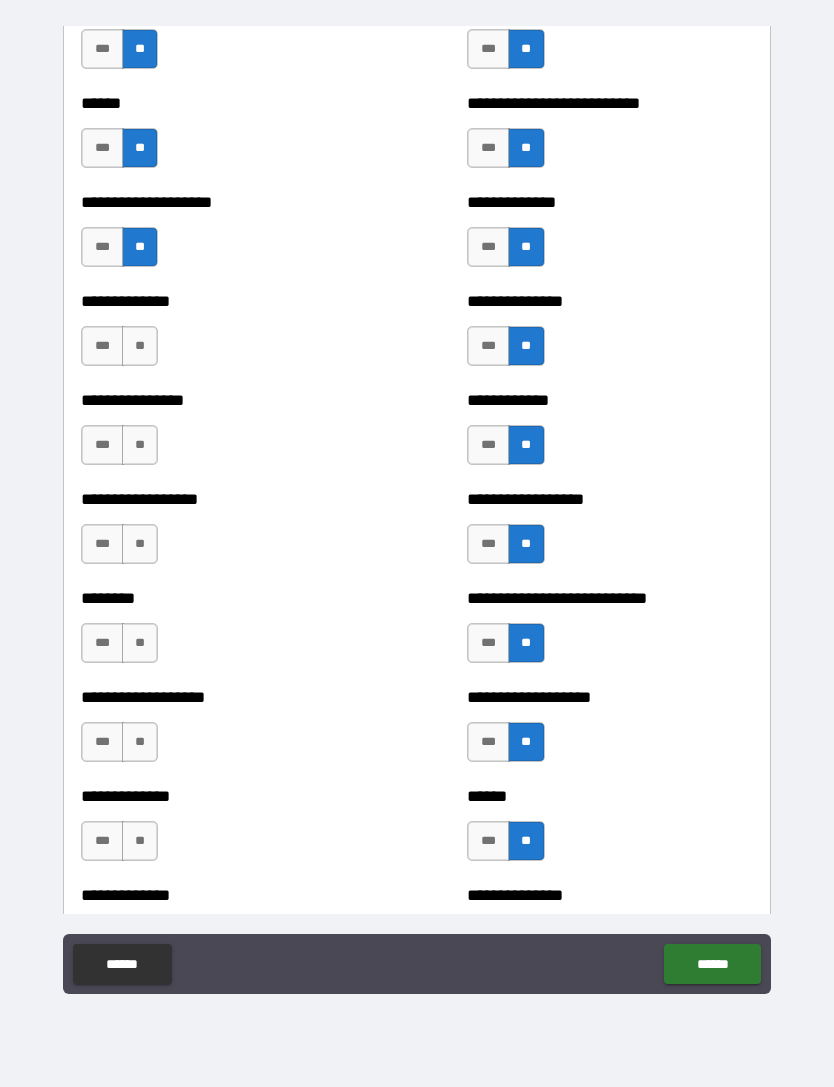 click on "**" at bounding box center (140, 346) 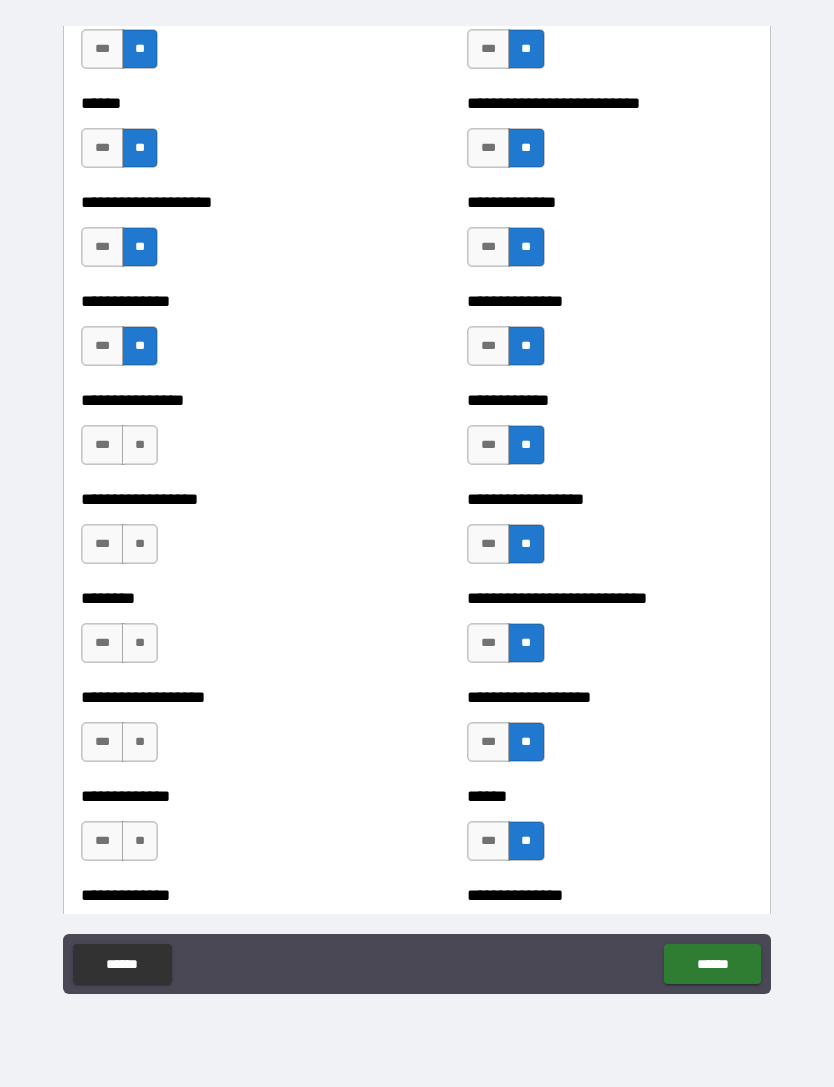 click on "**" at bounding box center [140, 445] 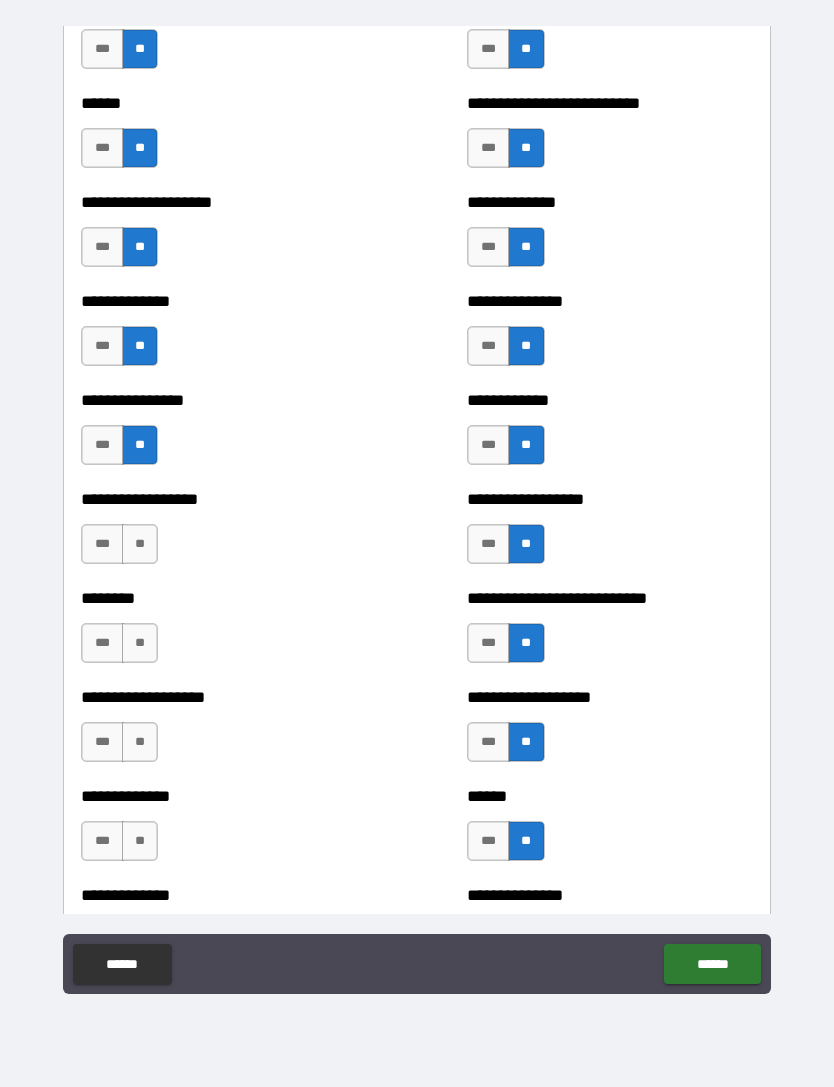 click on "**" at bounding box center [140, 544] 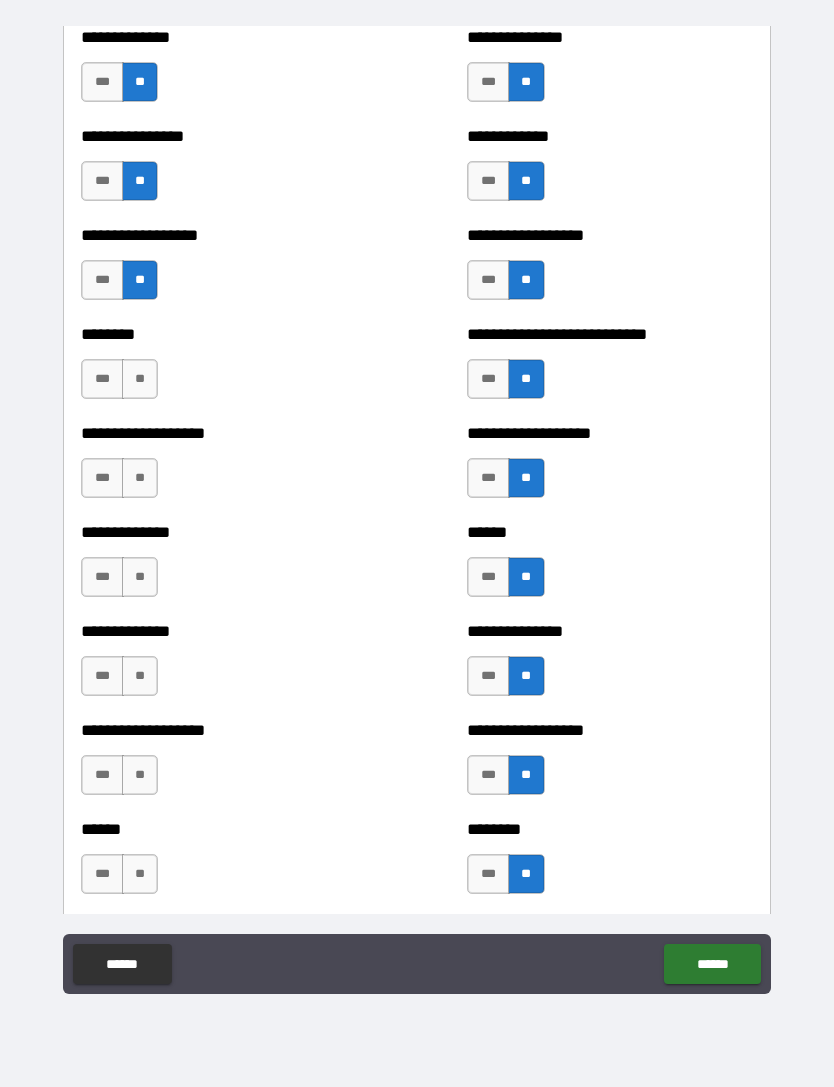 scroll, scrollTop: 4257, scrollLeft: 0, axis: vertical 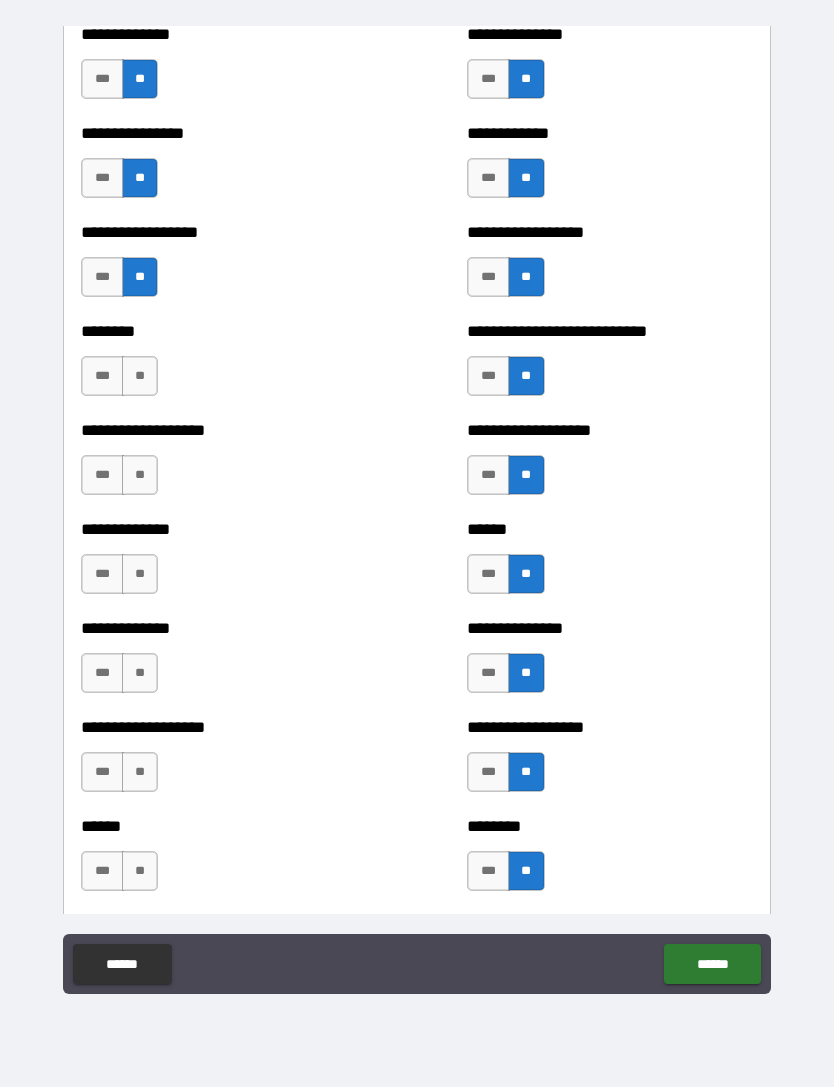 click on "*** **" at bounding box center (119, 376) 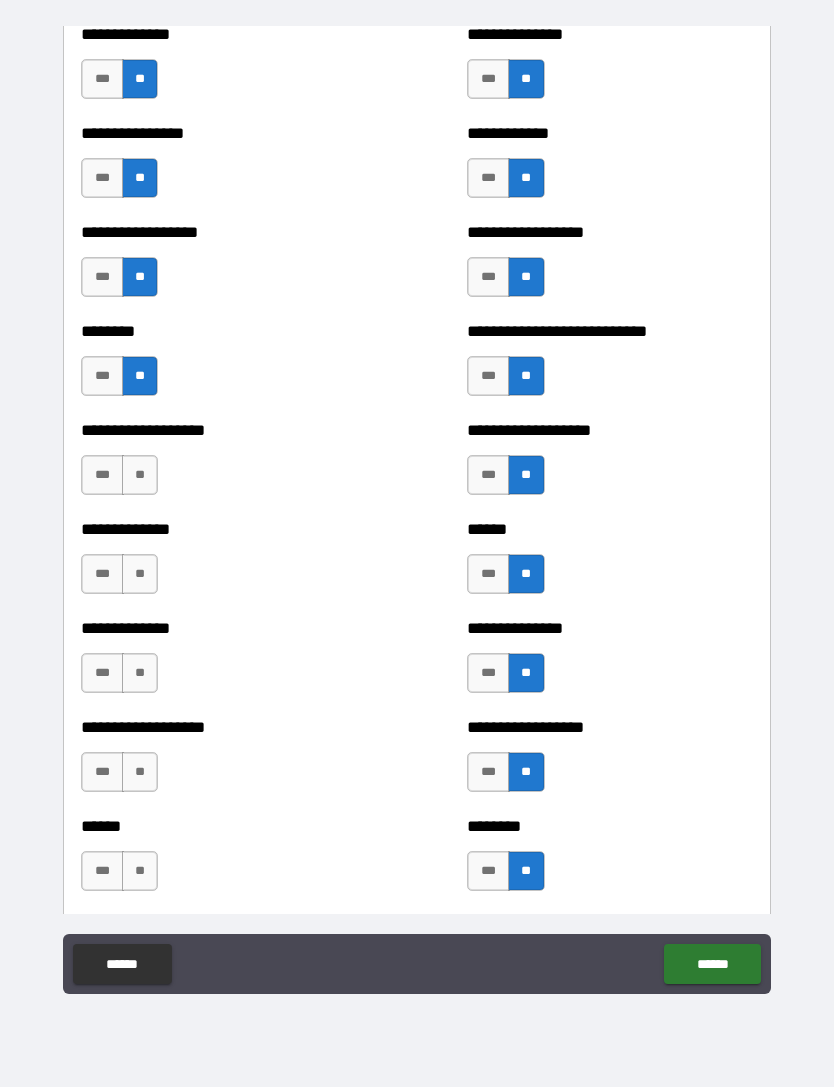 click on "**" at bounding box center (140, 475) 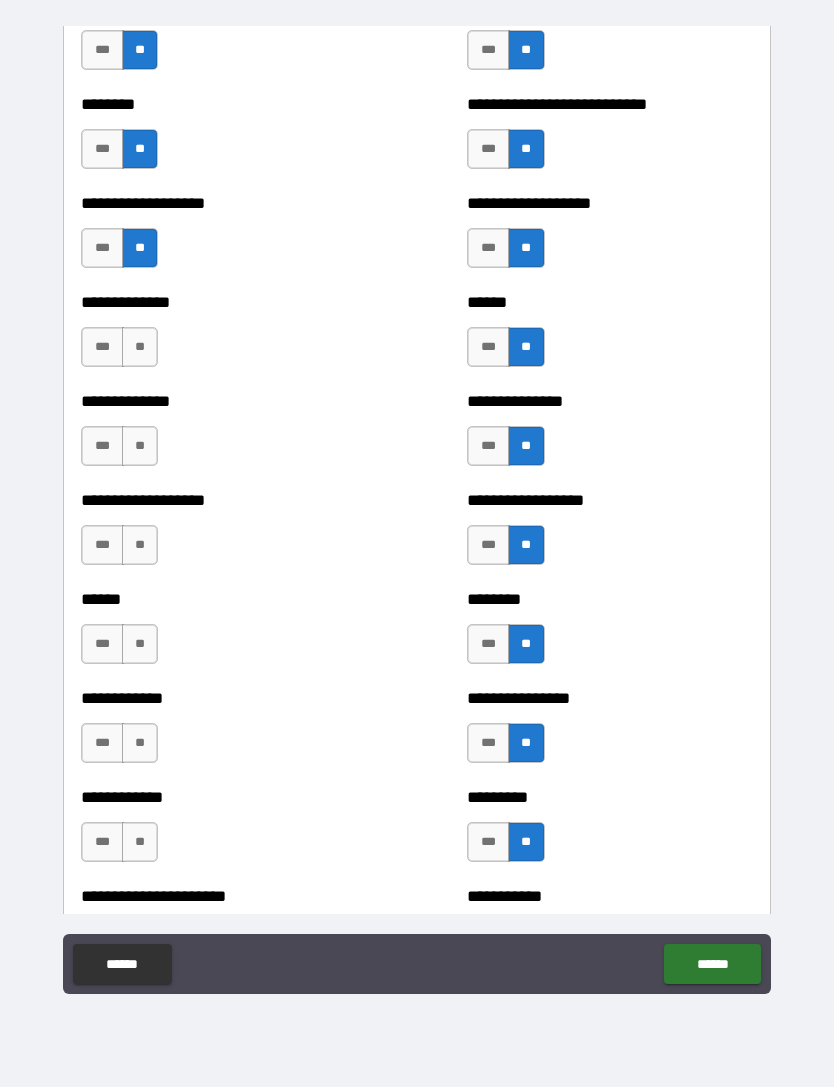 scroll, scrollTop: 4485, scrollLeft: 0, axis: vertical 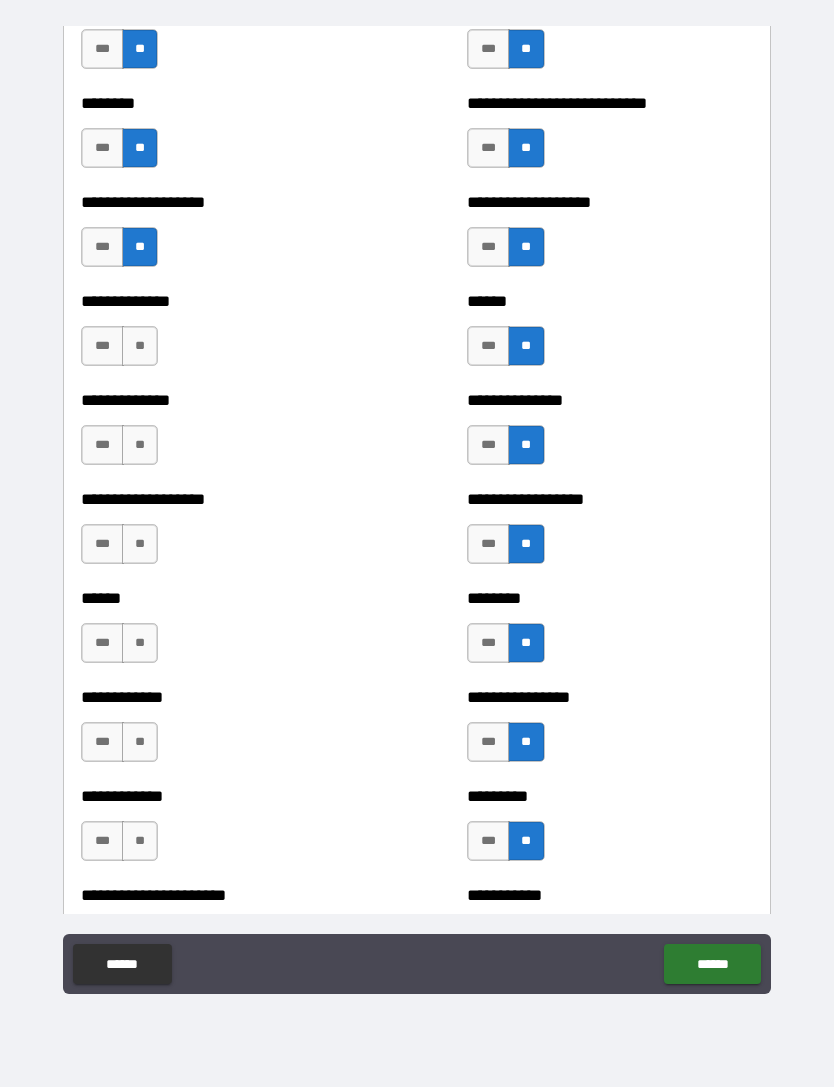 click on "**" at bounding box center (140, 346) 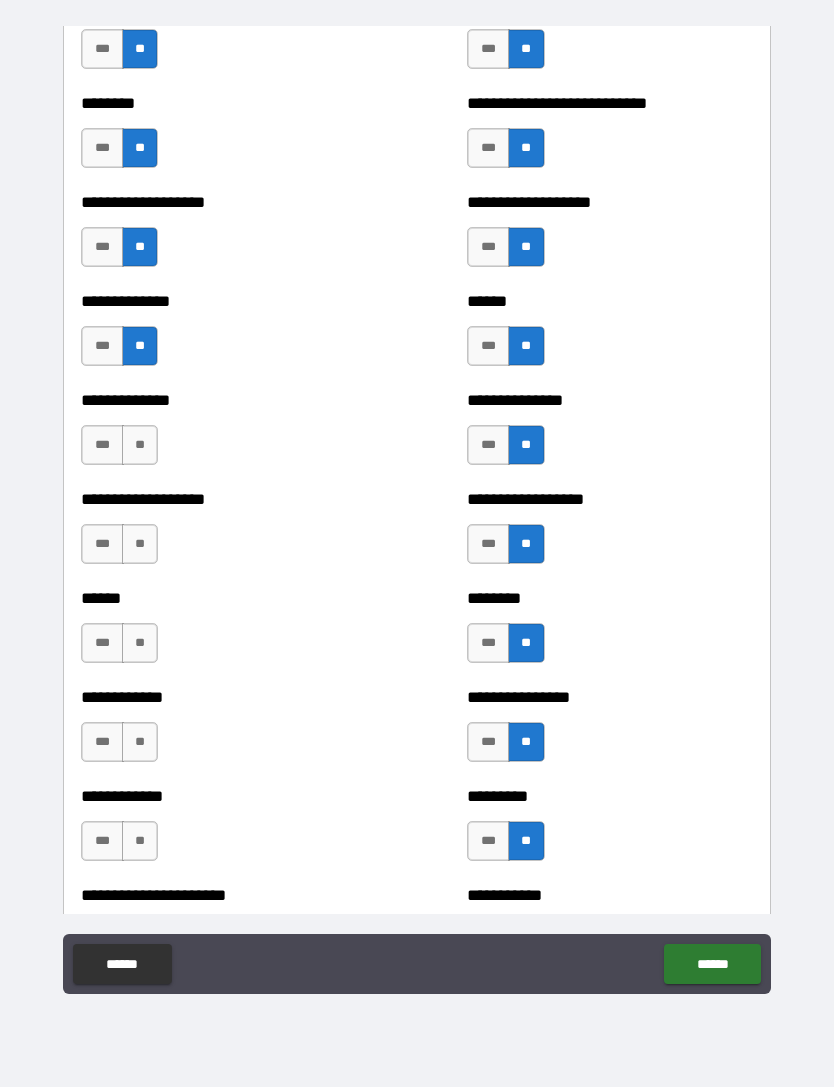 click on "**" at bounding box center (140, 445) 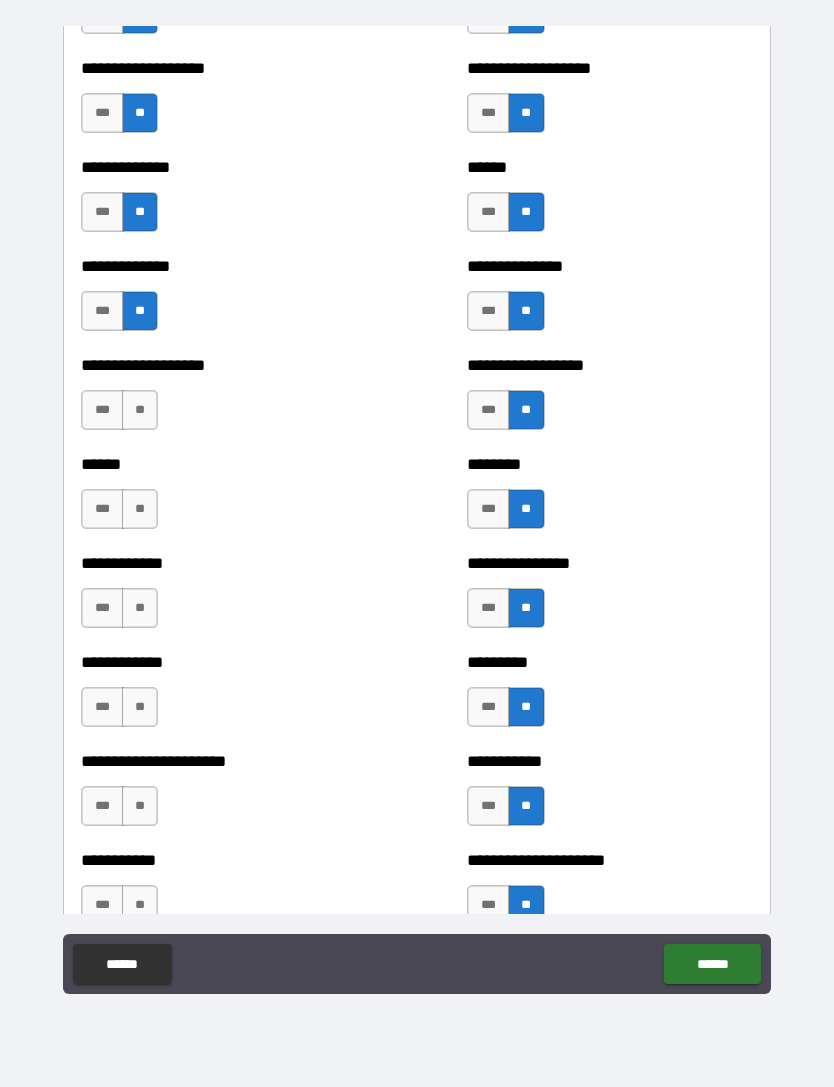 scroll, scrollTop: 4621, scrollLeft: 0, axis: vertical 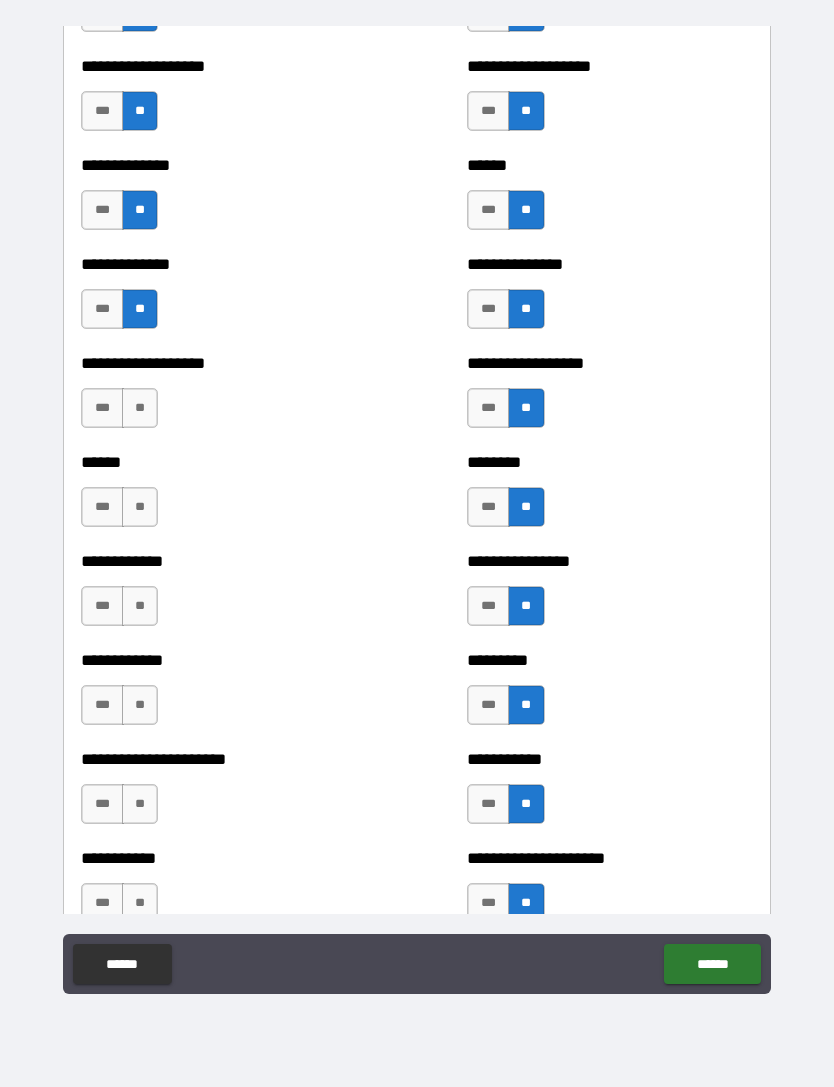 click on "***" at bounding box center [102, 309] 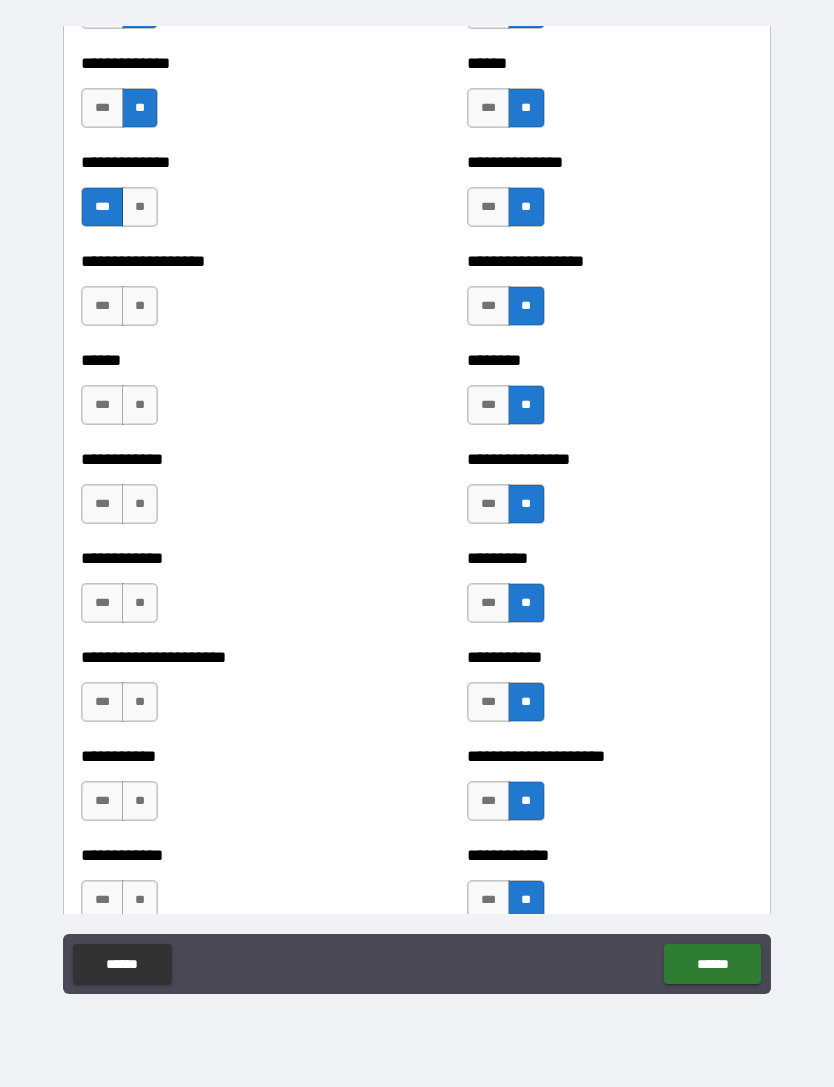 scroll, scrollTop: 4727, scrollLeft: 0, axis: vertical 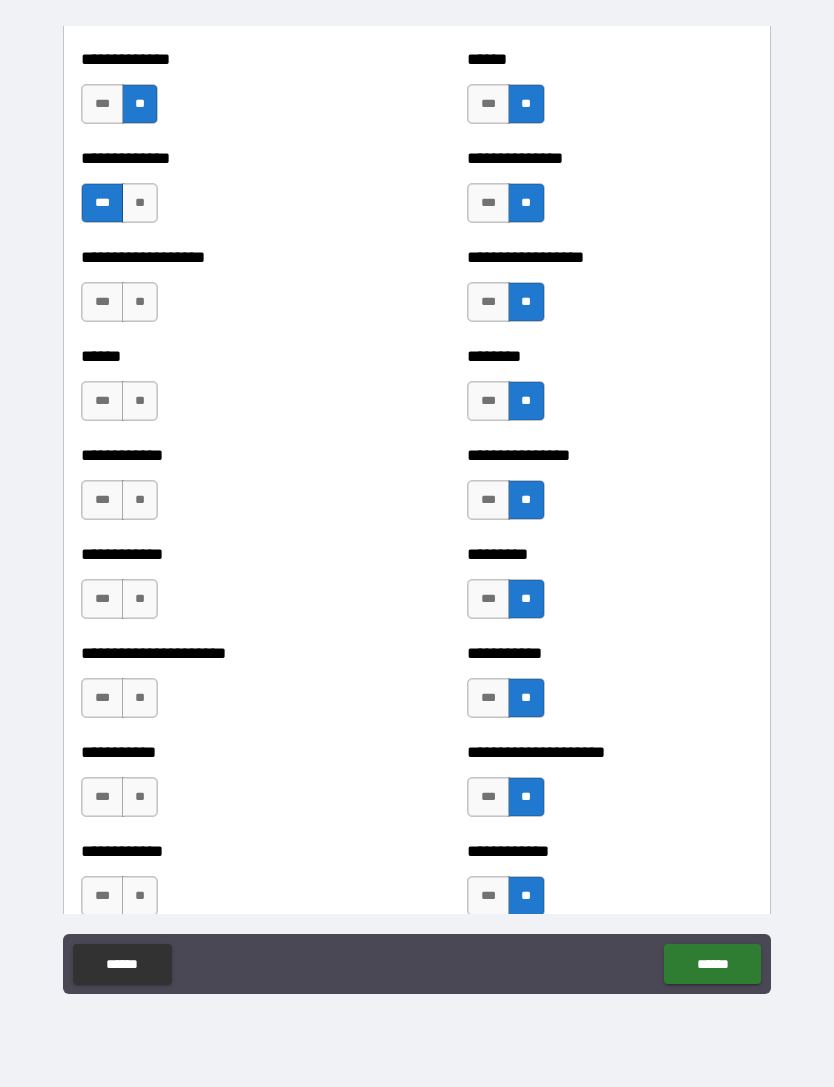 click on "**" at bounding box center (140, 302) 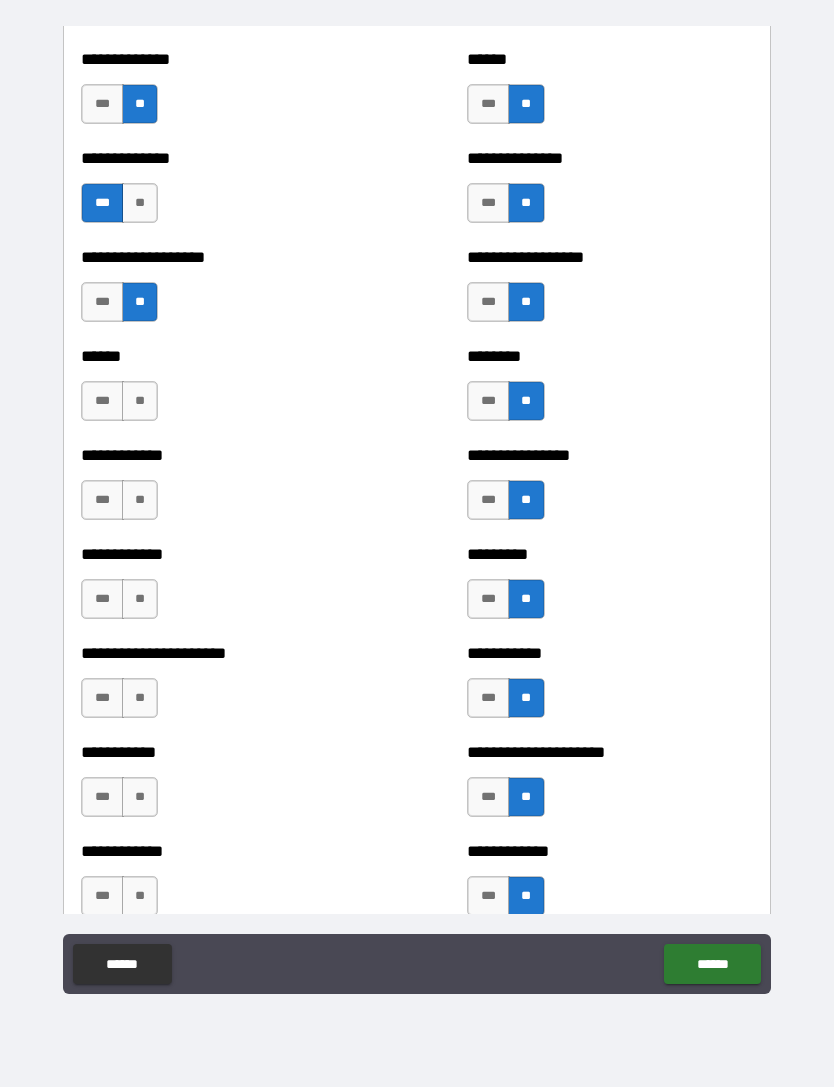 click on "**" at bounding box center (140, 401) 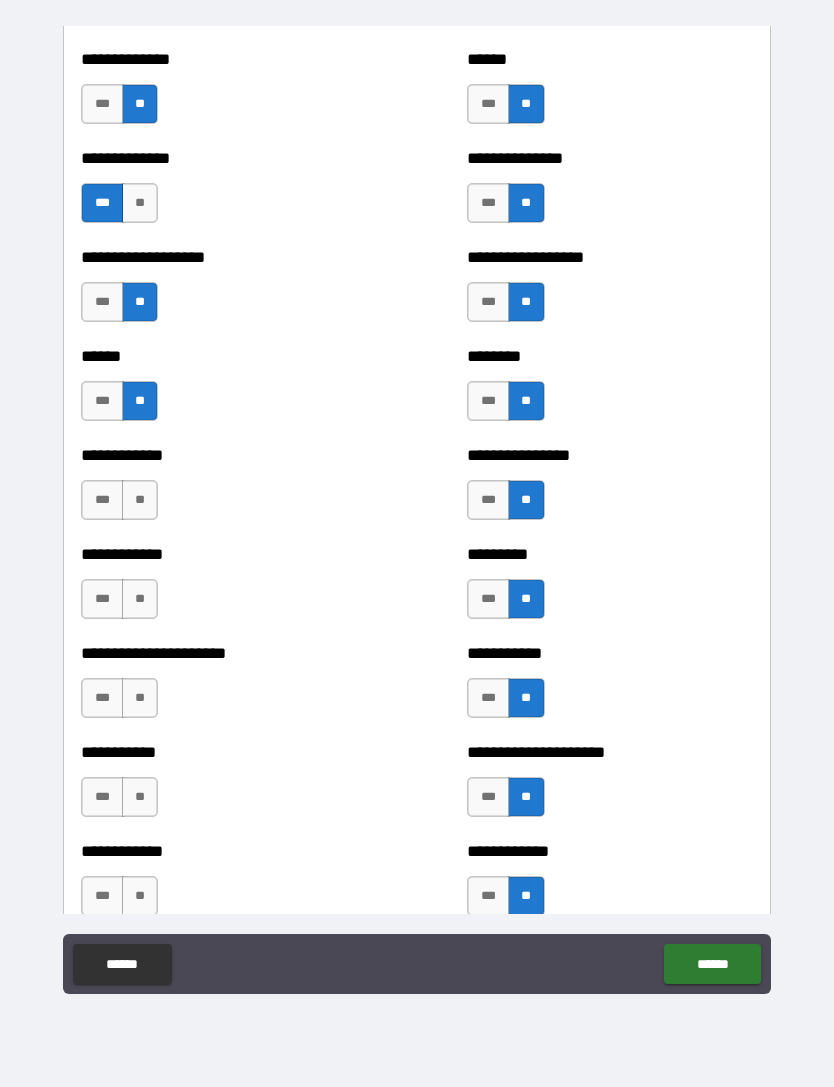 click on "**" at bounding box center [140, 500] 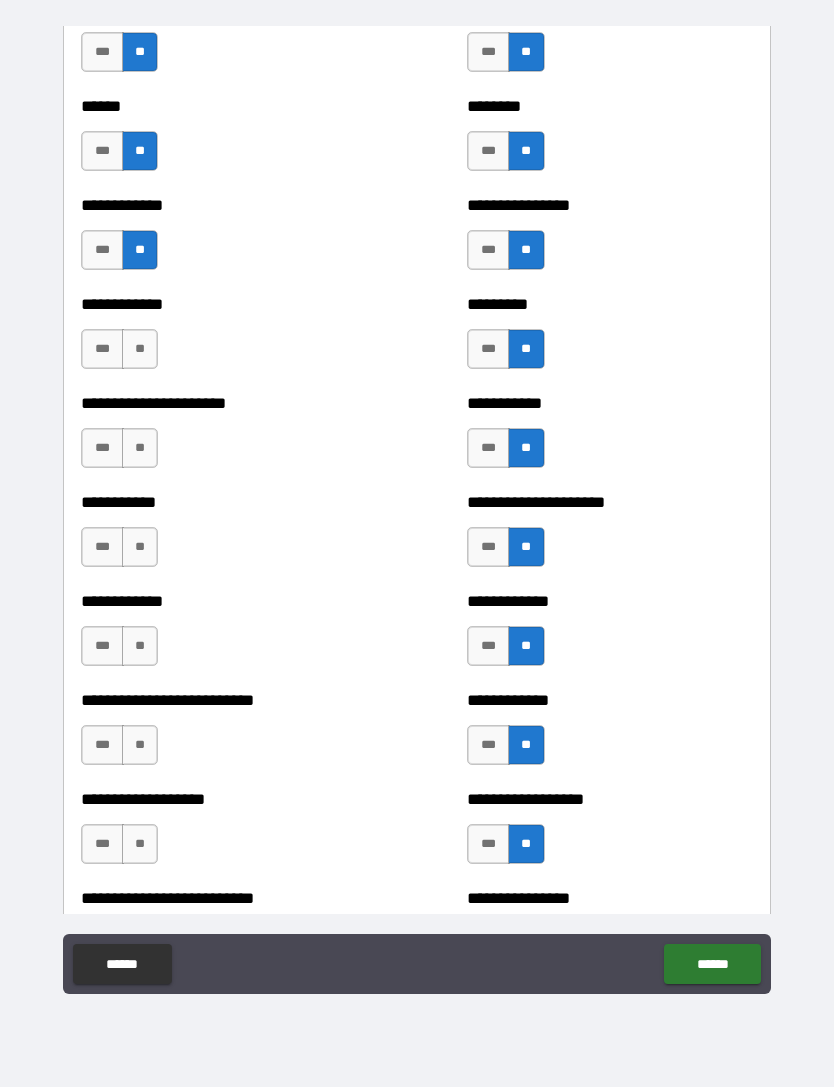scroll, scrollTop: 4978, scrollLeft: 0, axis: vertical 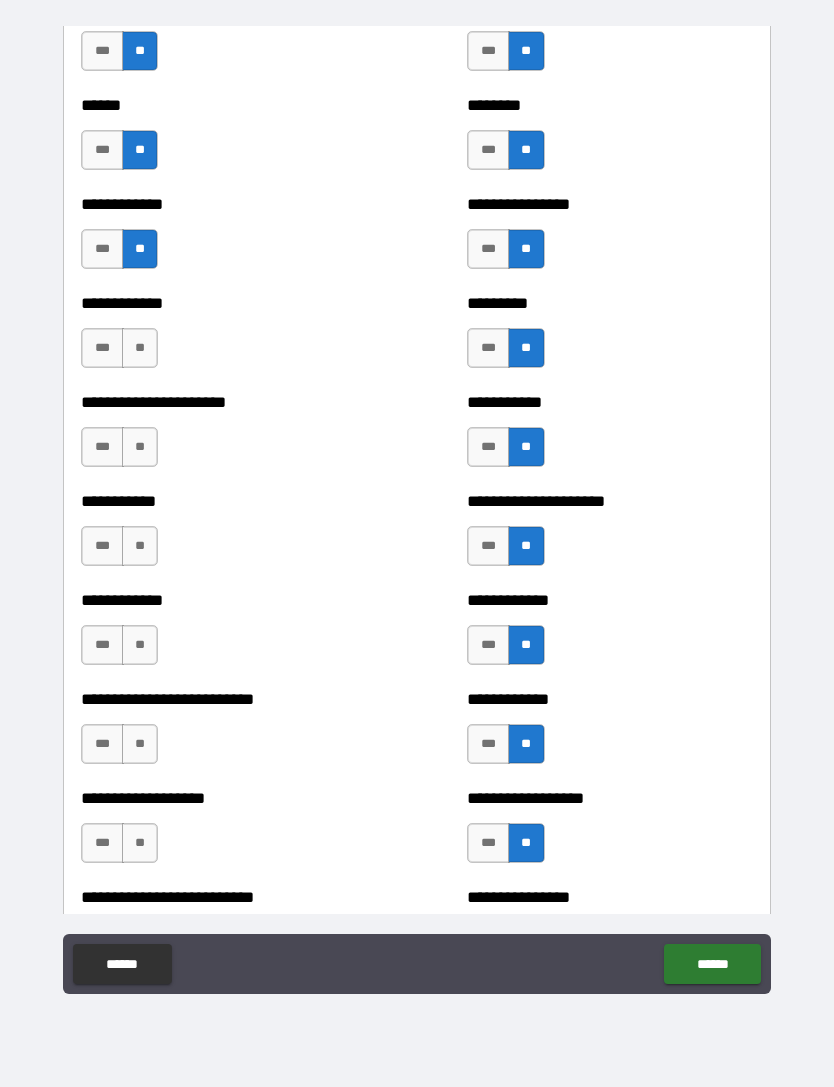 click on "**" at bounding box center (140, 348) 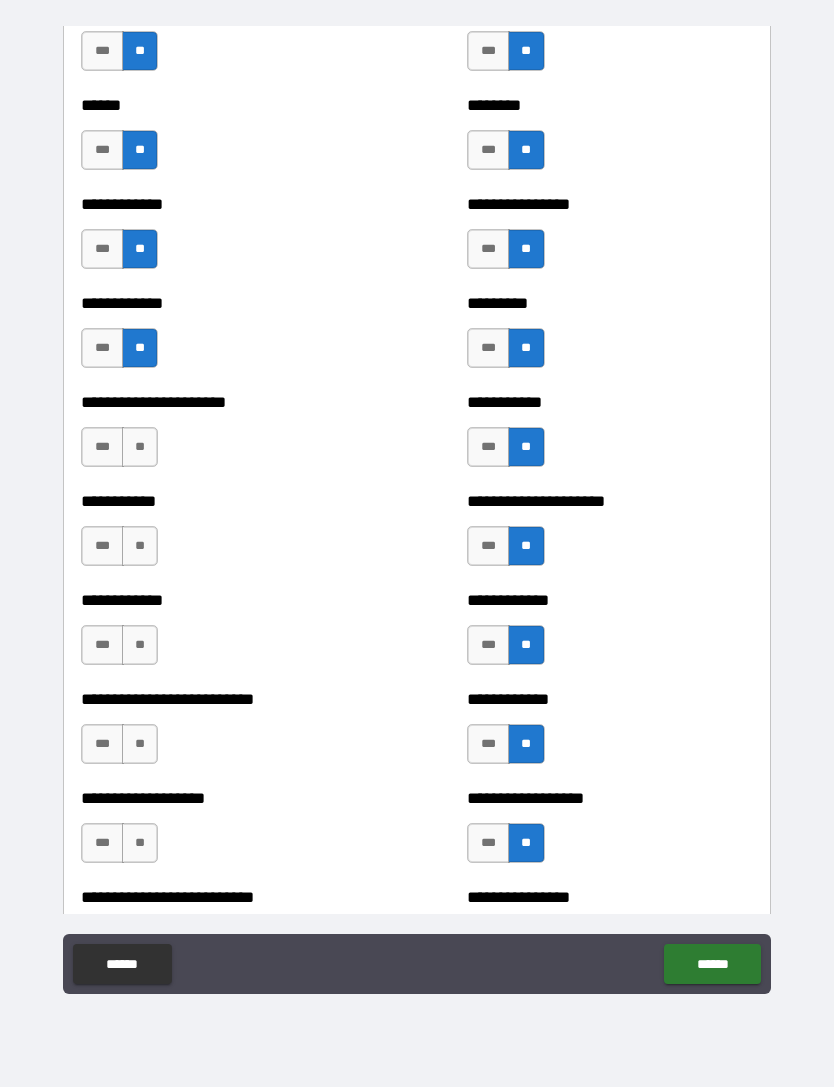 click on "**" at bounding box center [140, 447] 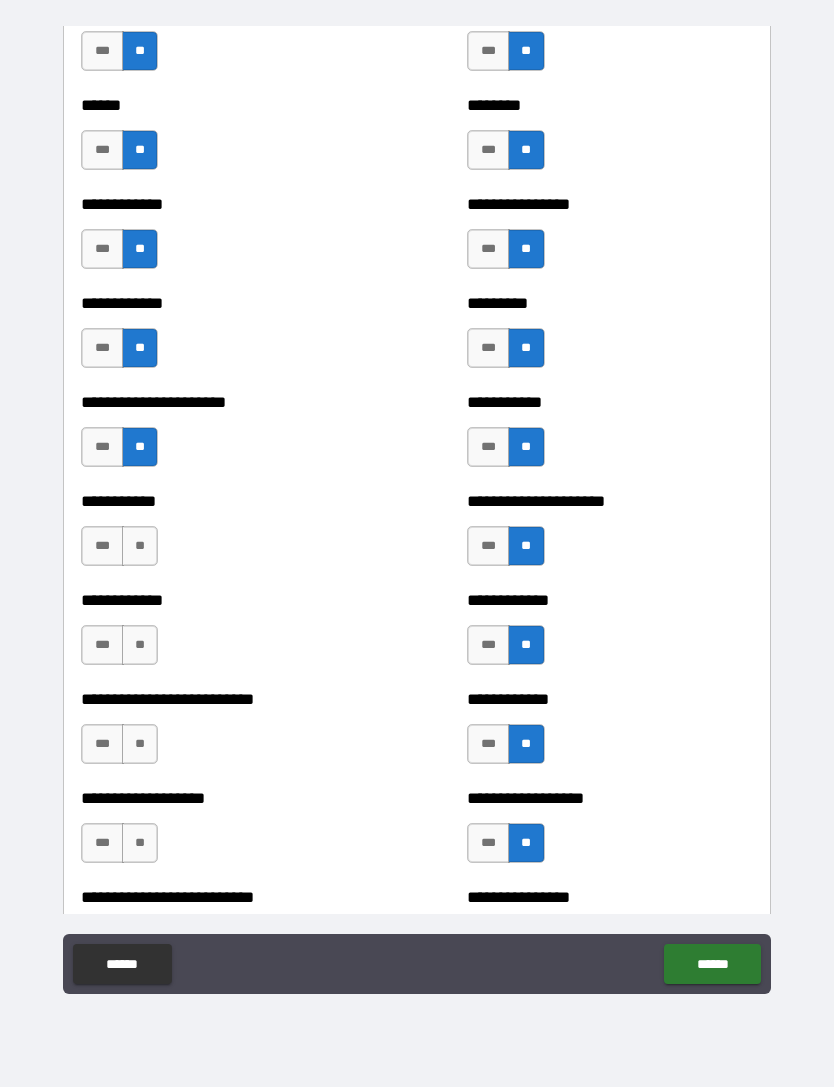 click on "**" at bounding box center (140, 546) 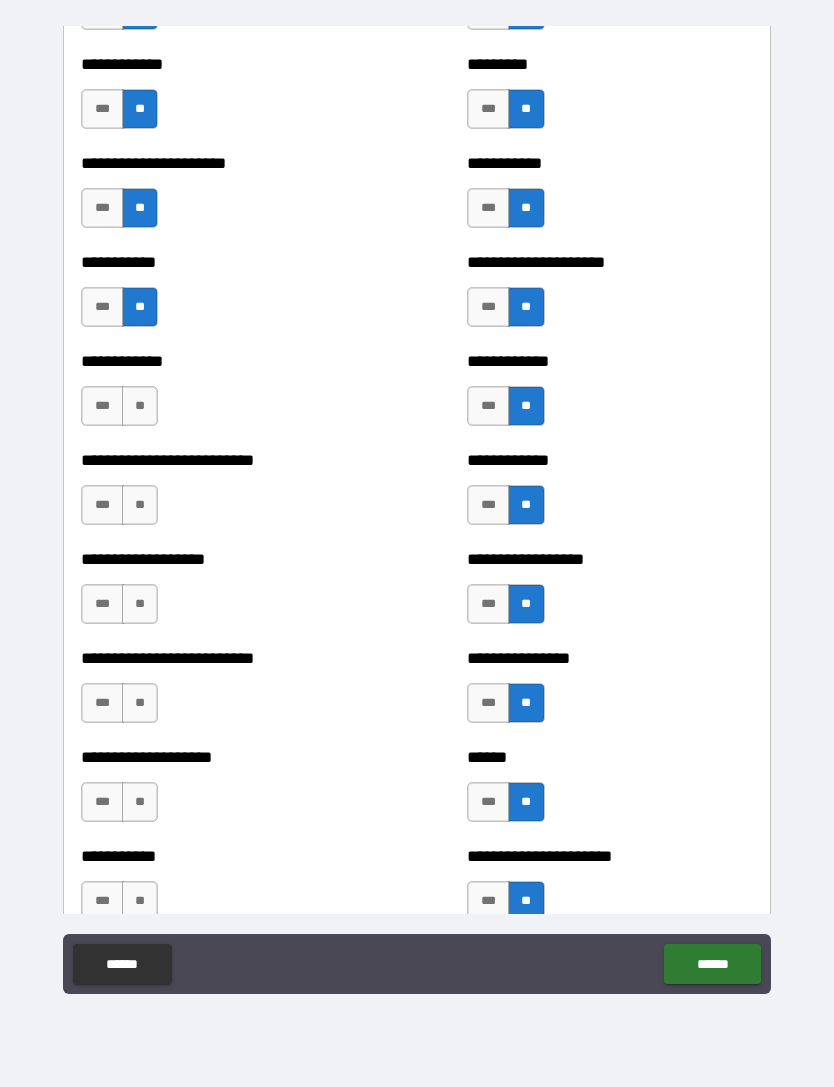 scroll, scrollTop: 5219, scrollLeft: 0, axis: vertical 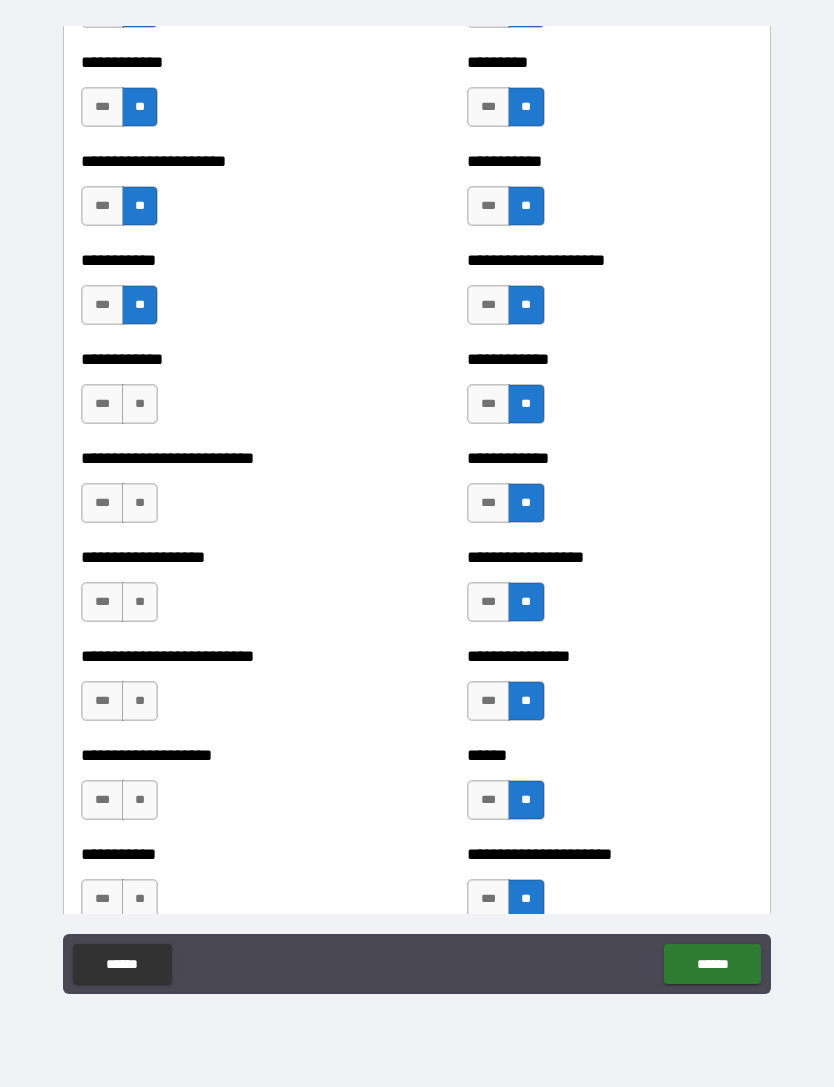 click on "**" at bounding box center [140, 404] 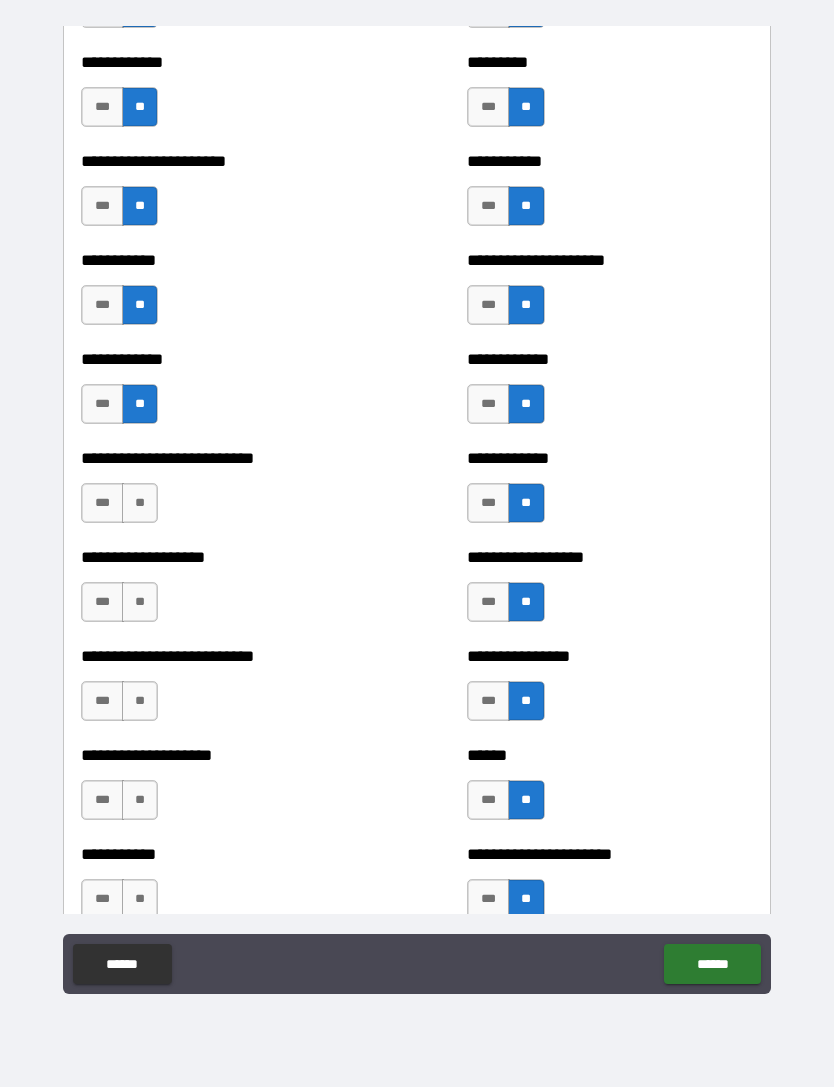 click on "**" at bounding box center (140, 503) 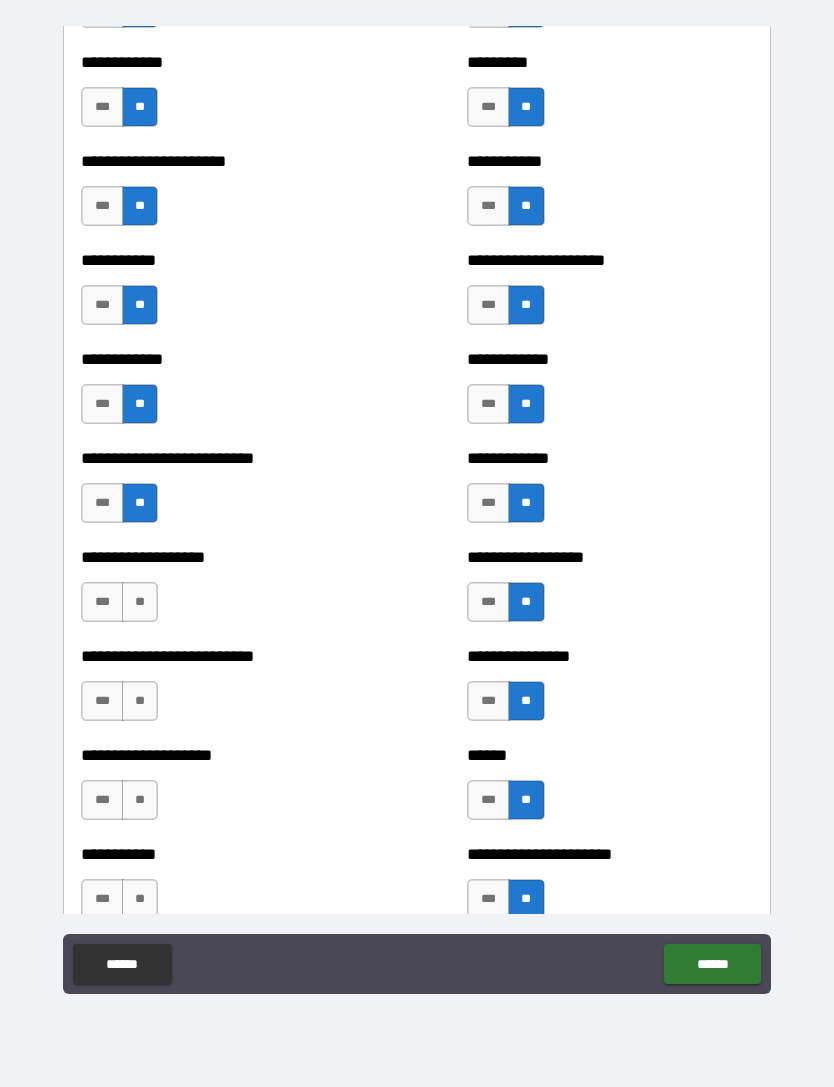 click on "**" at bounding box center (140, 602) 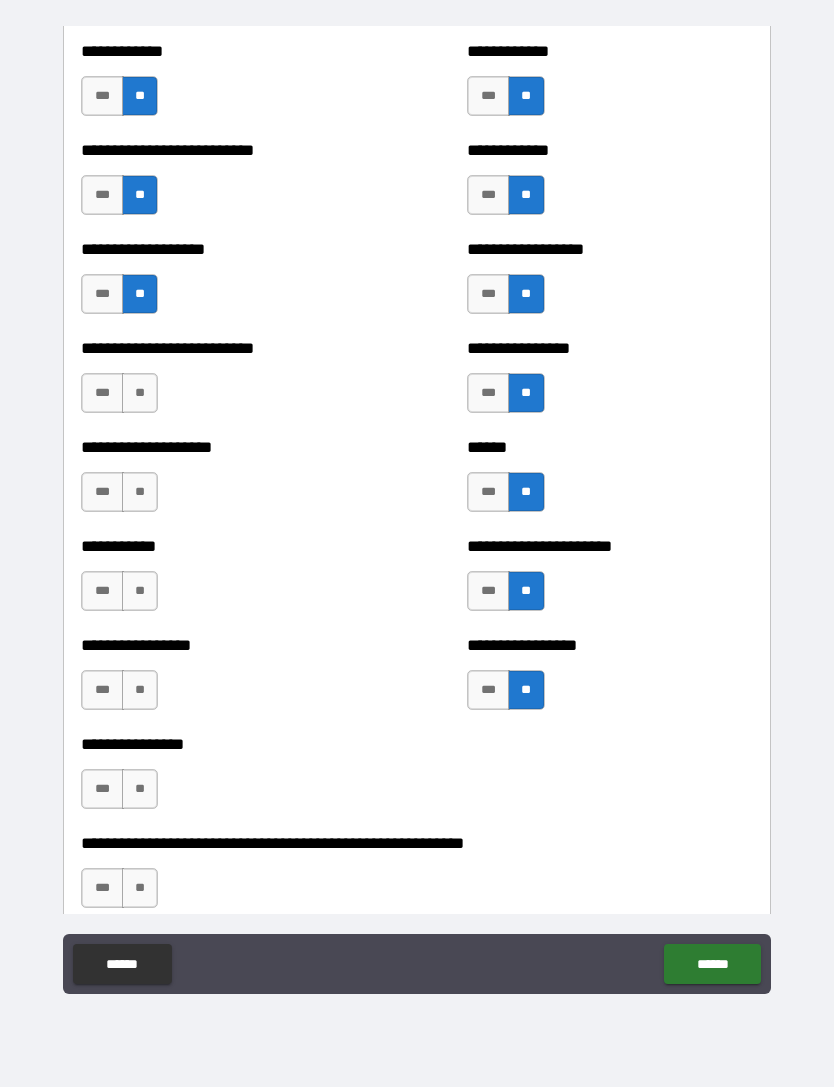scroll, scrollTop: 5530, scrollLeft: 0, axis: vertical 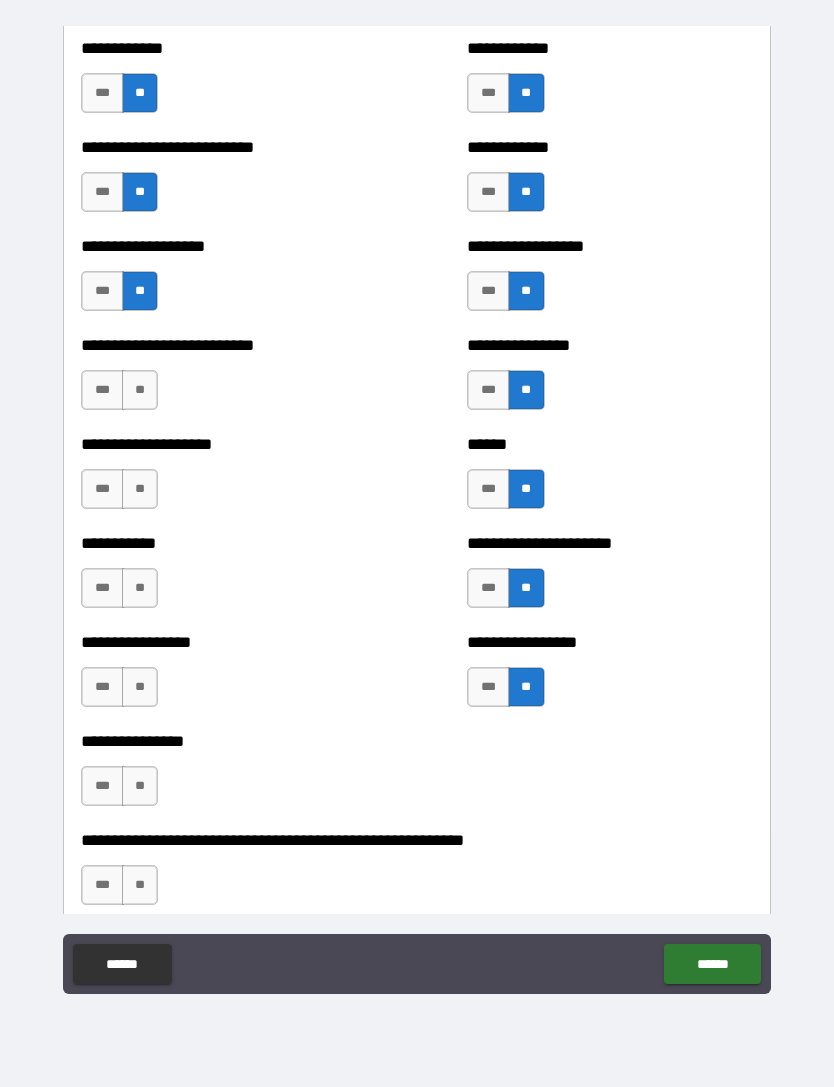 click on "**" at bounding box center (140, 390) 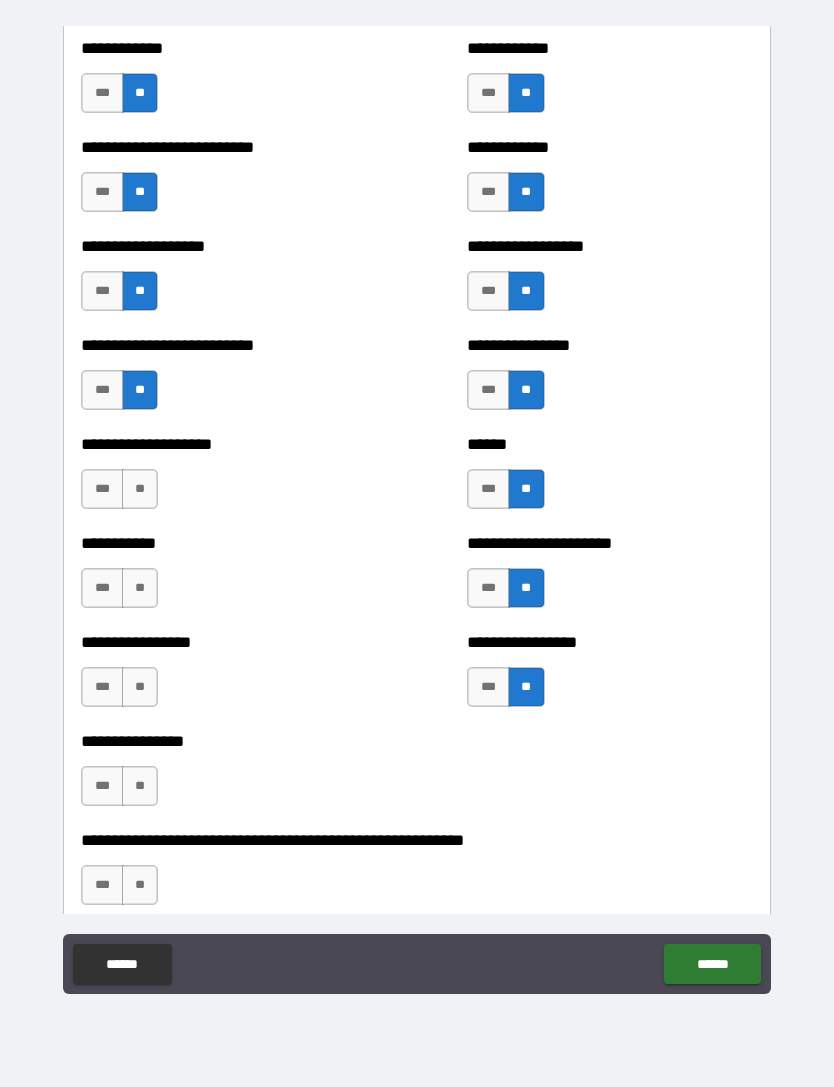 click on "**" at bounding box center (140, 489) 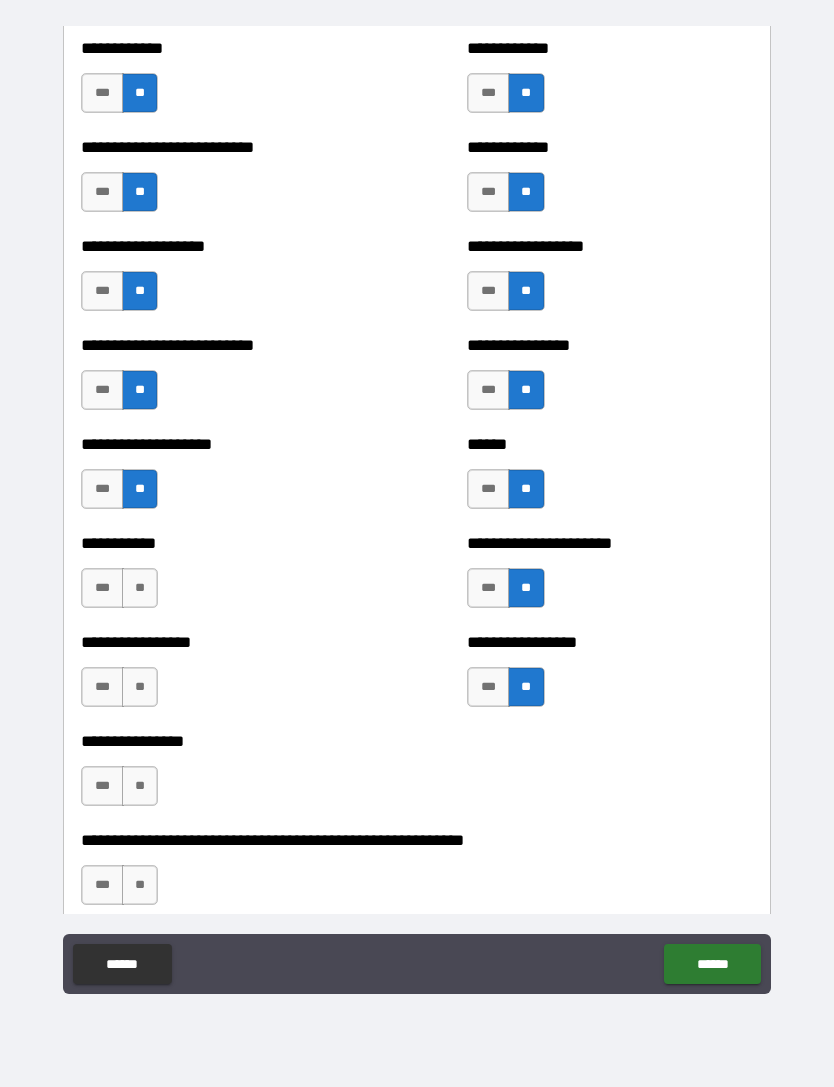 click on "**" at bounding box center (140, 588) 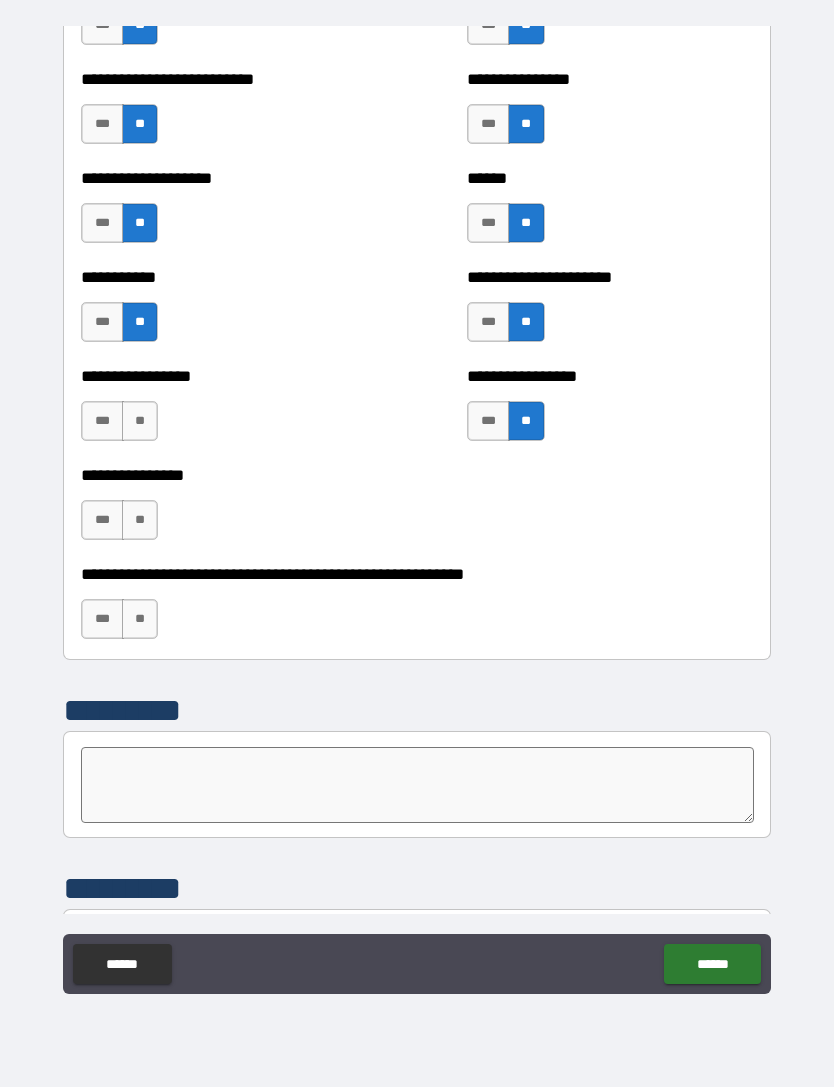 scroll, scrollTop: 5814, scrollLeft: 0, axis: vertical 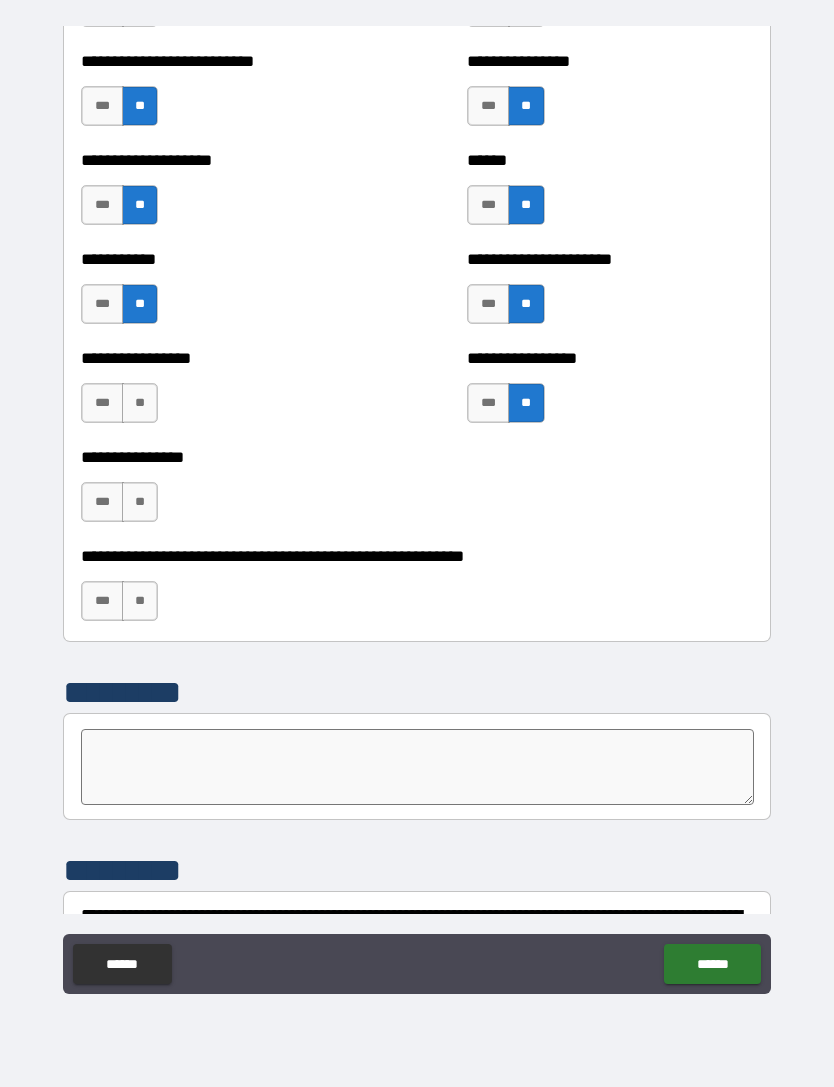 click on "**" at bounding box center [140, 403] 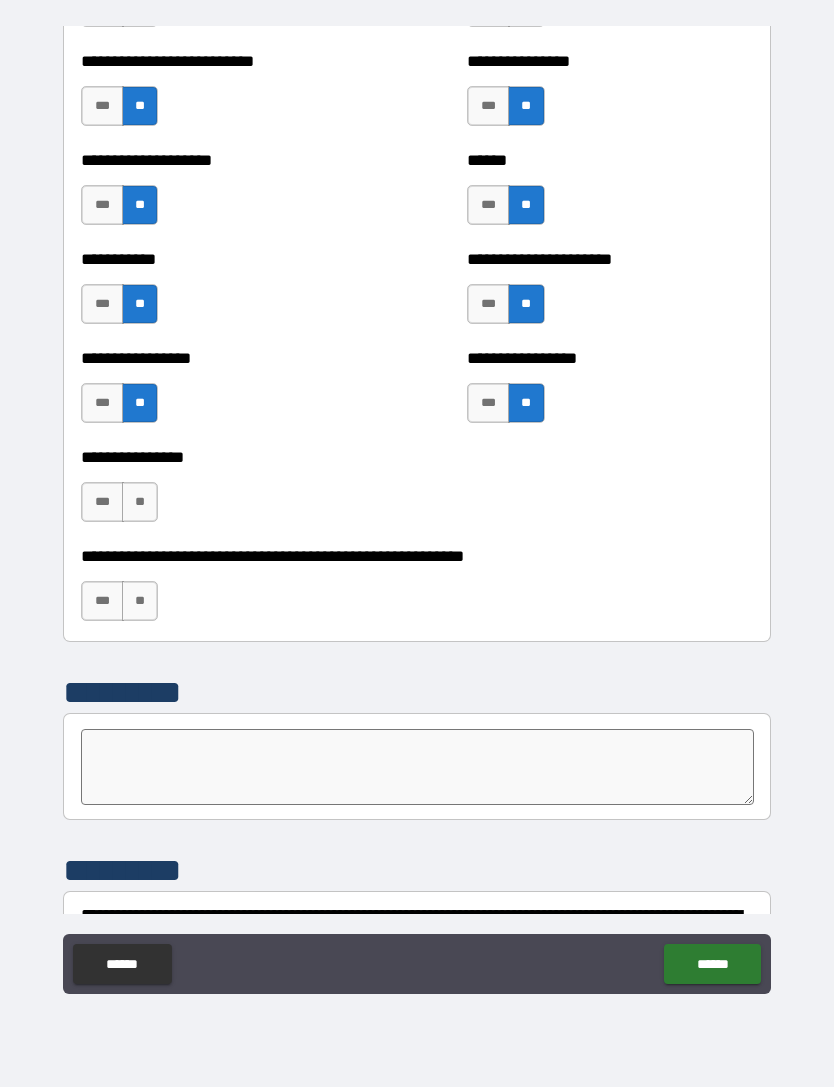click on "**" at bounding box center [140, 502] 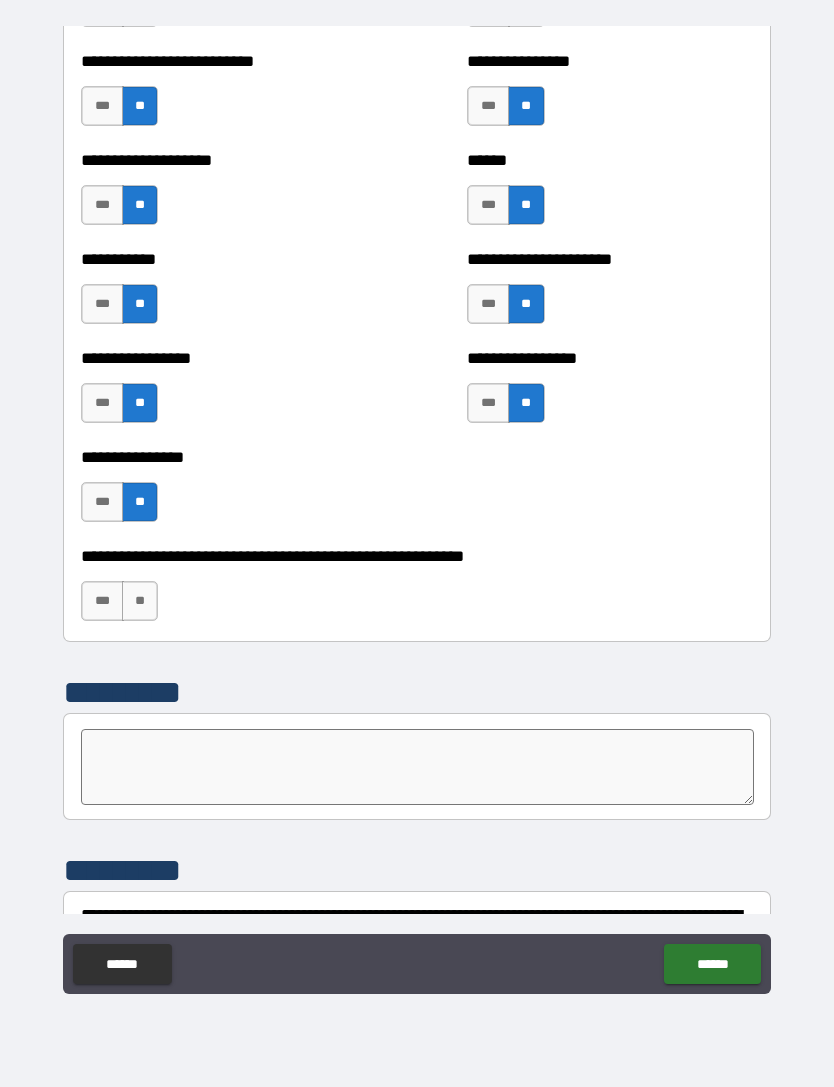 click on "**" at bounding box center (140, 601) 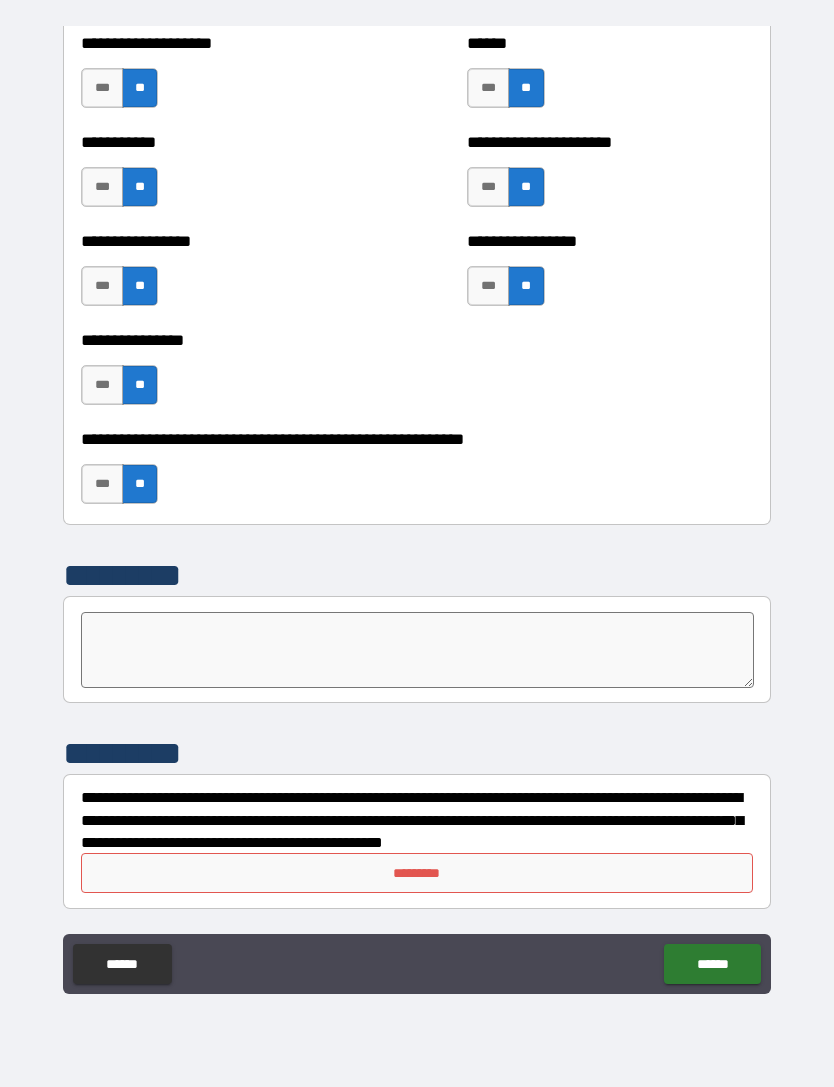 scroll, scrollTop: 5931, scrollLeft: 0, axis: vertical 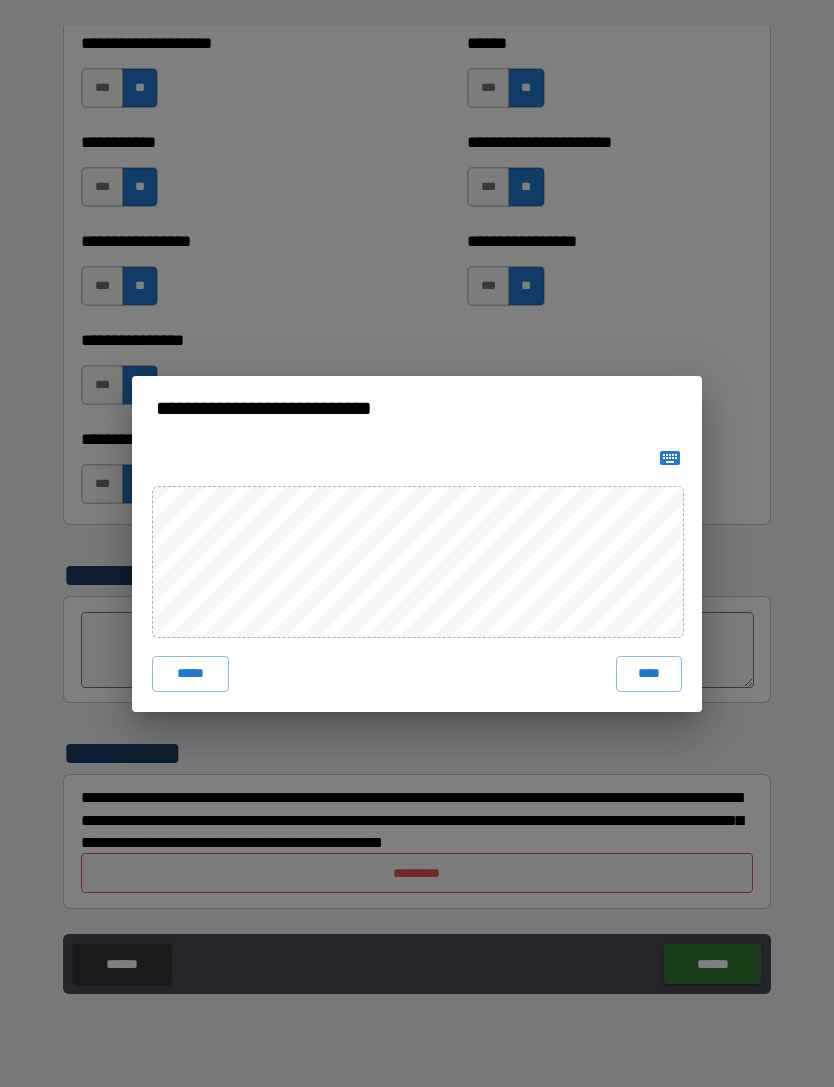 click on "****" at bounding box center (649, 674) 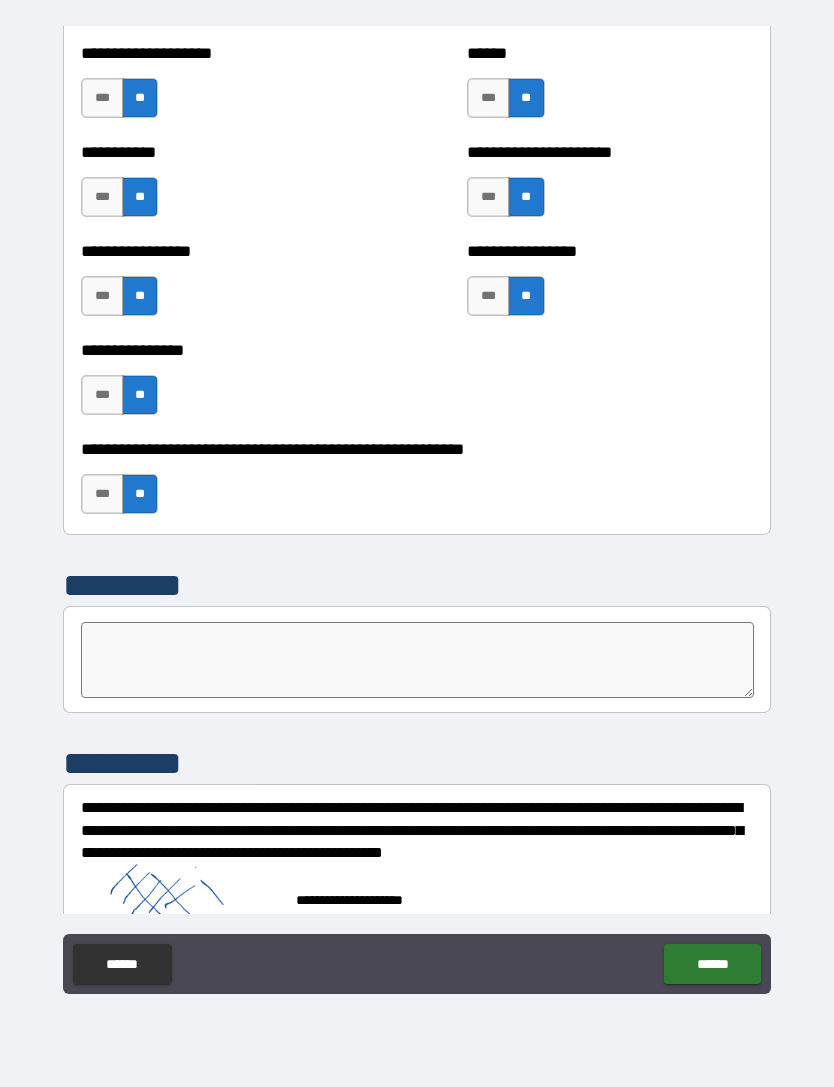 click on "******" at bounding box center [712, 964] 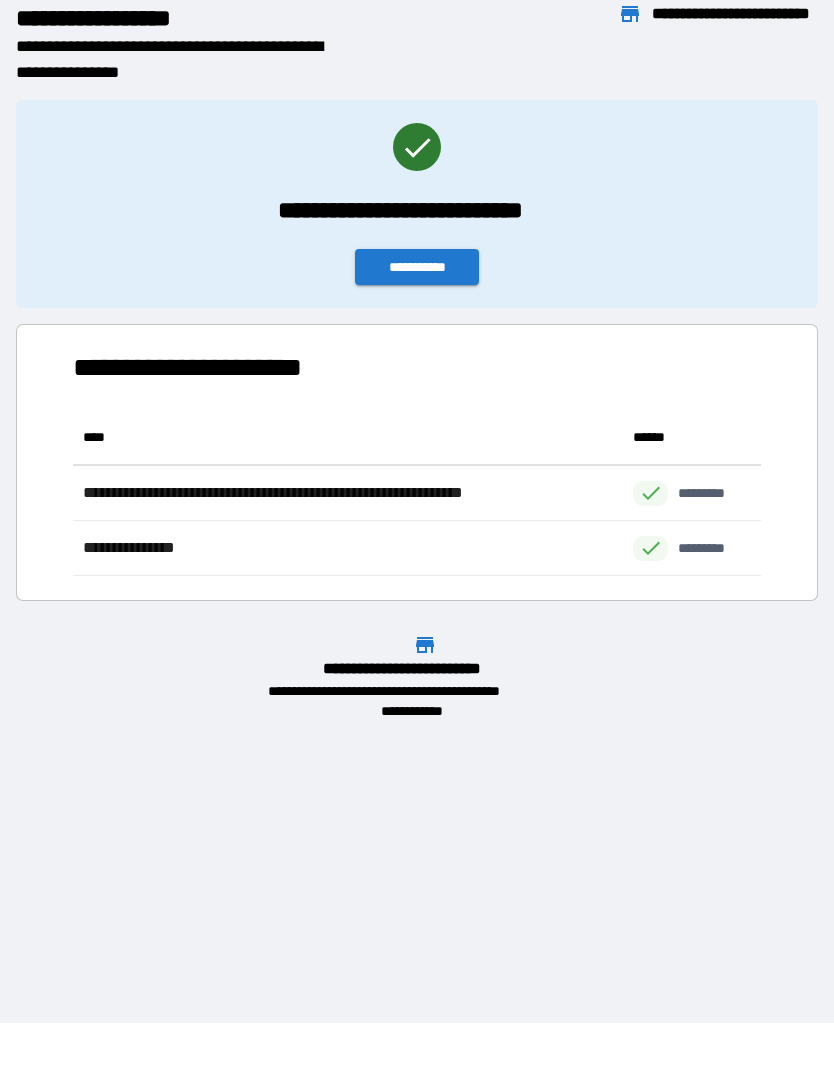 scroll, scrollTop: 1, scrollLeft: 1, axis: both 